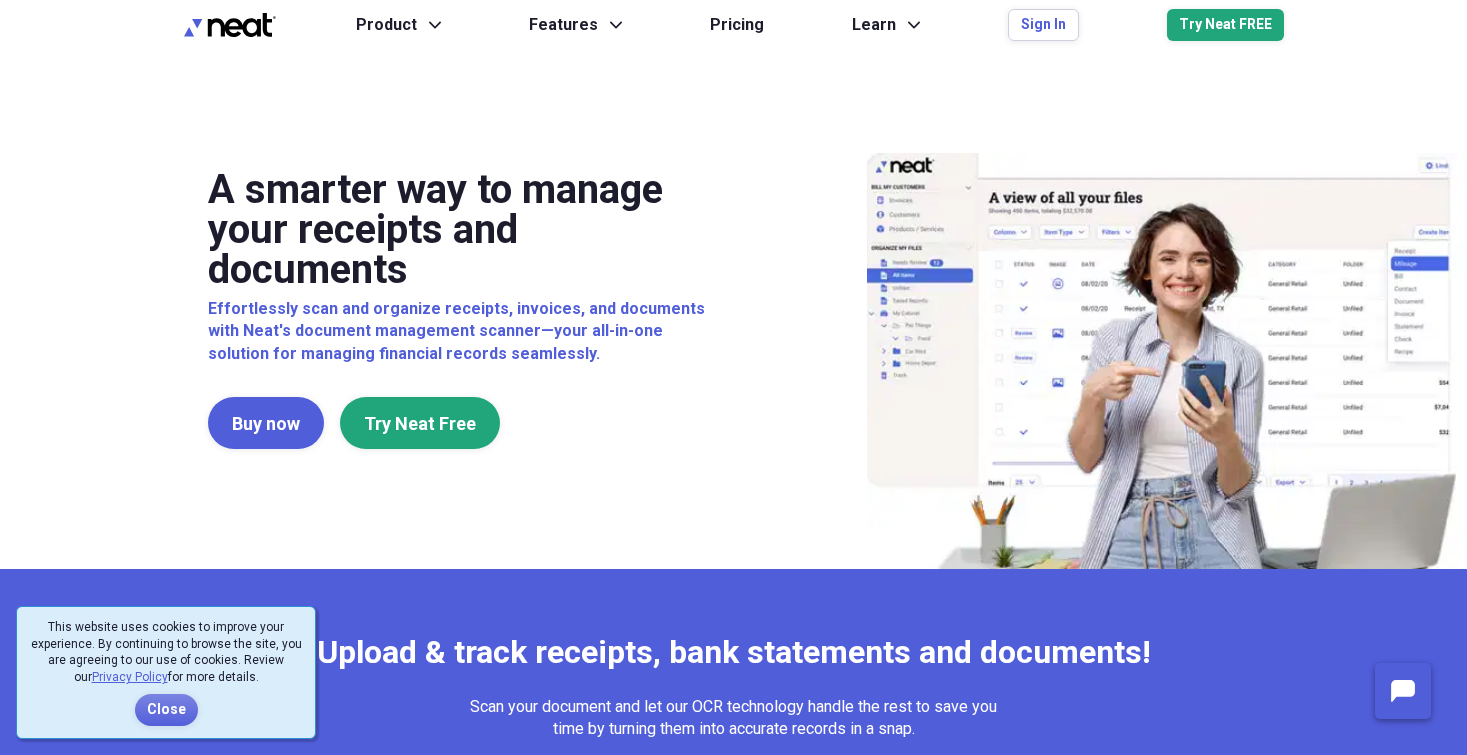scroll, scrollTop: 0, scrollLeft: 0, axis: both 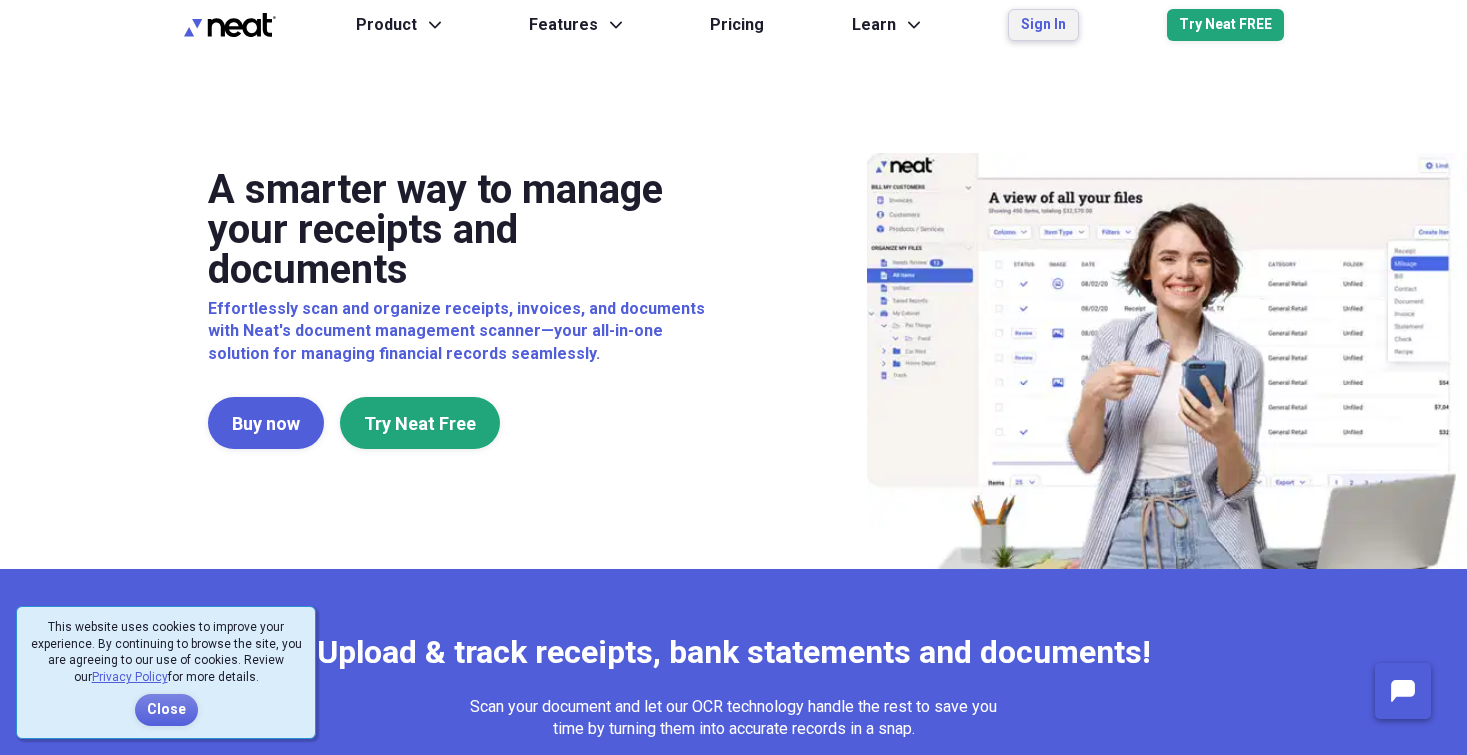 click on "Sign In" at bounding box center (1043, 25) 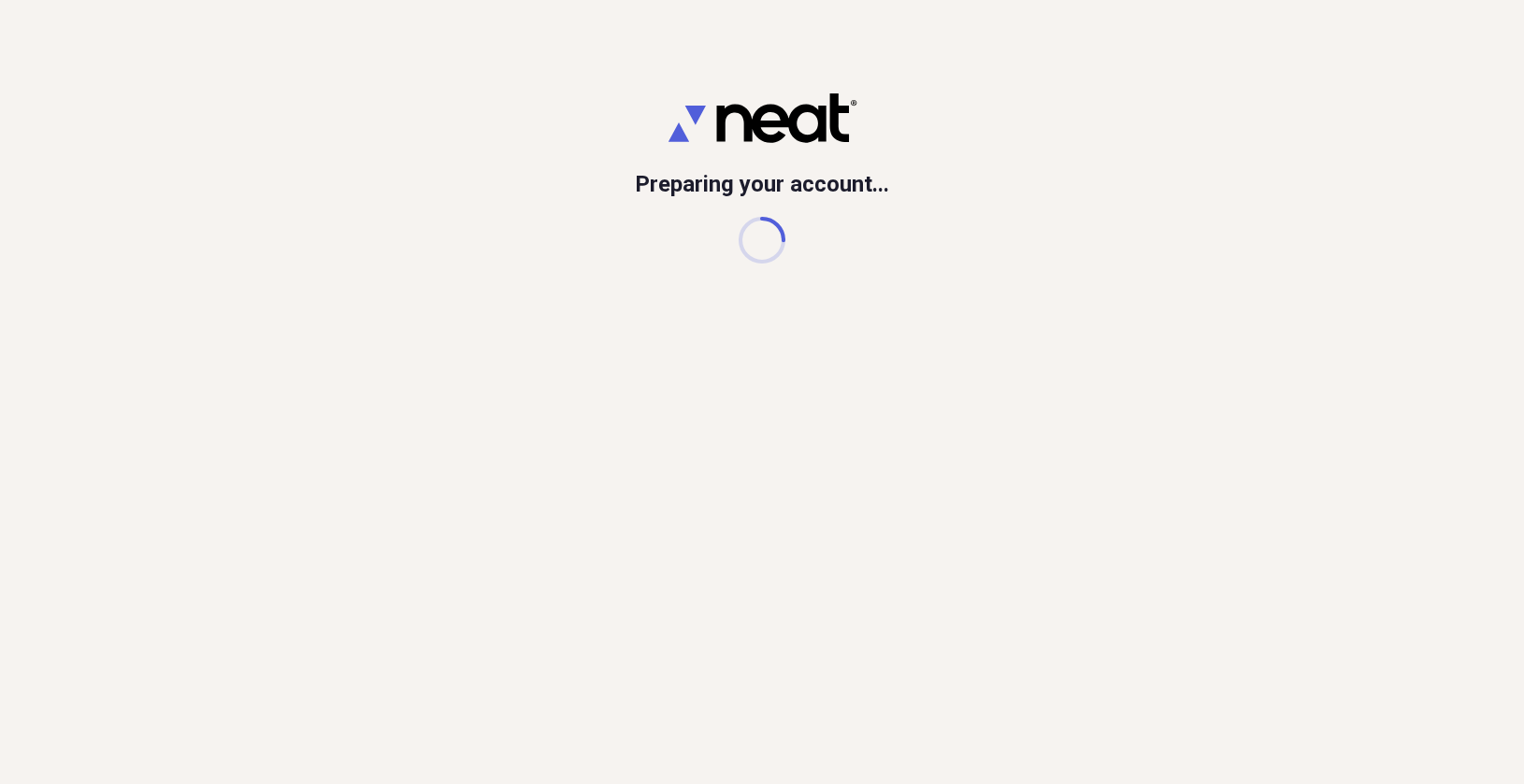 scroll, scrollTop: 0, scrollLeft: 0, axis: both 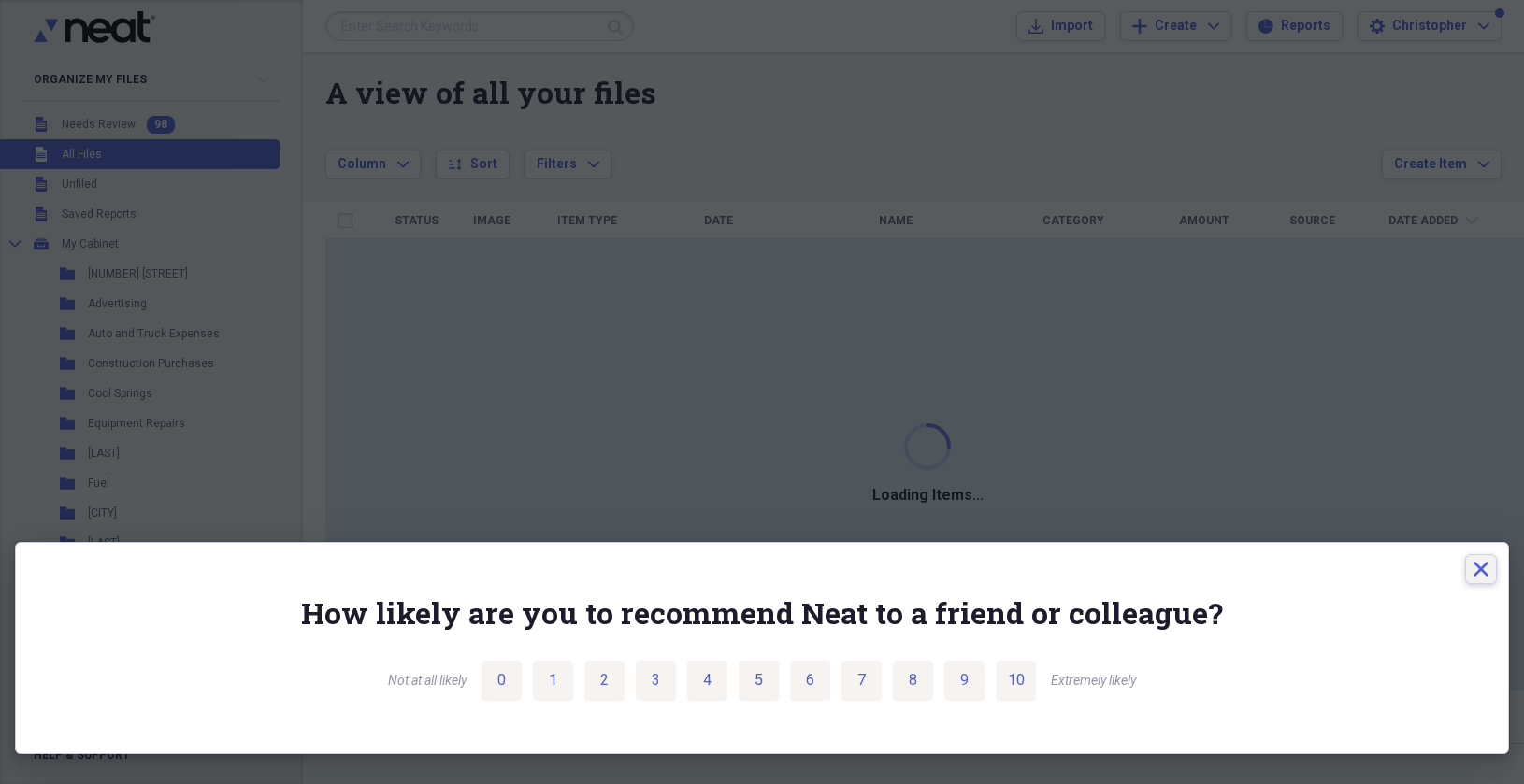 click on "Close" 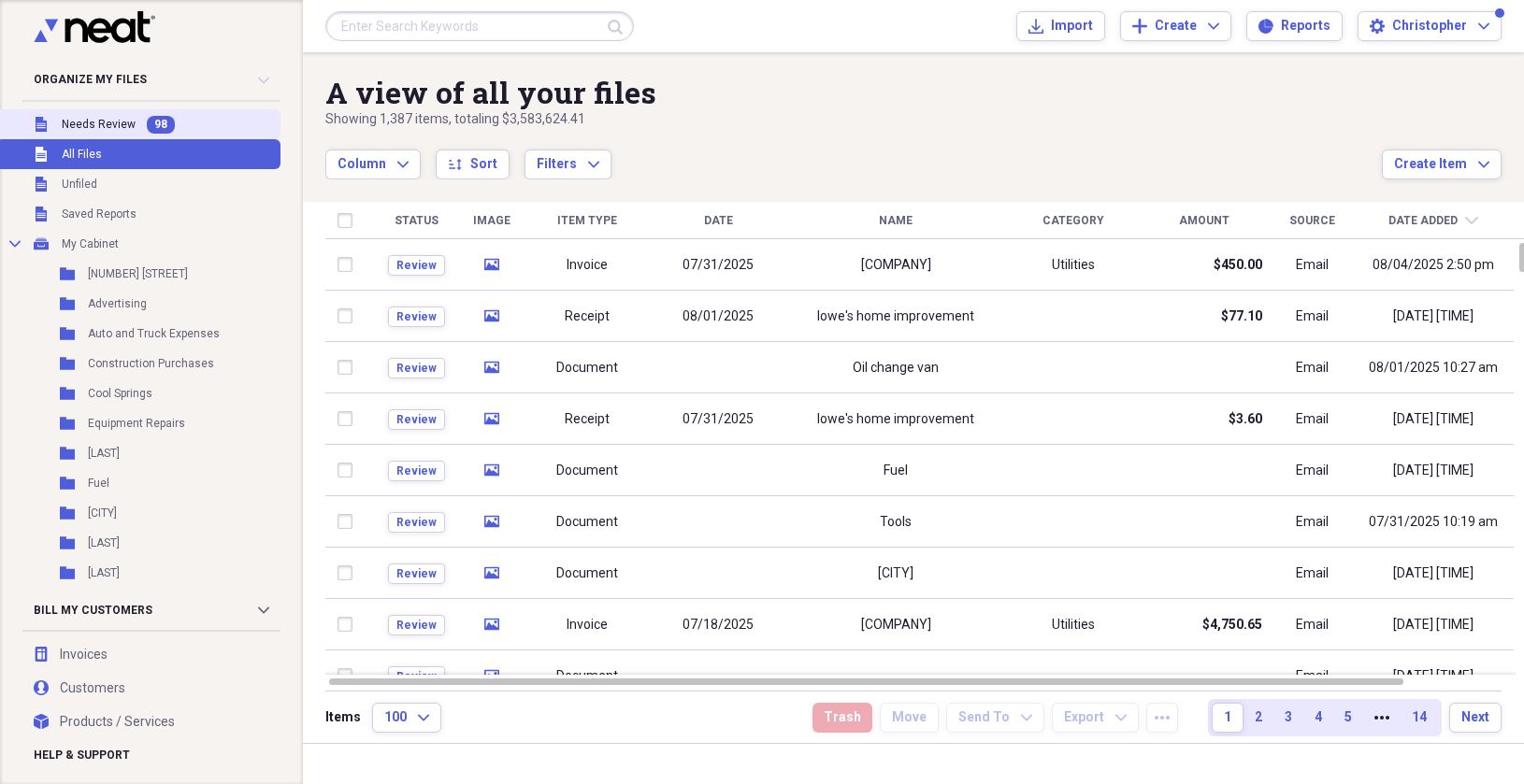 click on "Needs Review" at bounding box center [98, 124] 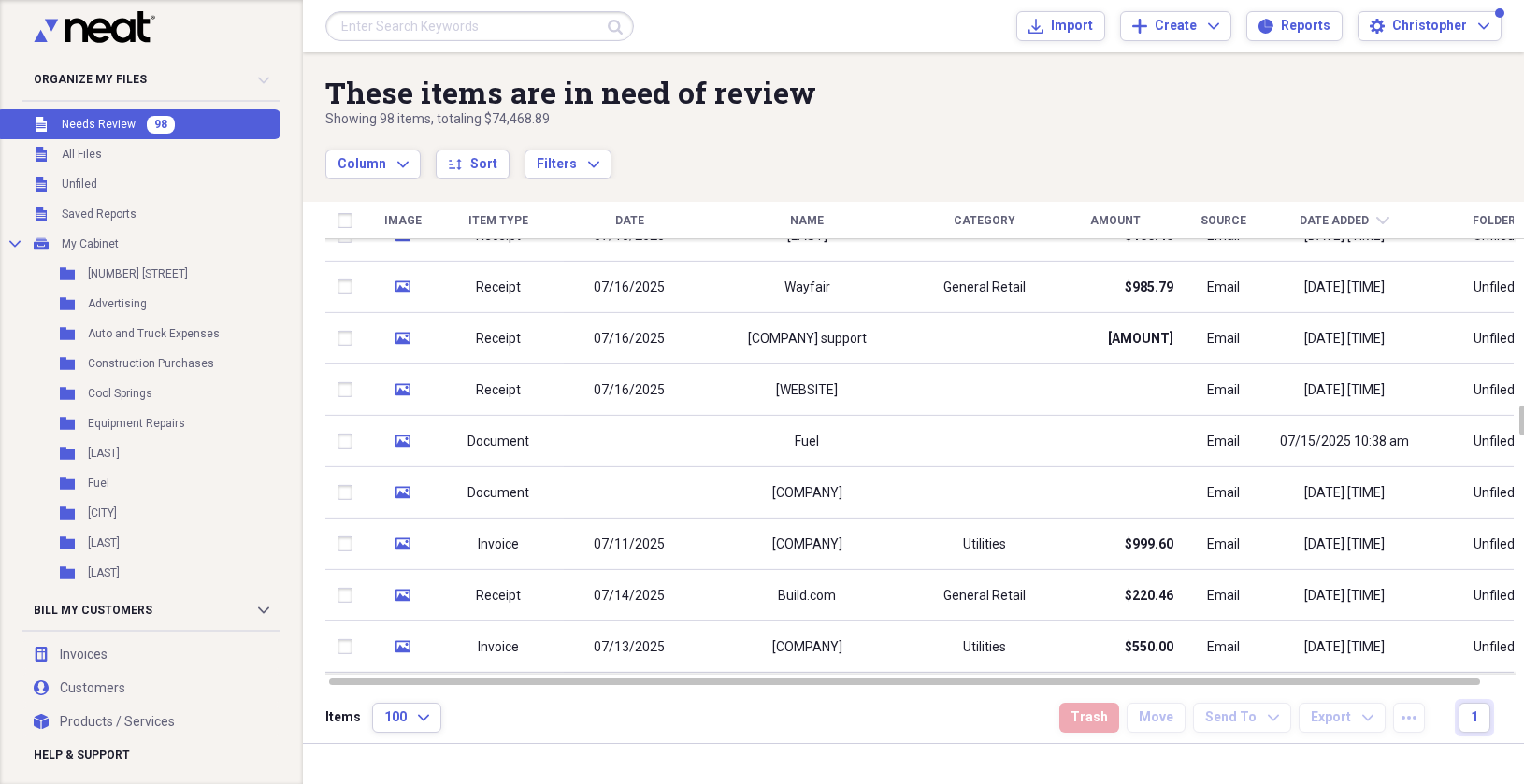 click on "[WEBSITE]" at bounding box center (807, 390) 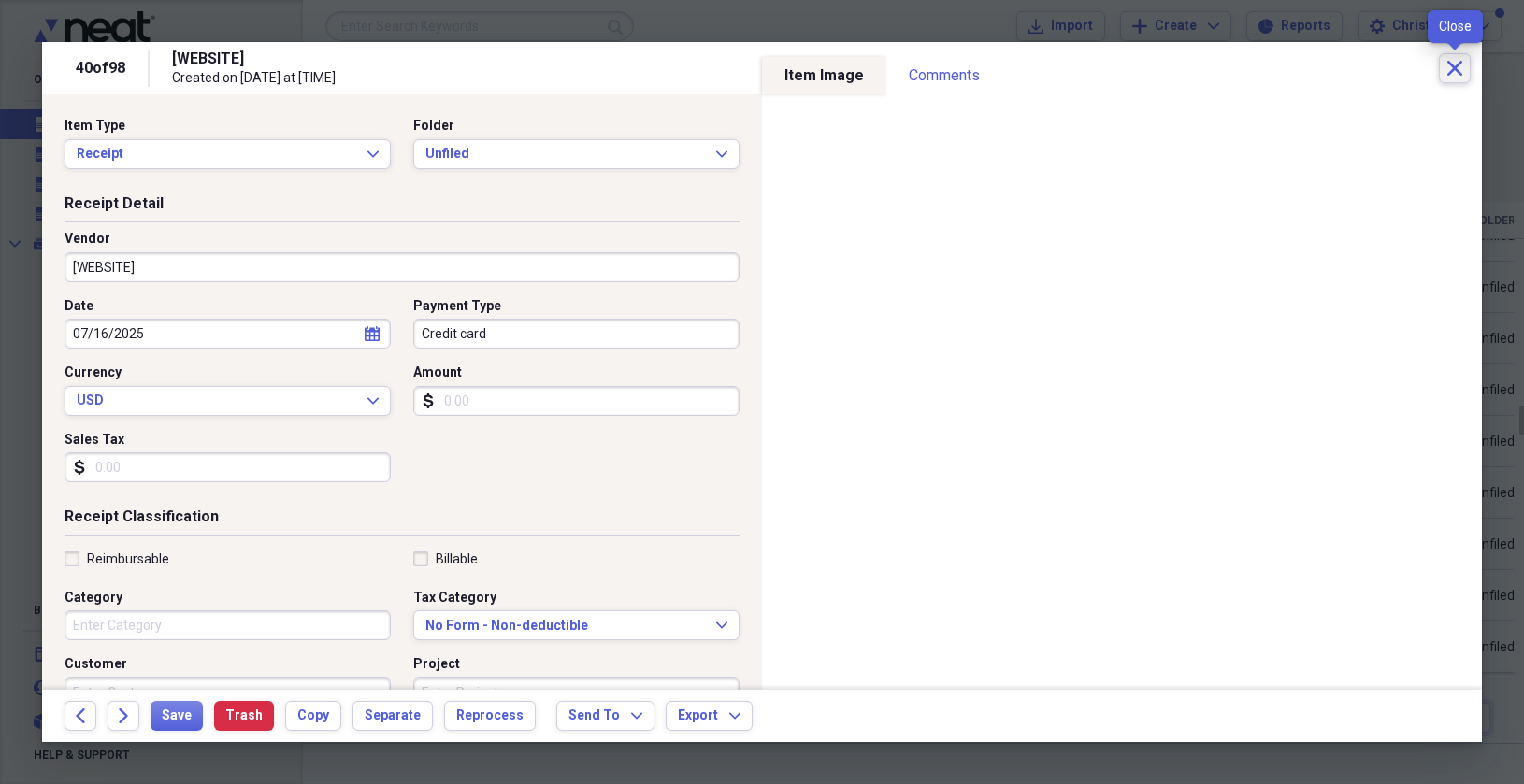 click on "Close" 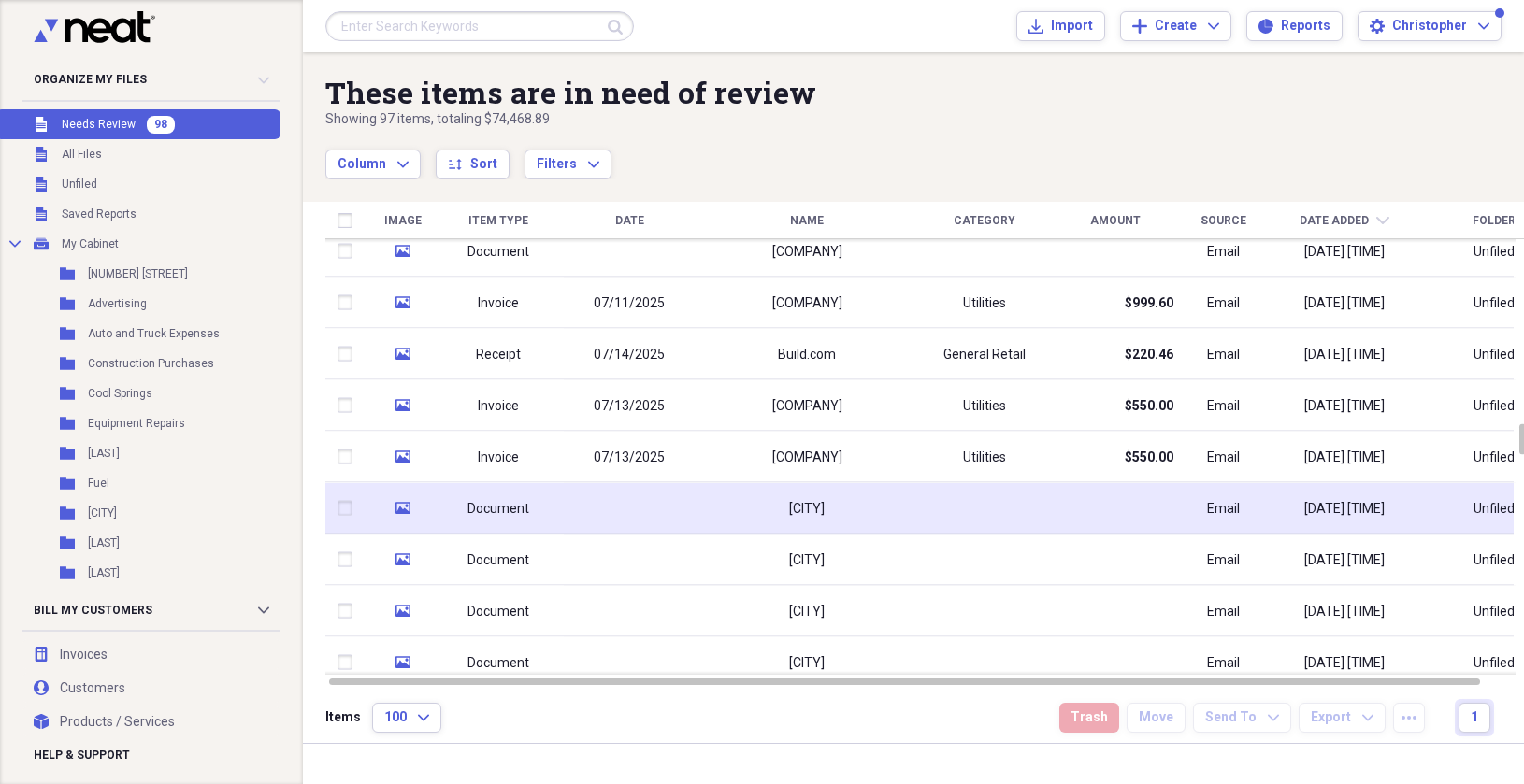 click at bounding box center [985, 508] 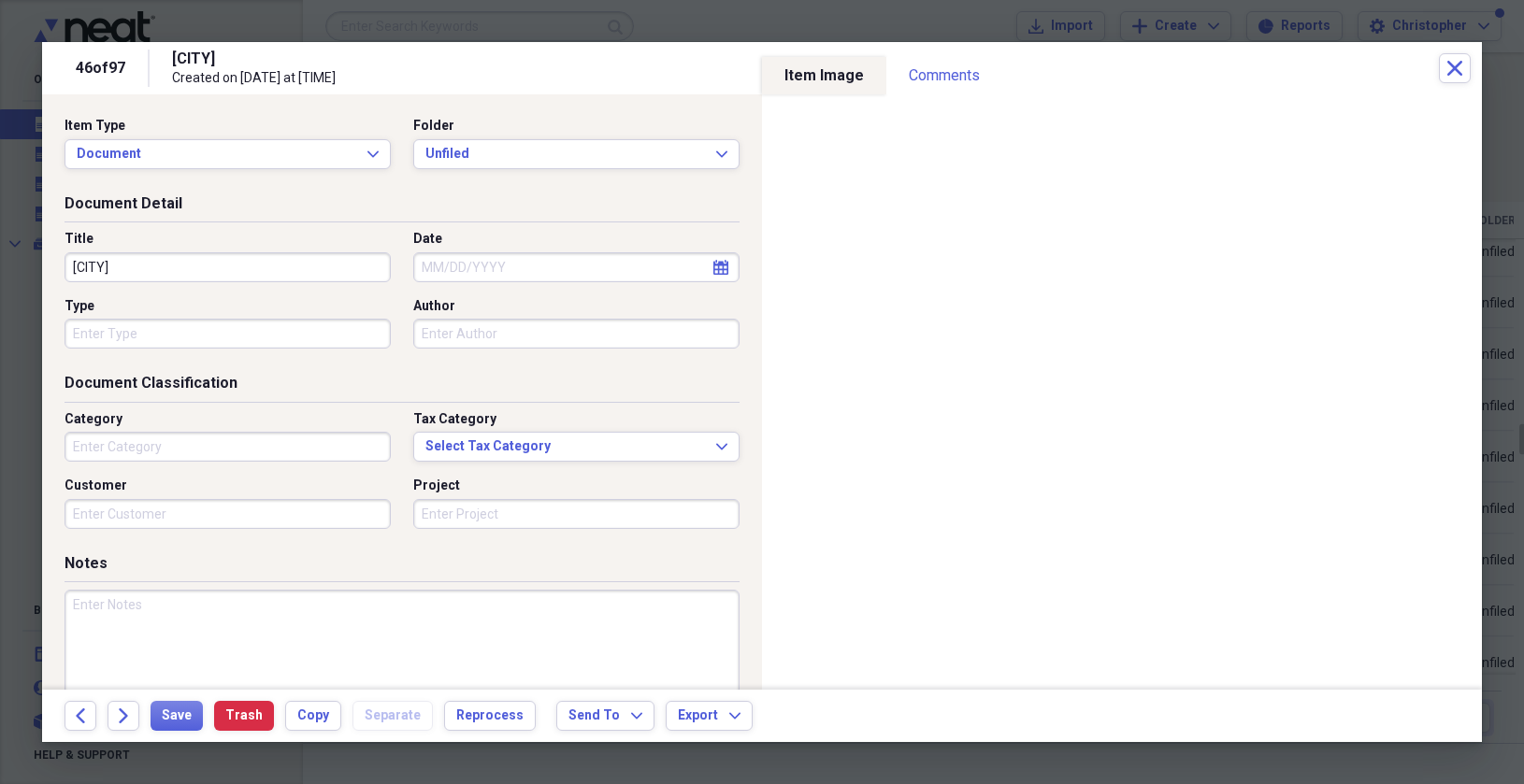 click on "[NUMBER] of [NUMBER] [CITY] Created on [DATE] at [TIME] Close" at bounding box center (762, 68) 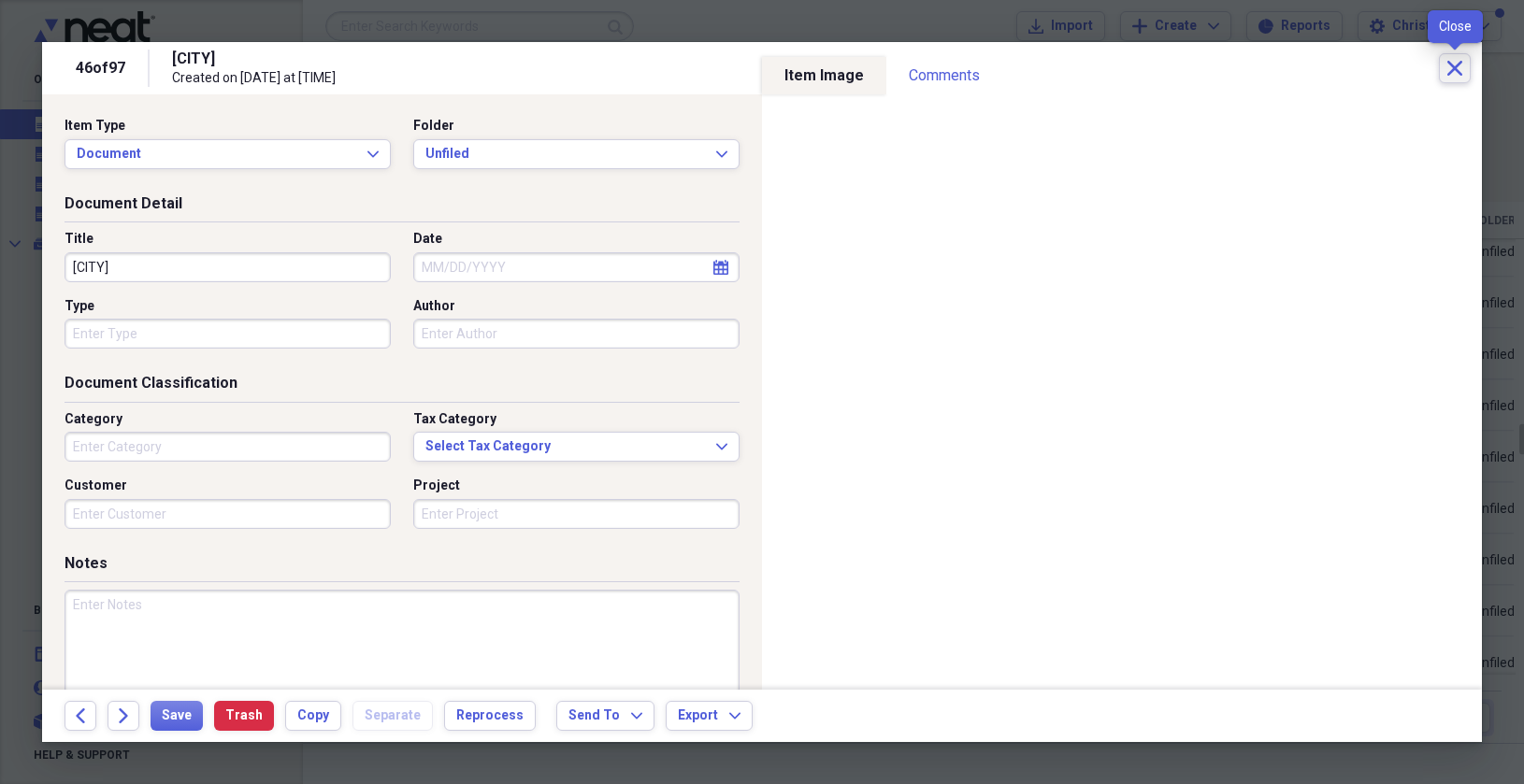 click on "Close" at bounding box center [1455, 68] 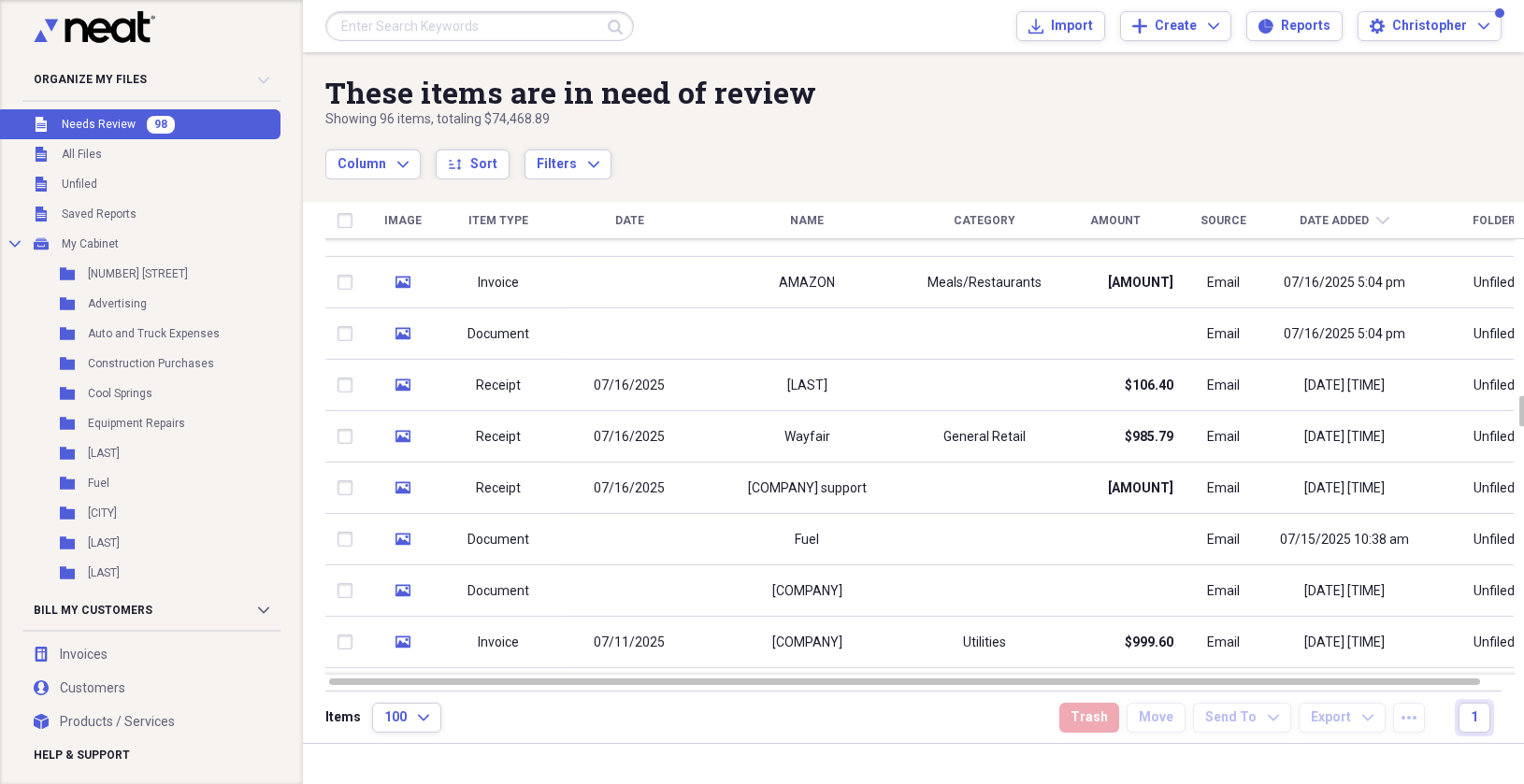 click on "$985.79" at bounding box center [1115, 436] 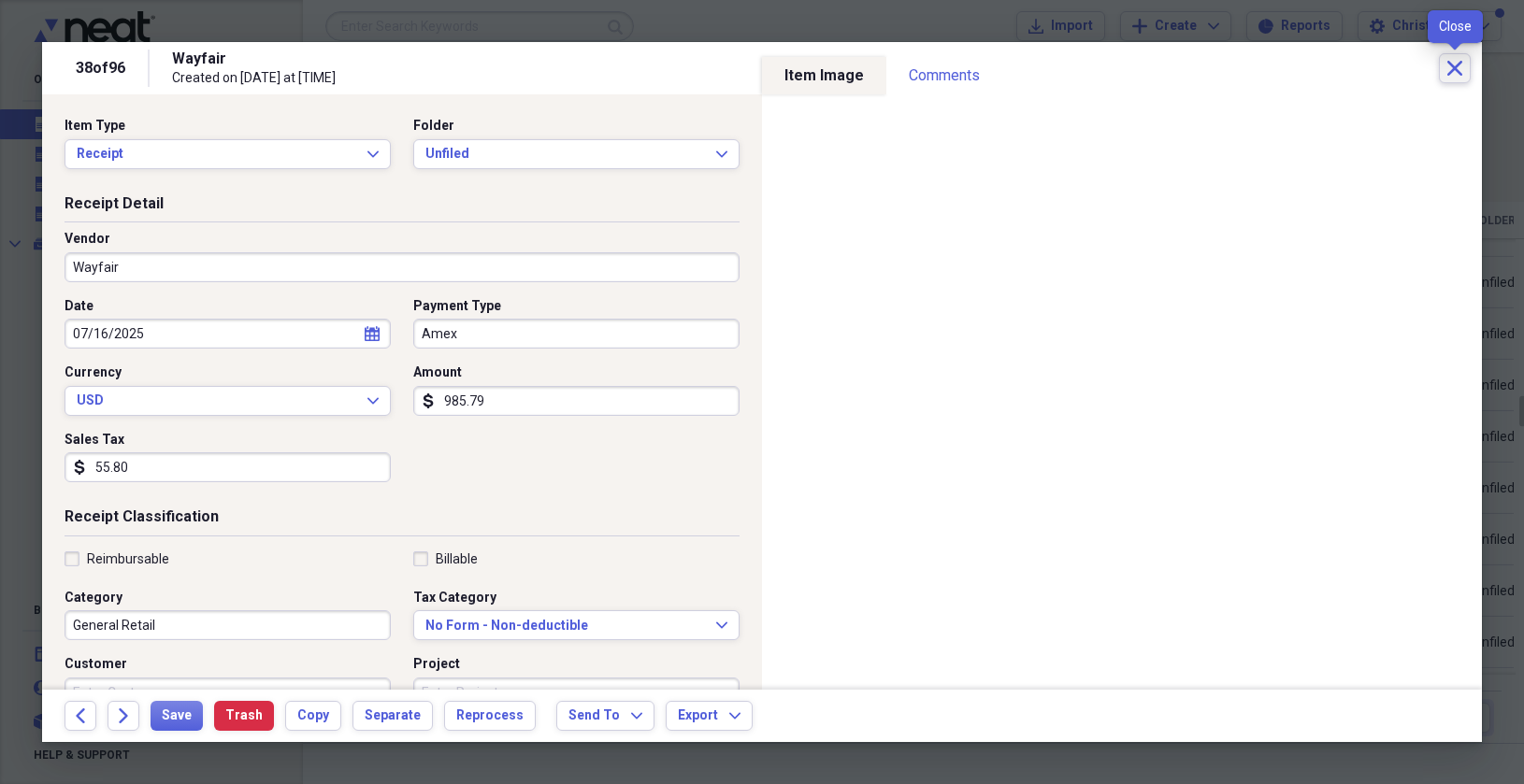 click on "Close" 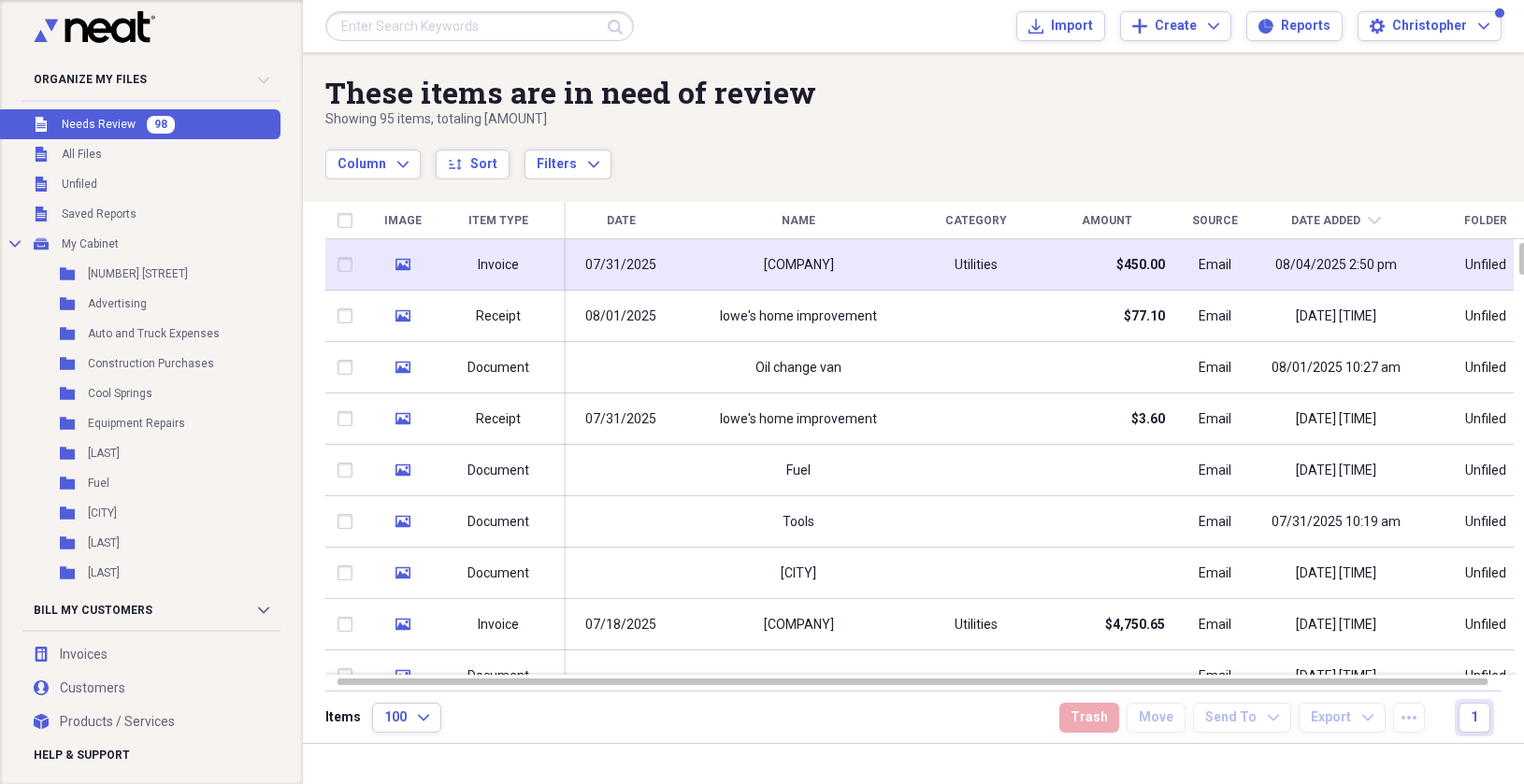 click on "$450.00" at bounding box center (1107, 264) 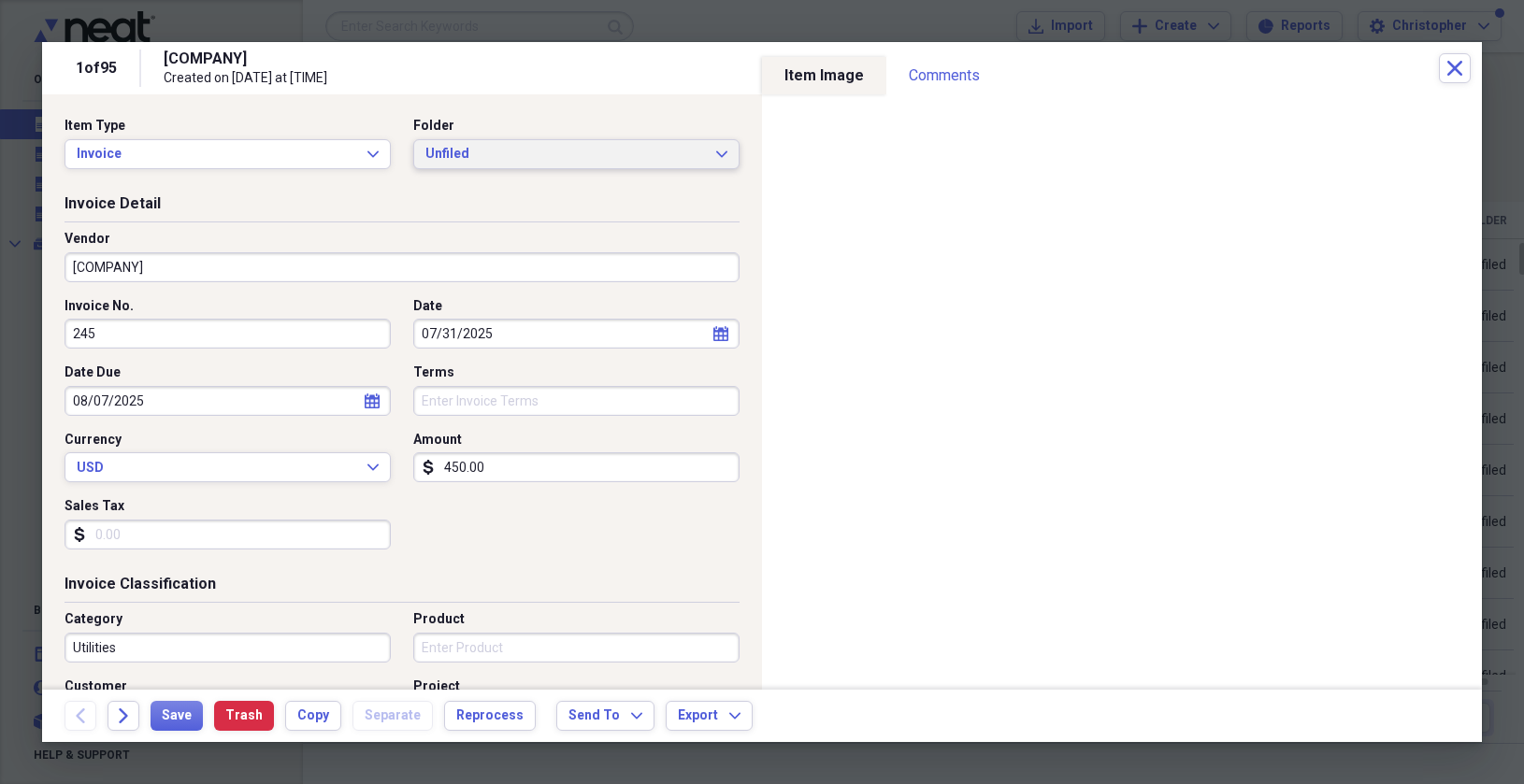 click on "Unfiled" at bounding box center (565, 154) 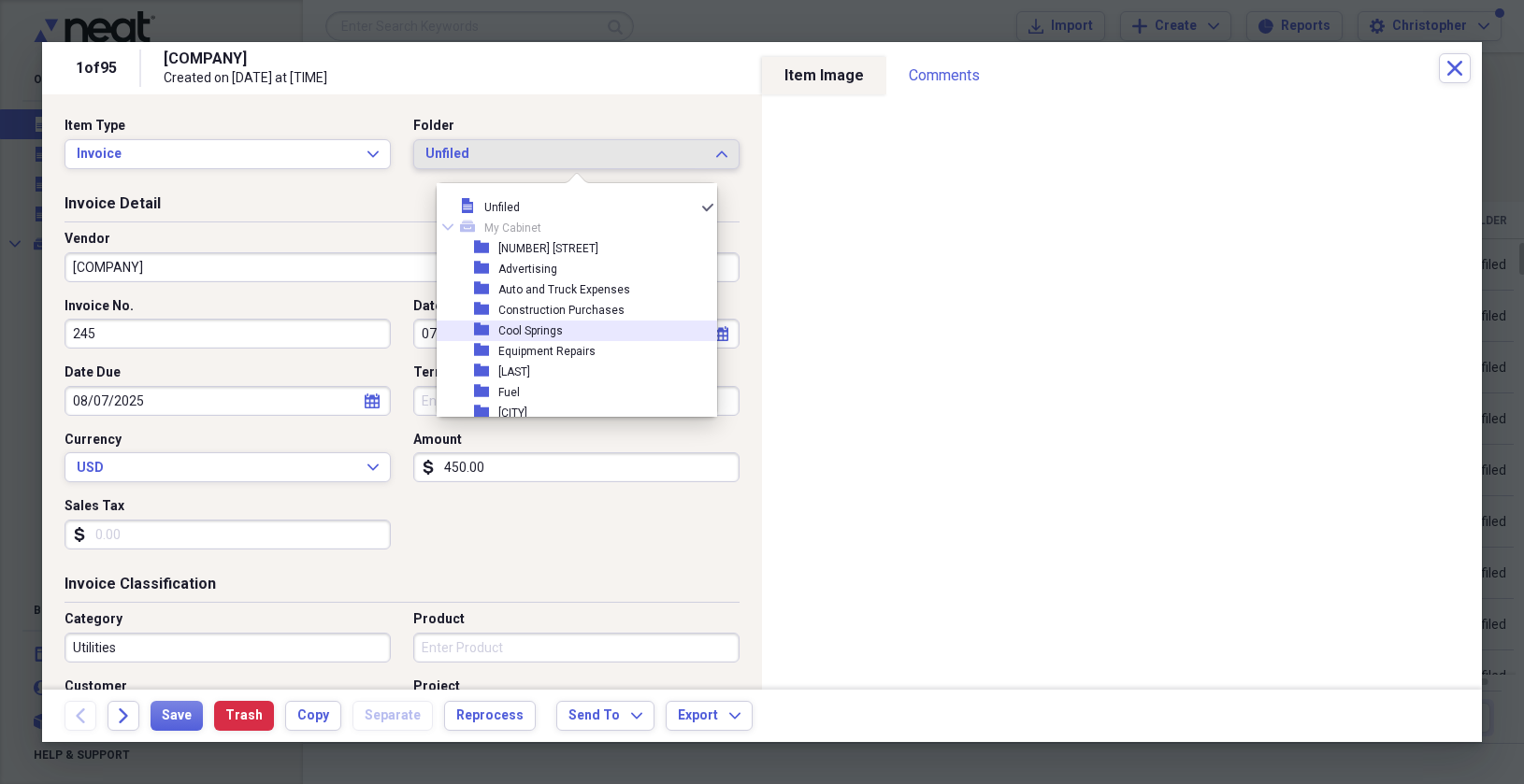 click on "Cool Springs" at bounding box center [530, 331] 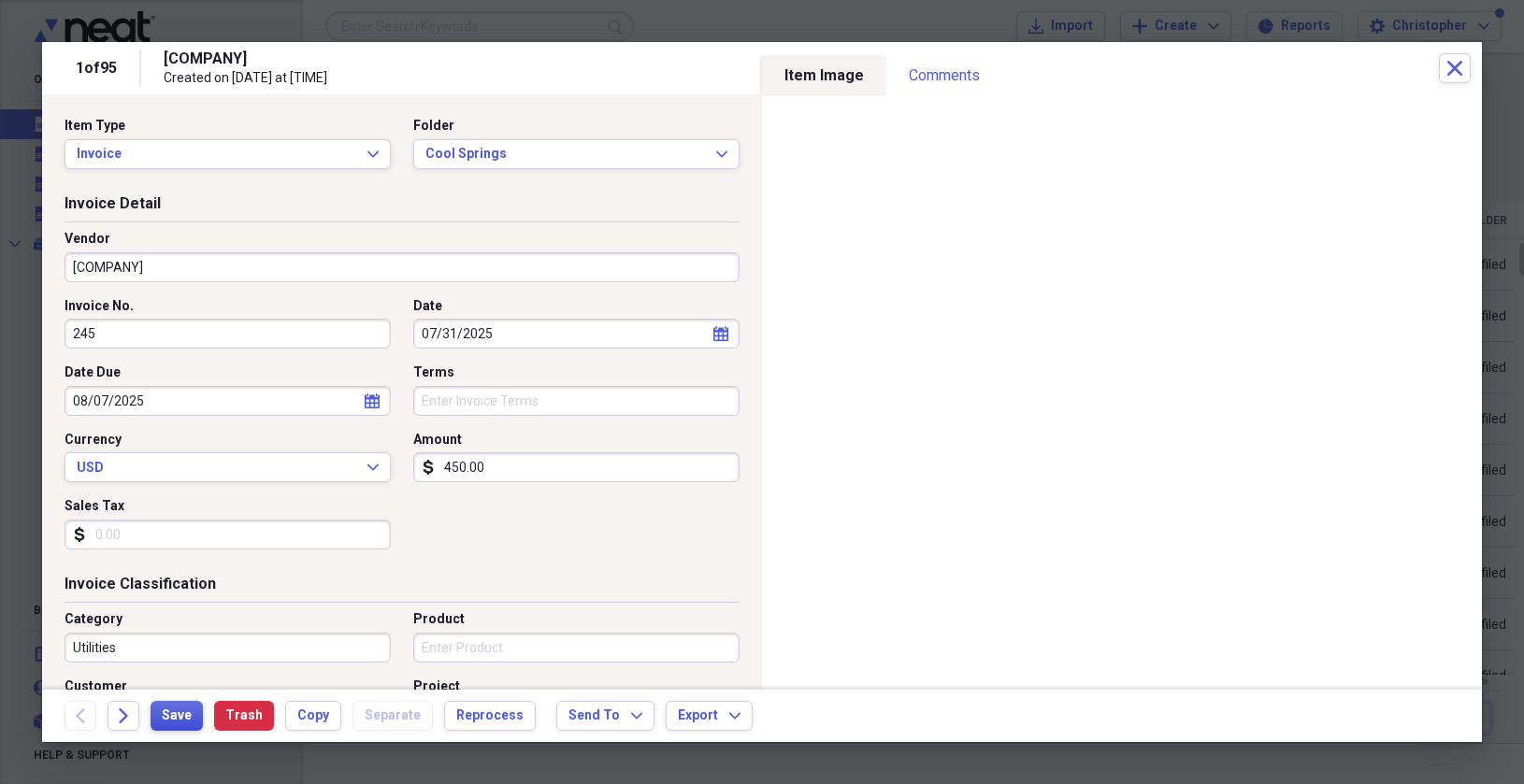 click on "Save" at bounding box center (177, 716) 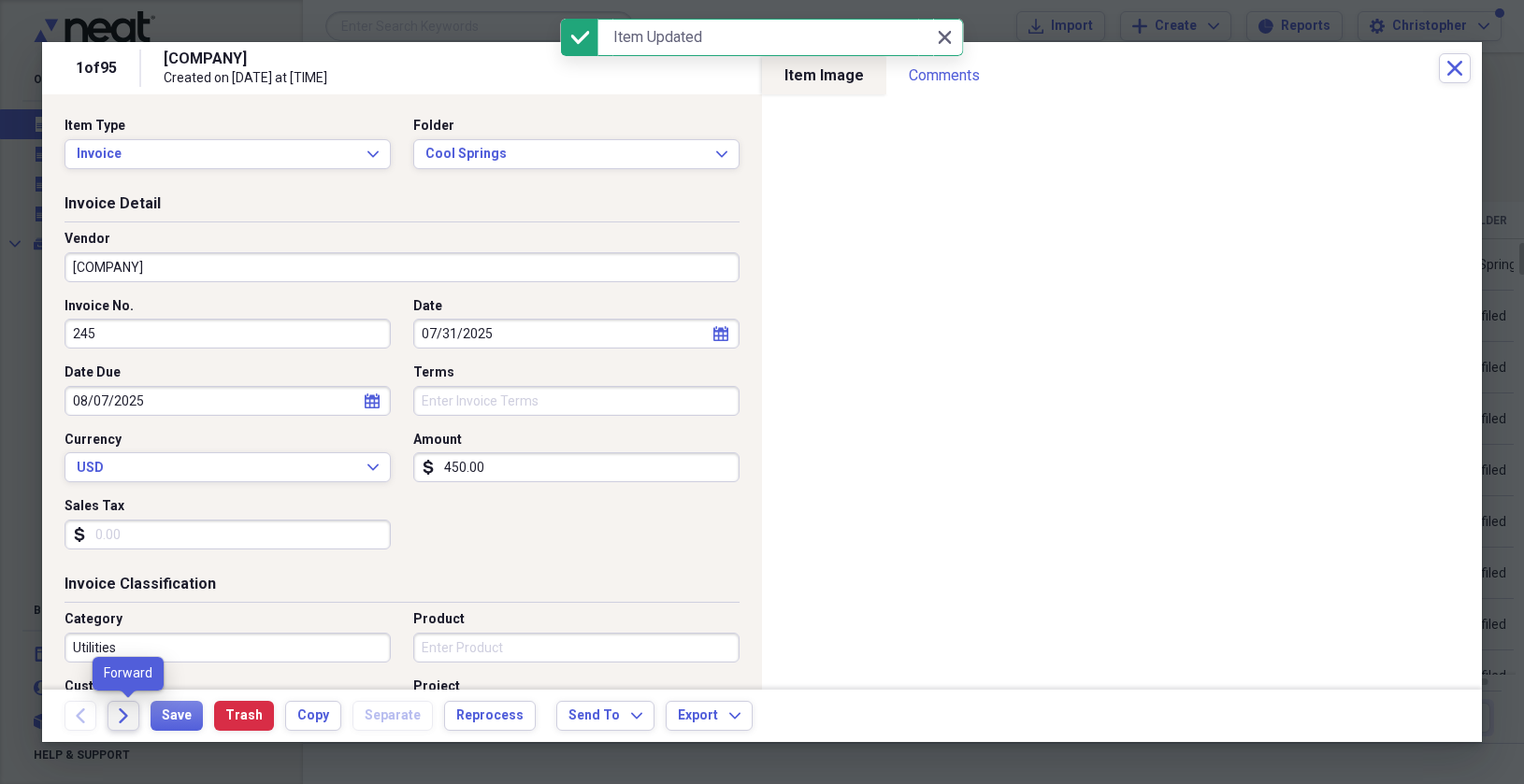 click on "Forward" 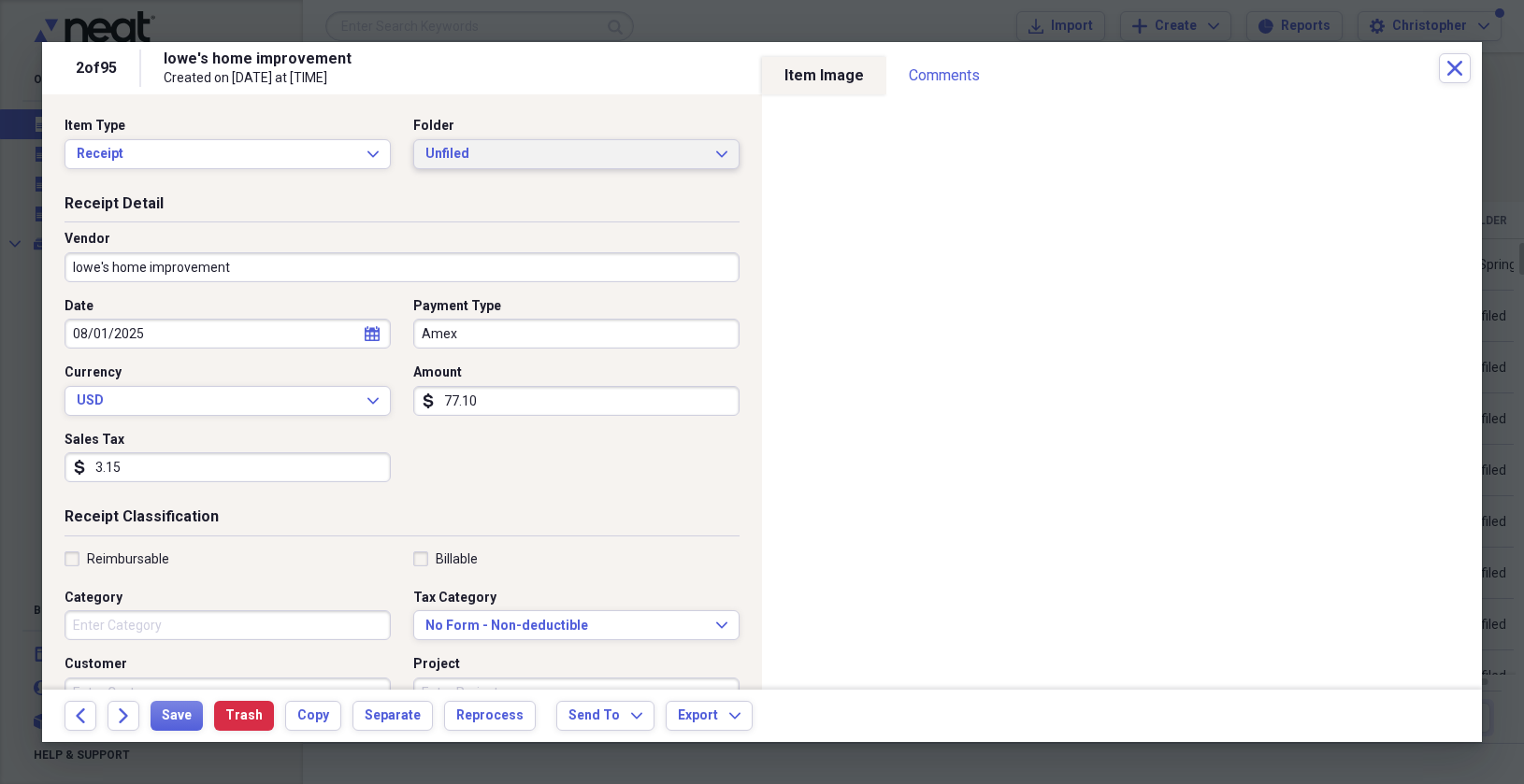 click on "Unfiled" at bounding box center [565, 154] 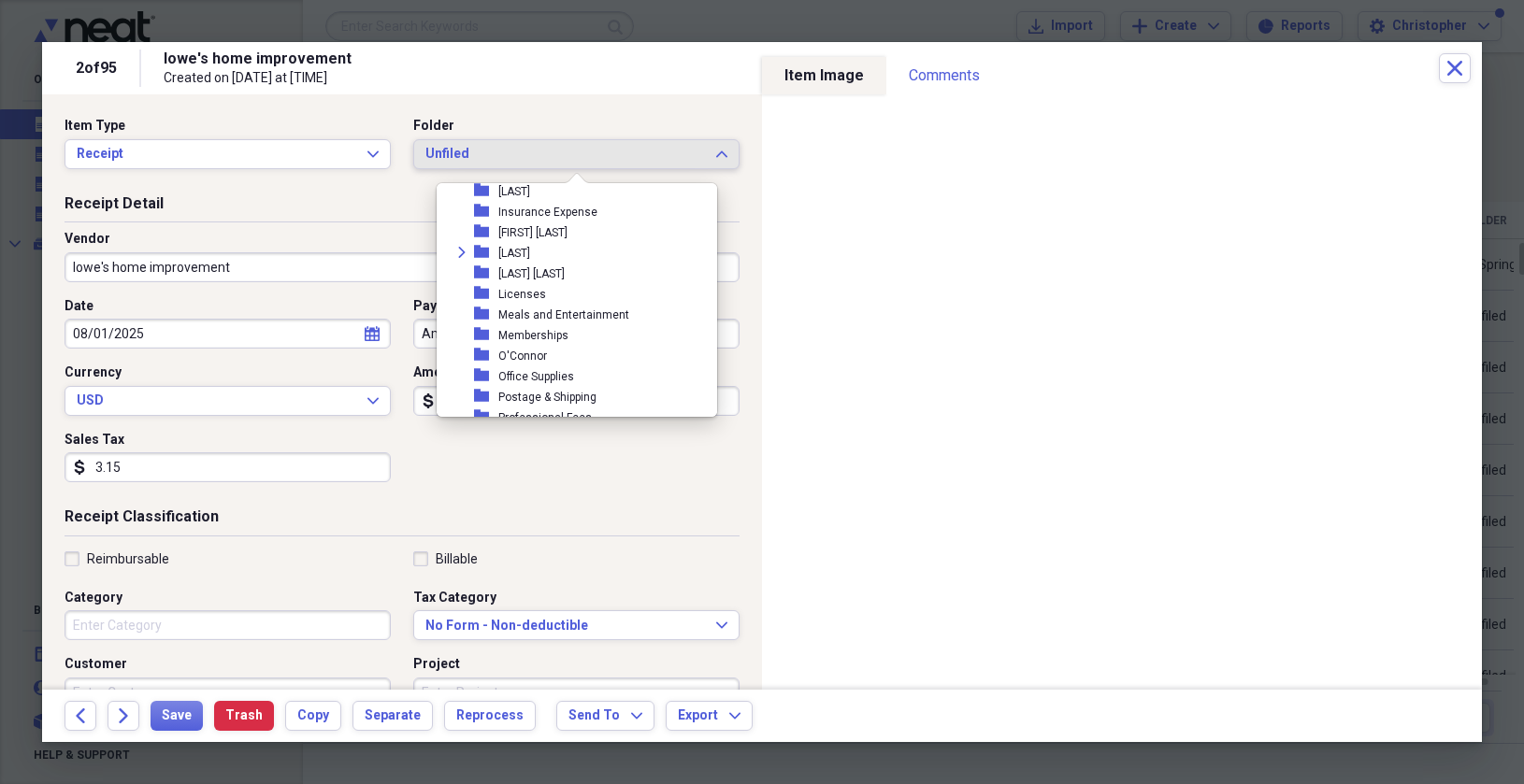 scroll, scrollTop: 269, scrollLeft: 0, axis: vertical 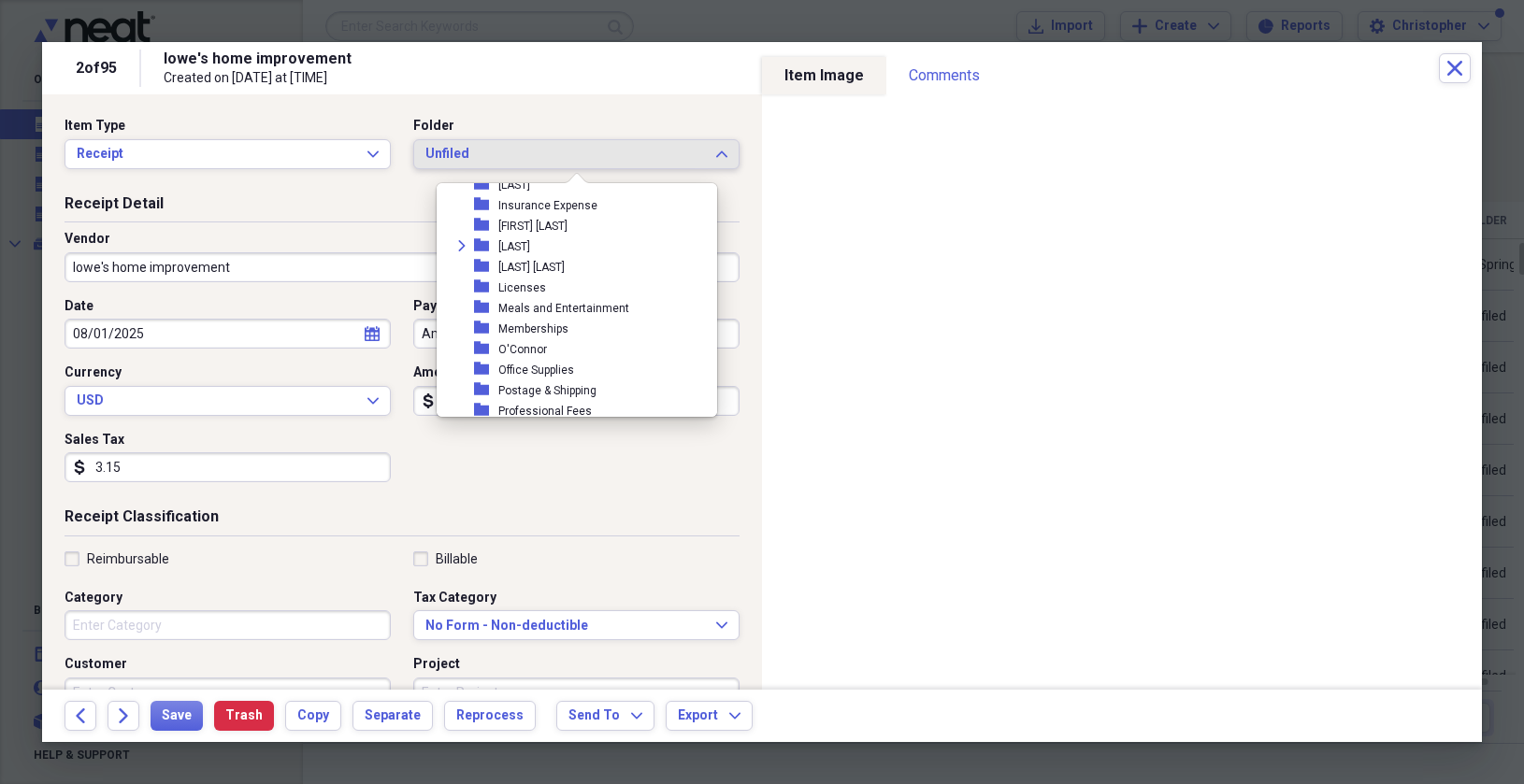 type 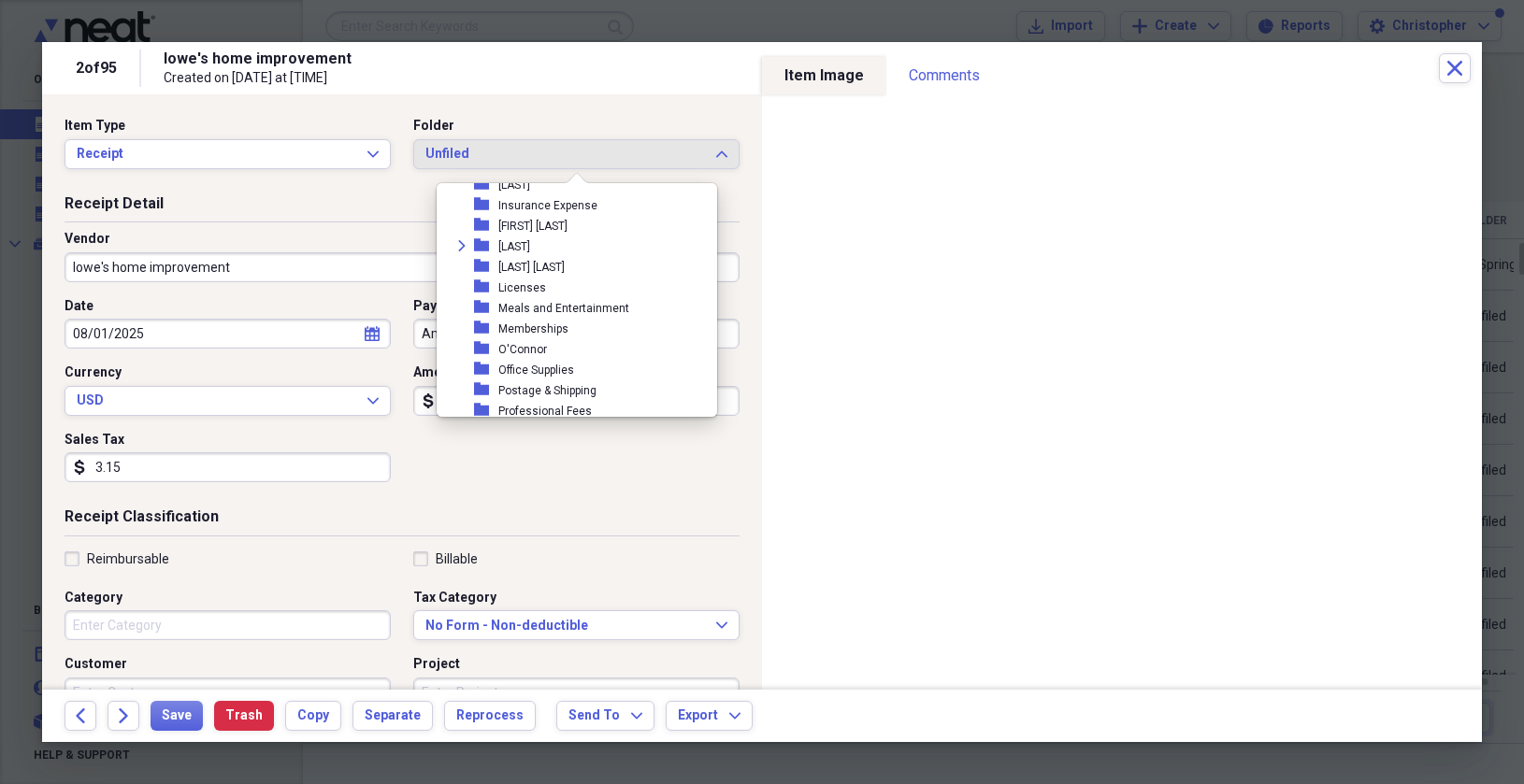 click on "Office Supplies" at bounding box center [536, 370] 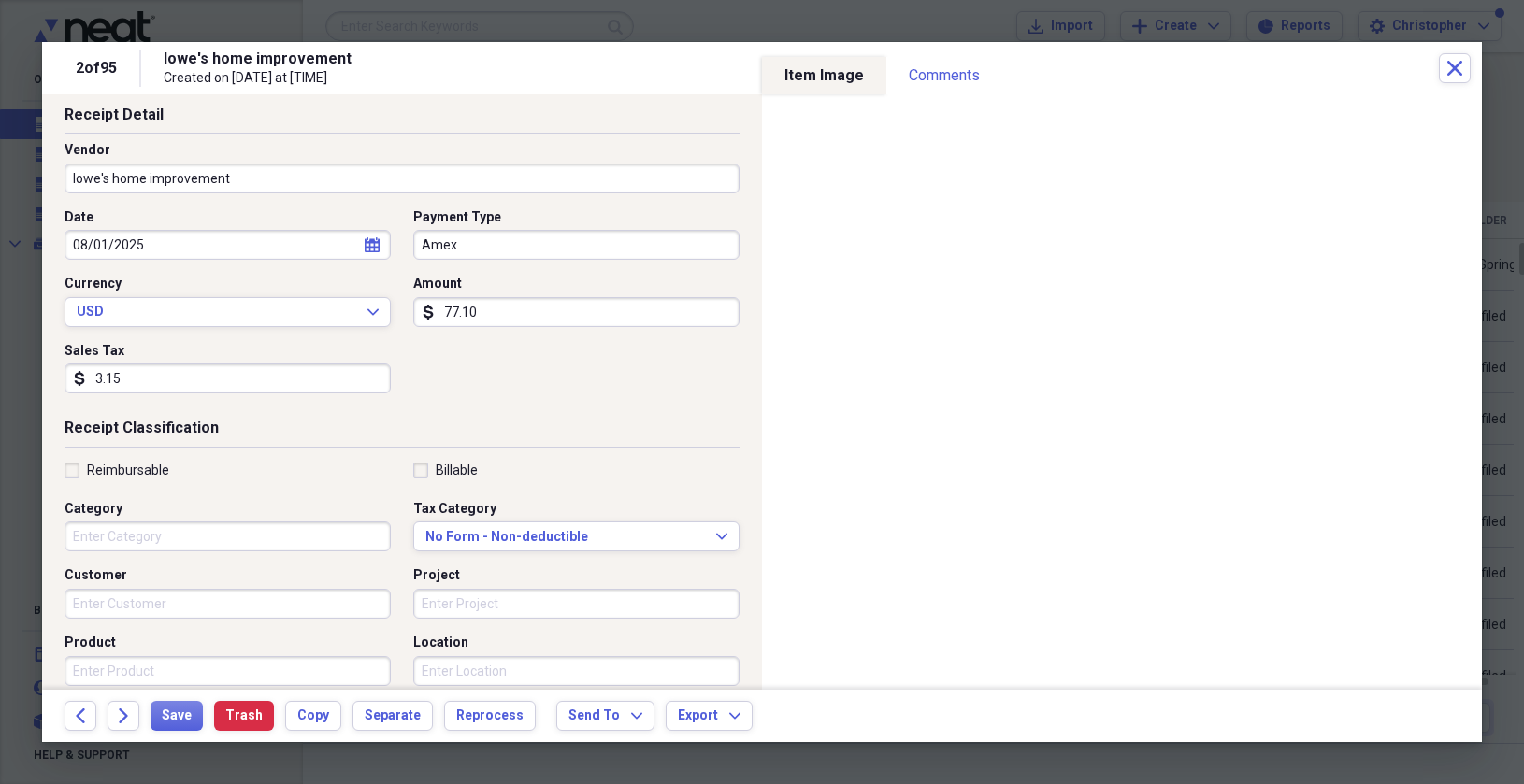 scroll, scrollTop: 0, scrollLeft: 0, axis: both 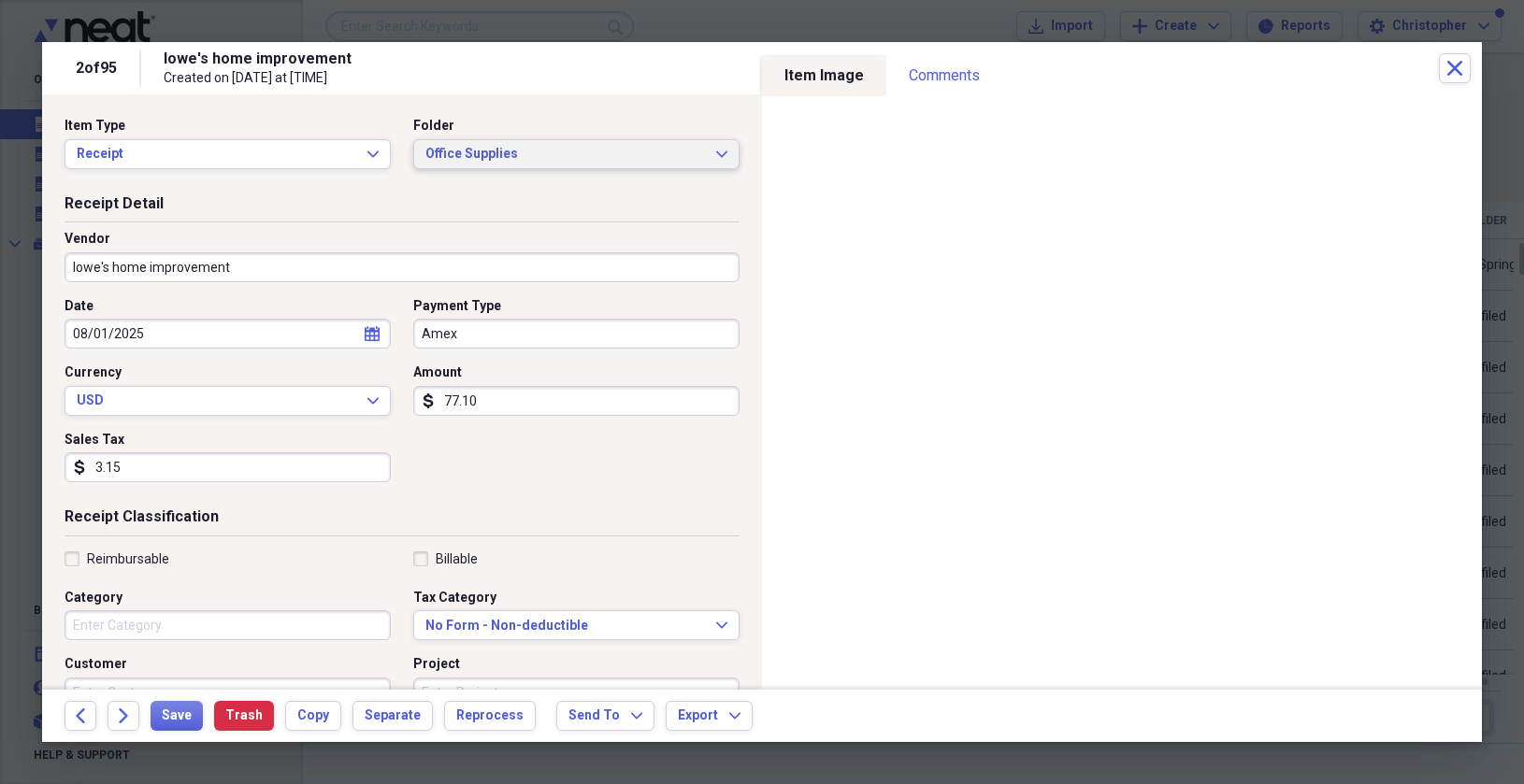 click on "Office Supplies" at bounding box center [565, 154] 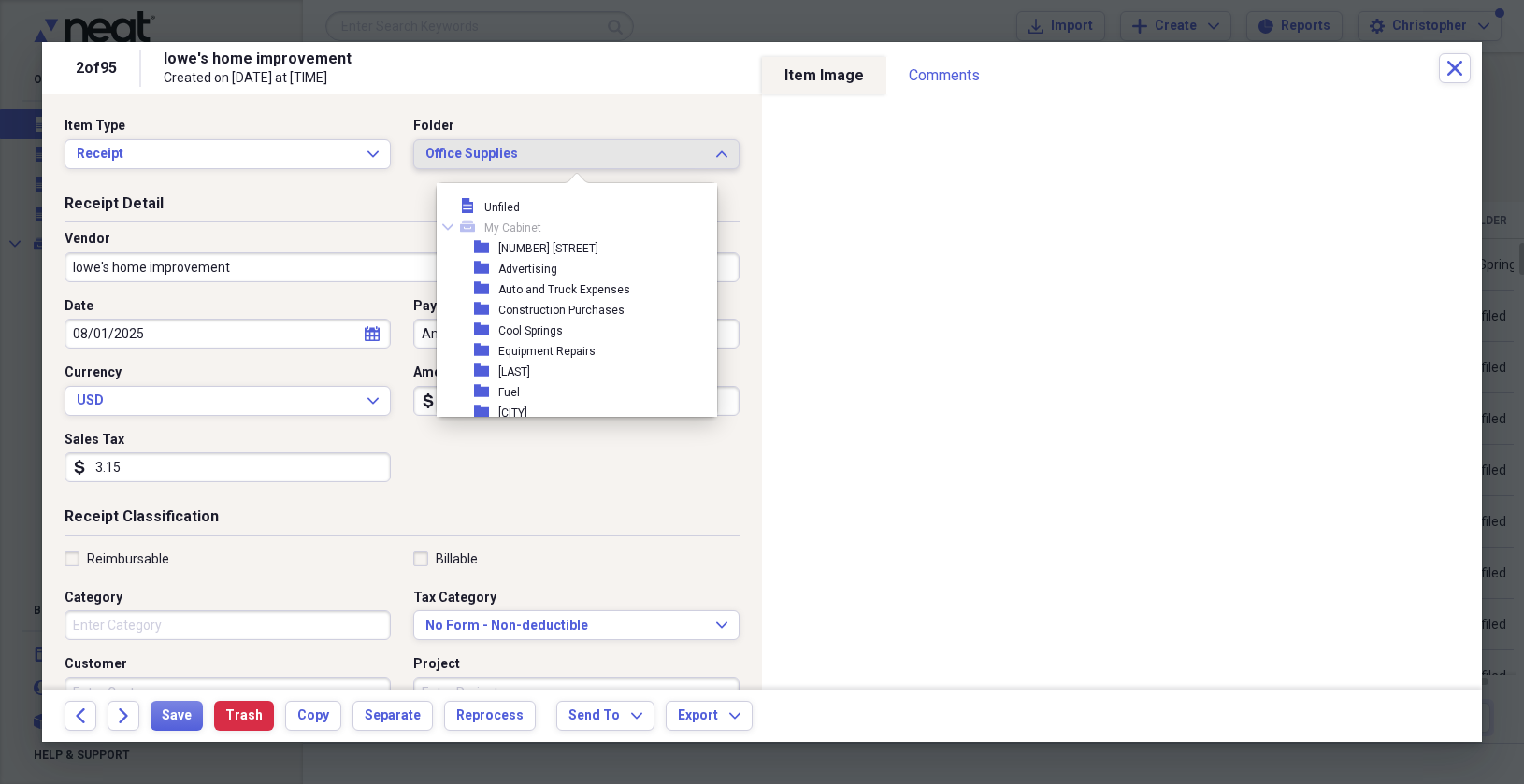 scroll, scrollTop: 338, scrollLeft: 0, axis: vertical 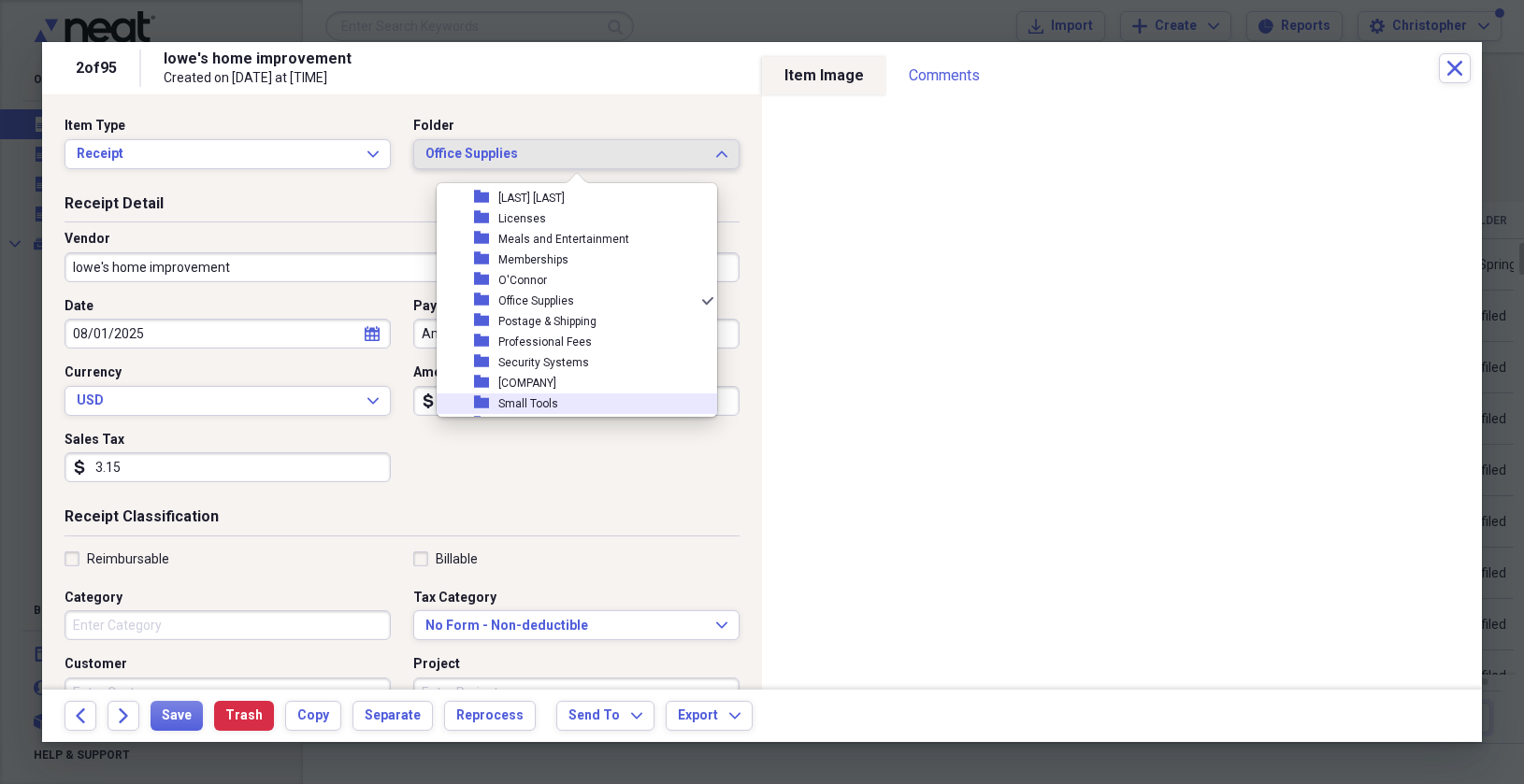 click on "Small Tools" at bounding box center (528, 404) 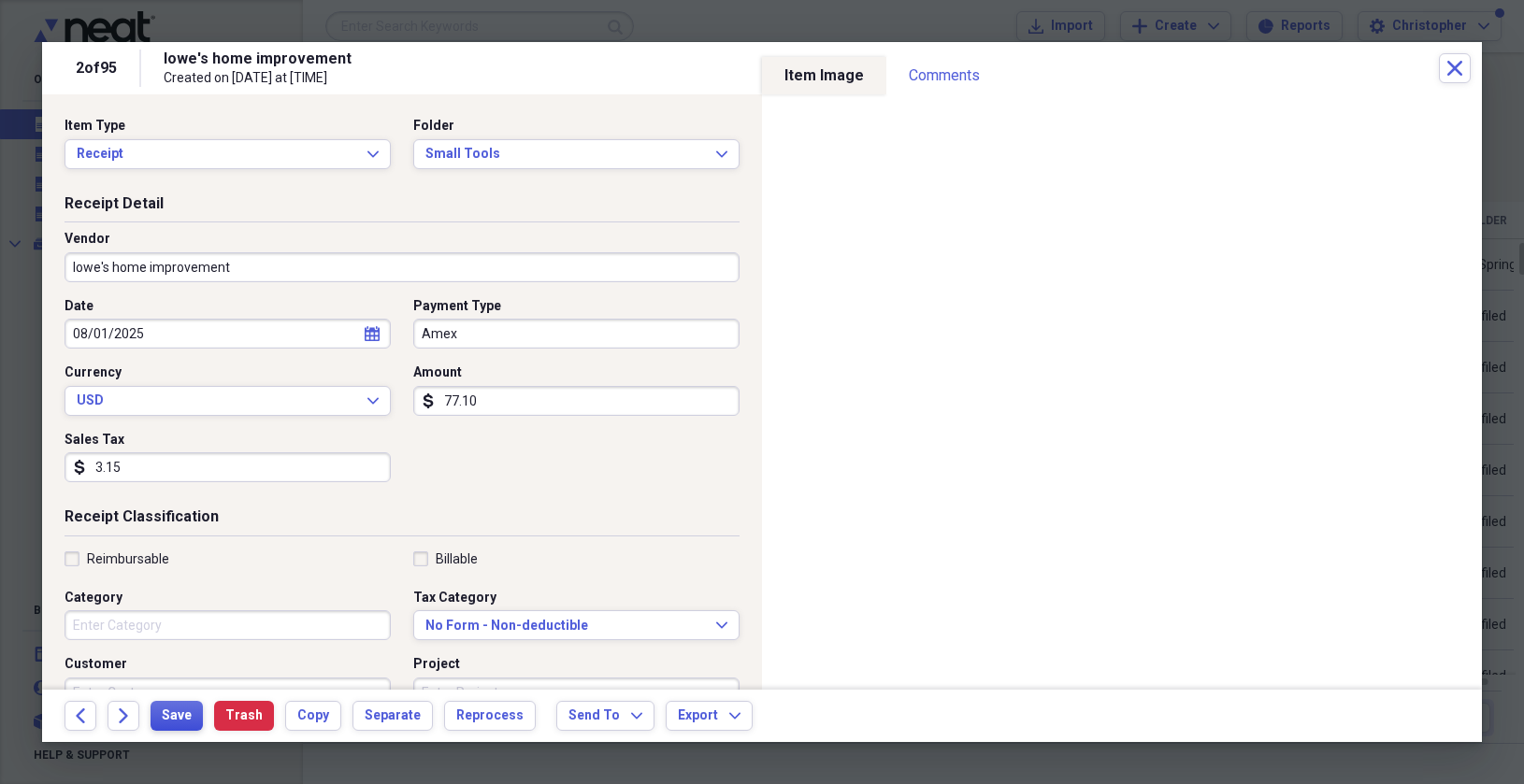 click on "Save" at bounding box center (177, 716) 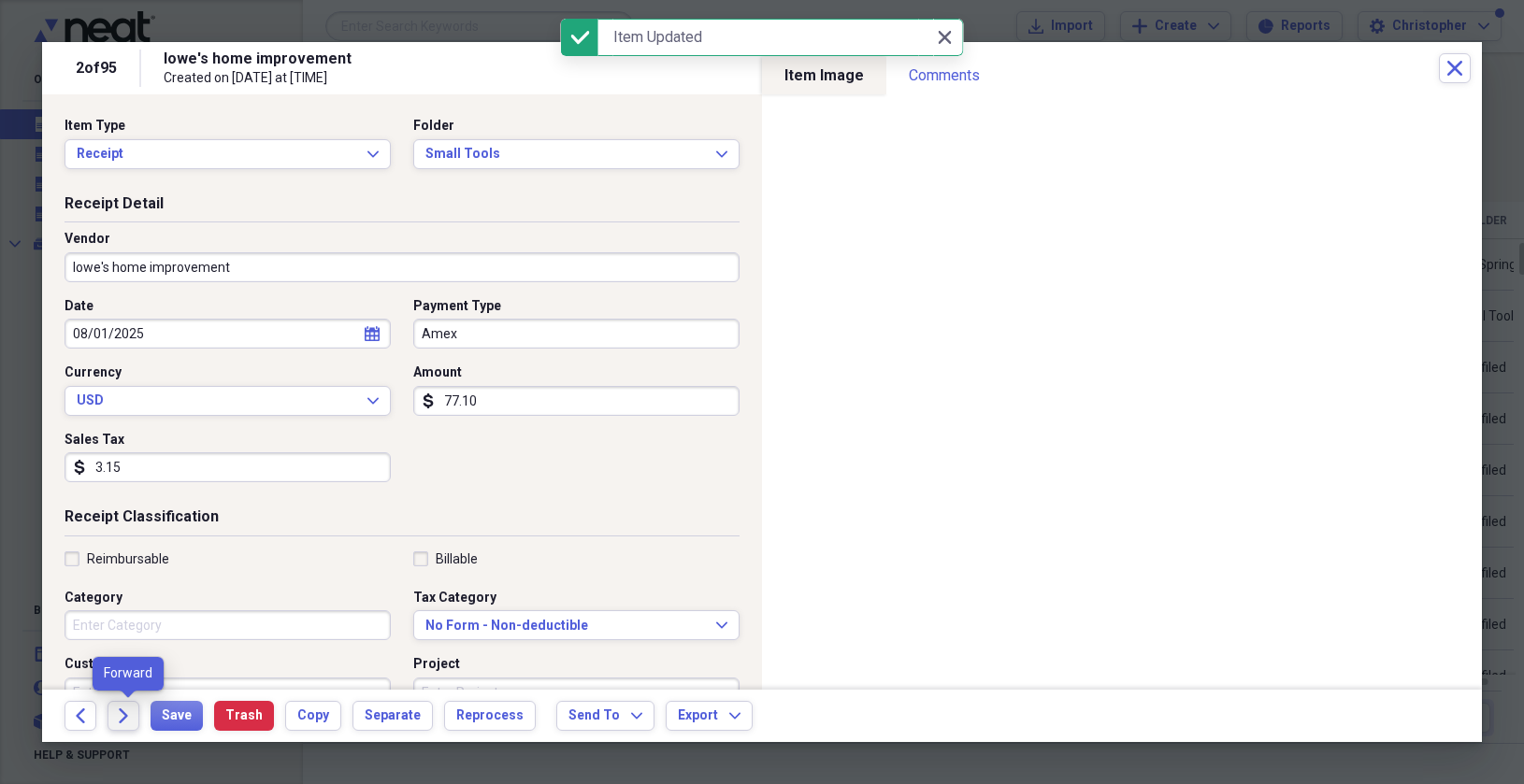 click on "Forward" 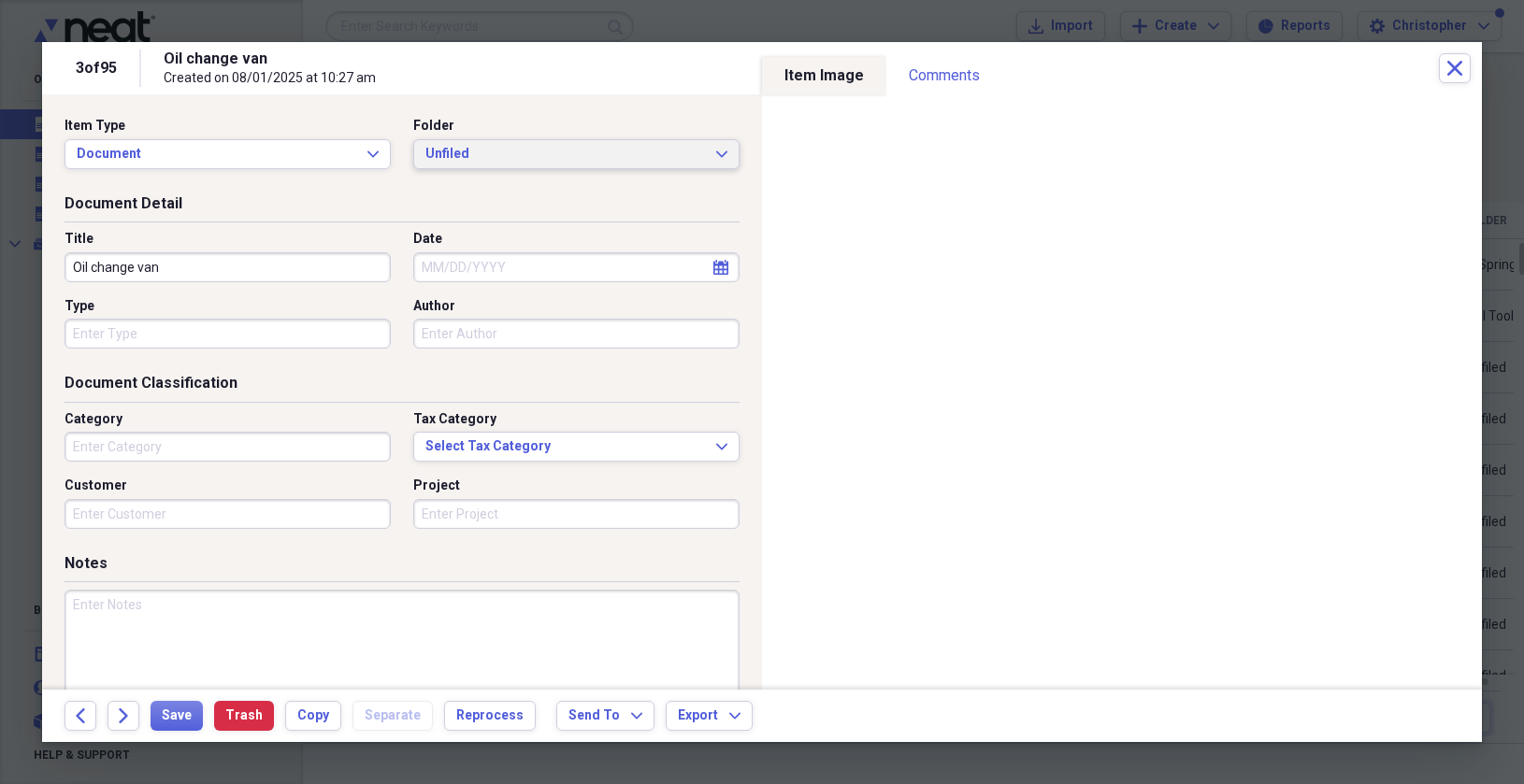 click on "Unfiled" at bounding box center [565, 154] 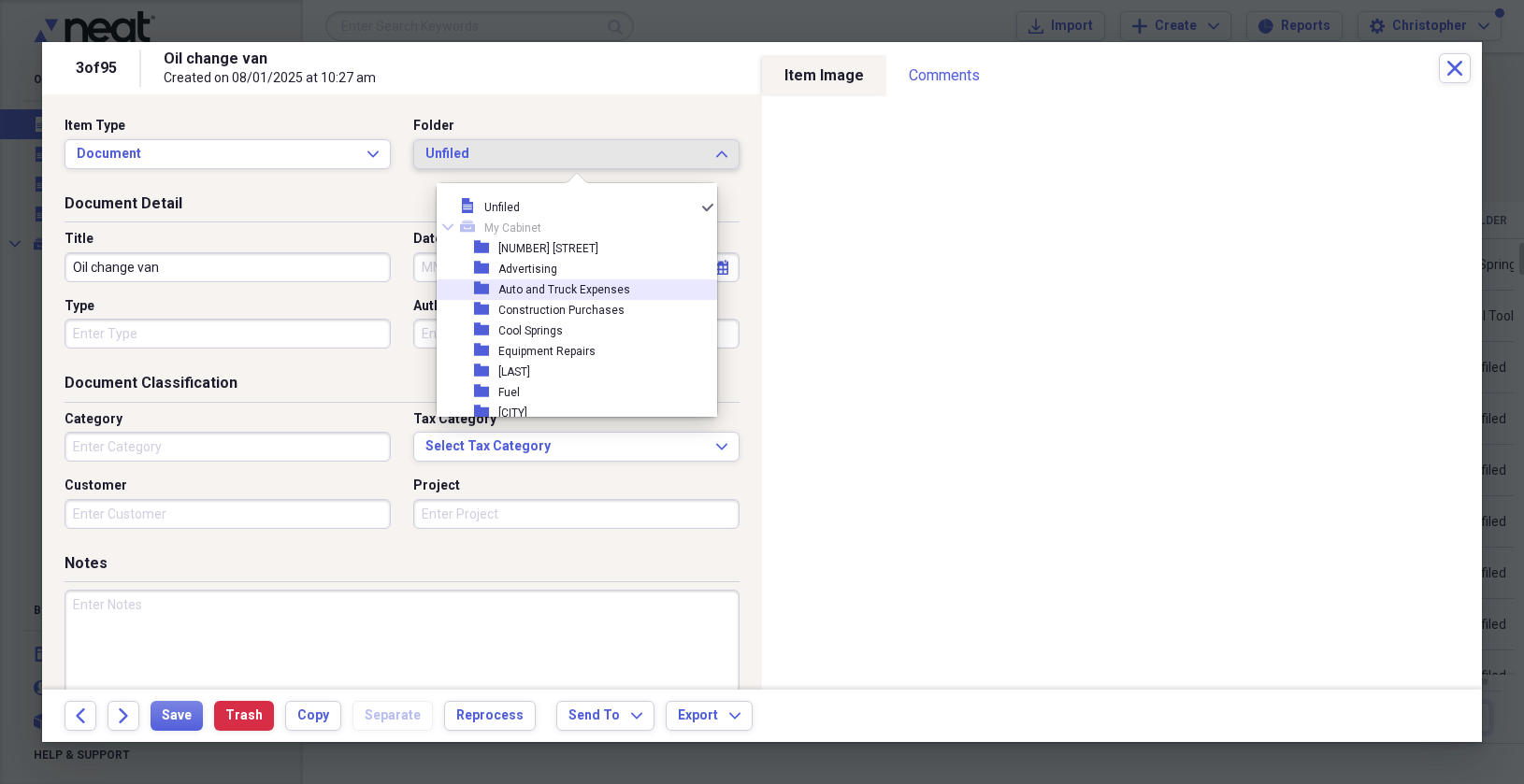 click on "Auto and Truck Expenses" at bounding box center (564, 290) 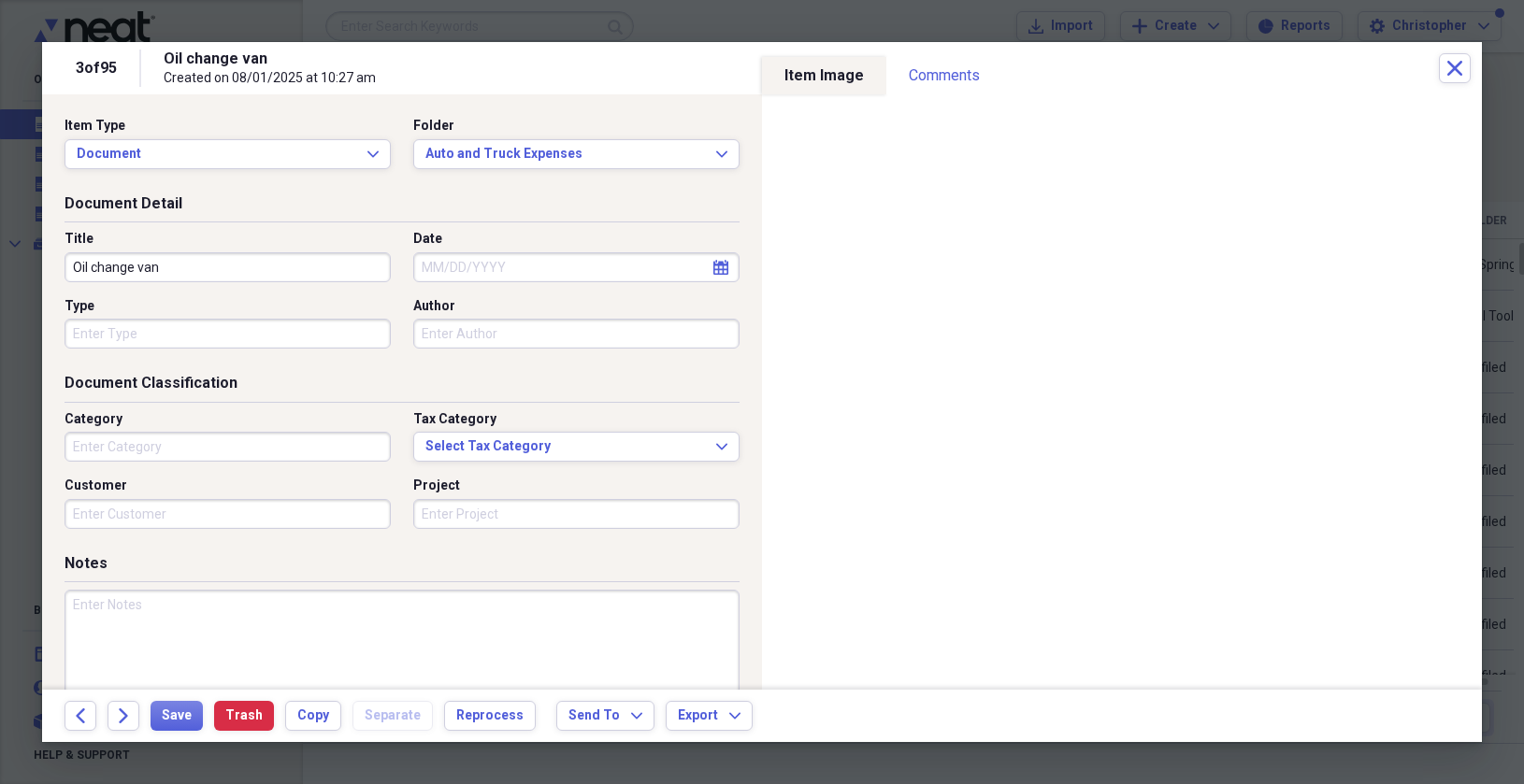 drag, startPoint x: 237, startPoint y: 271, endPoint x: -26, endPoint y: 257, distance: 263.37236 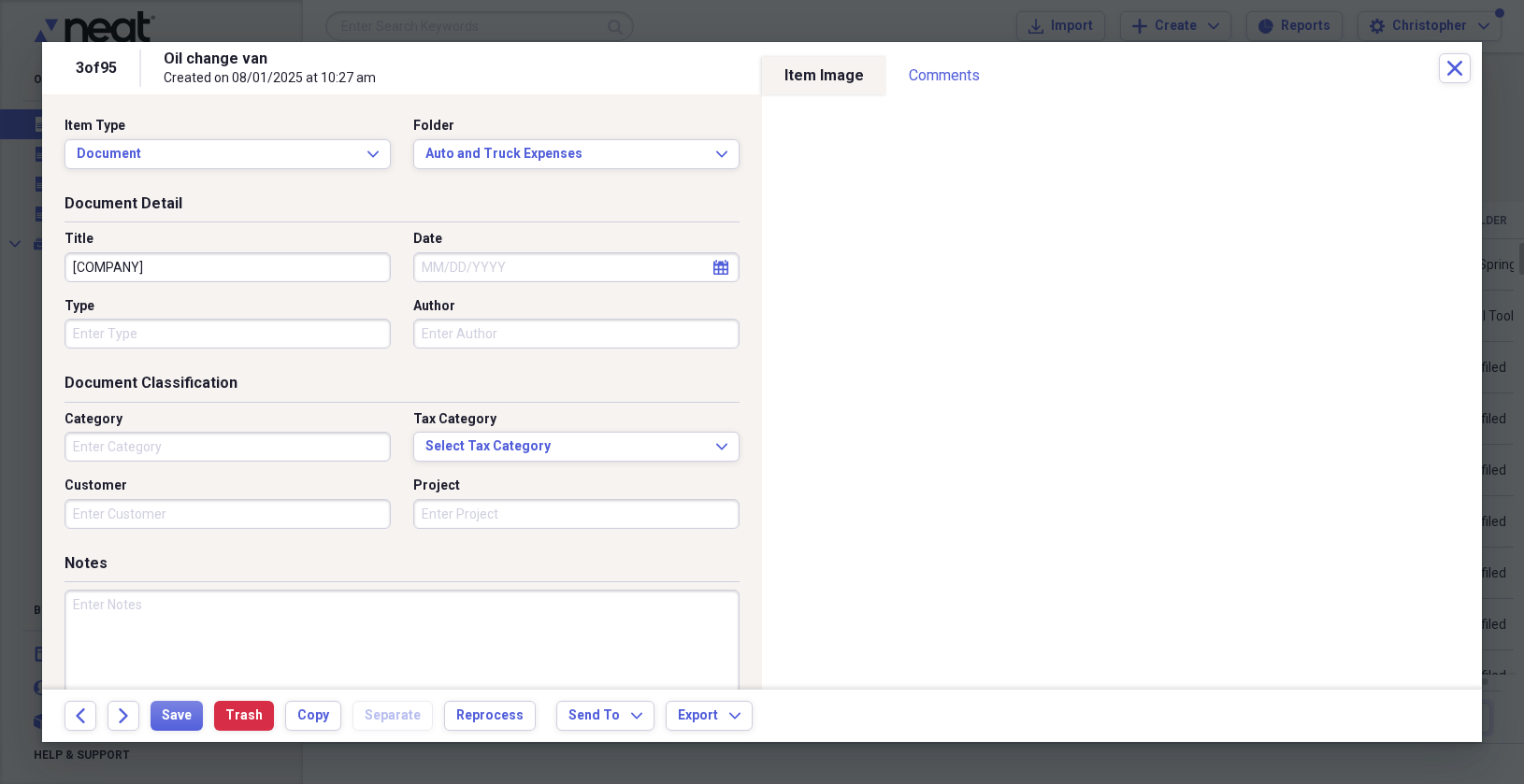 type on "[COMPANY]" 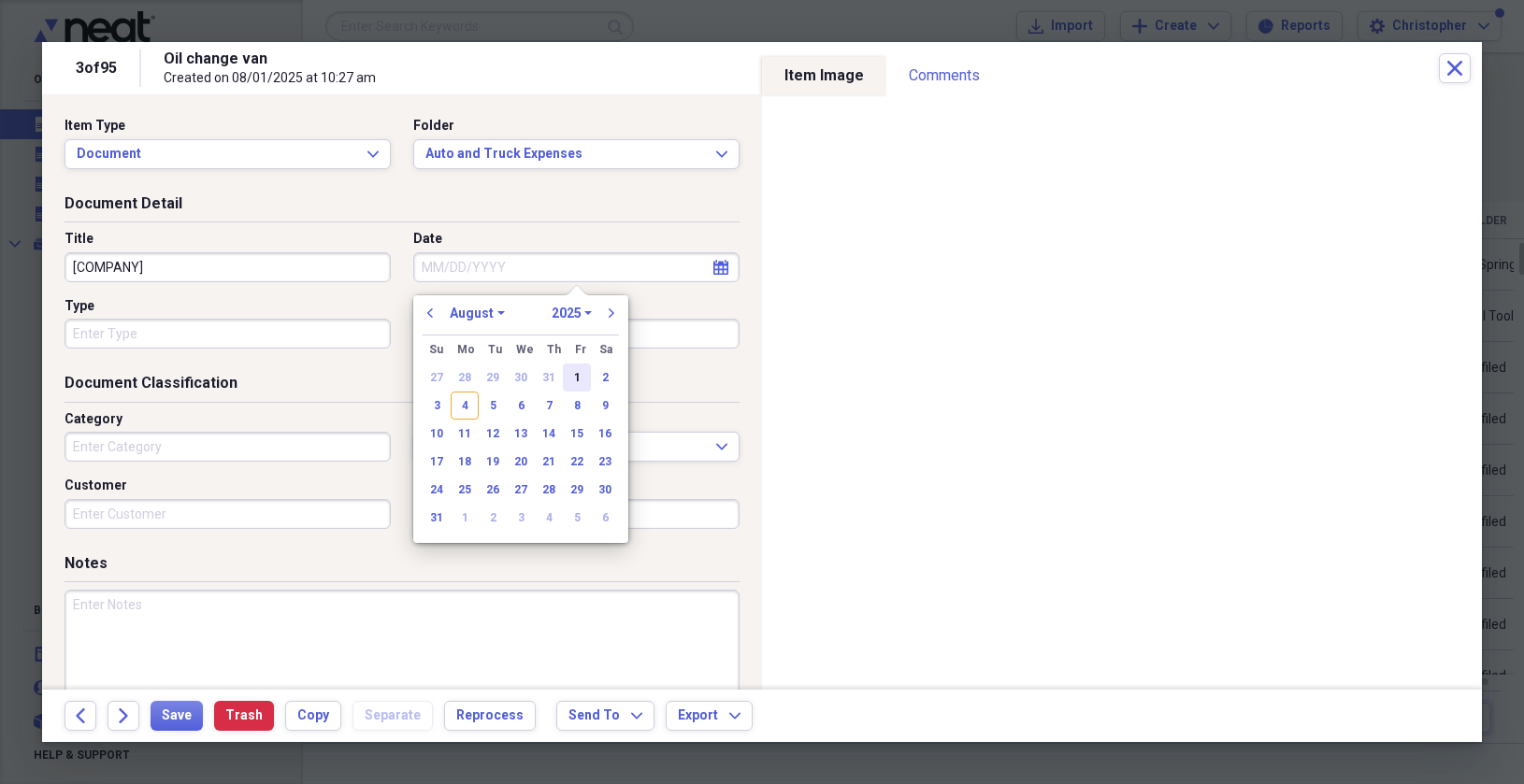 click on "1" at bounding box center (577, 378) 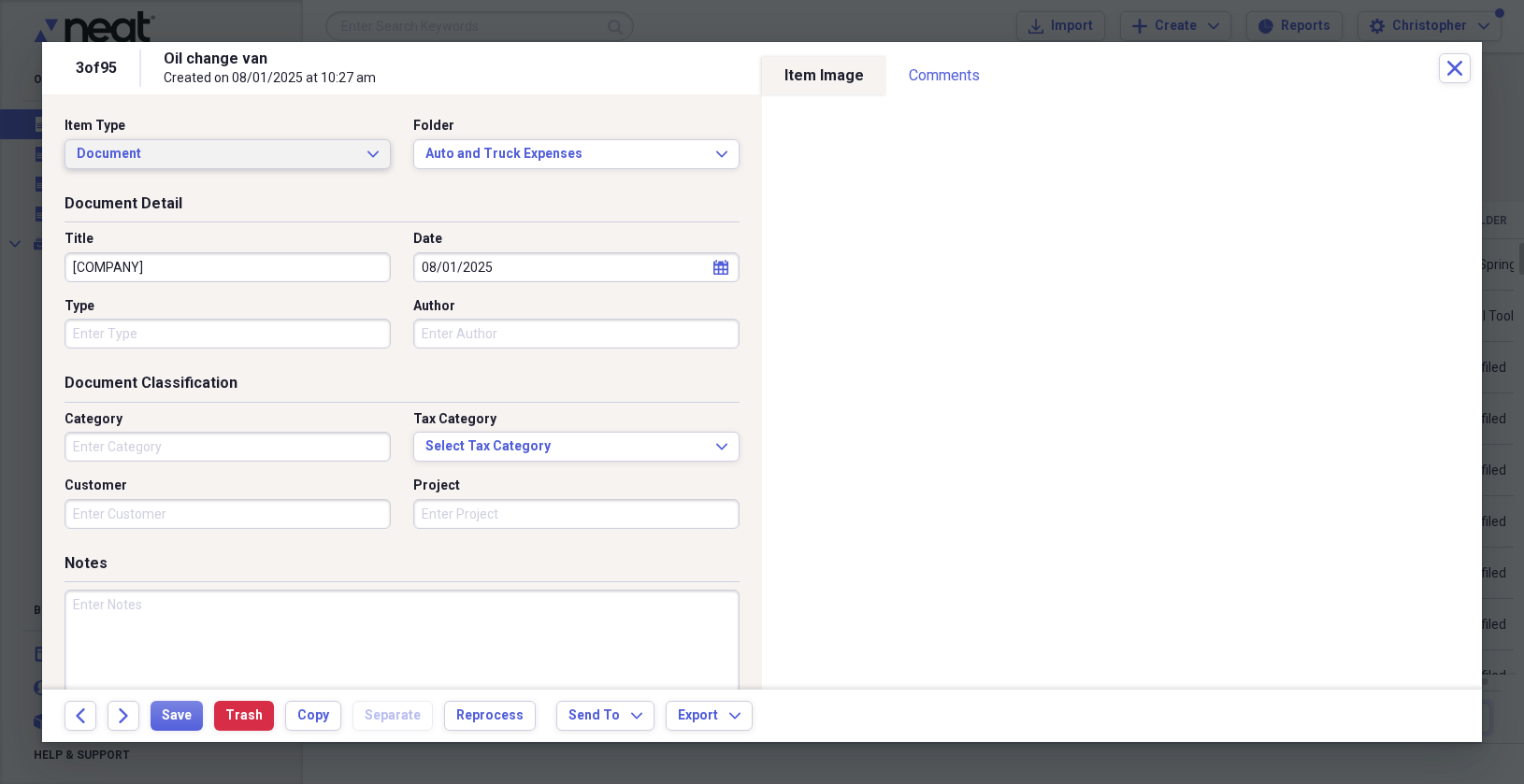 click on "Document" at bounding box center (216, 154) 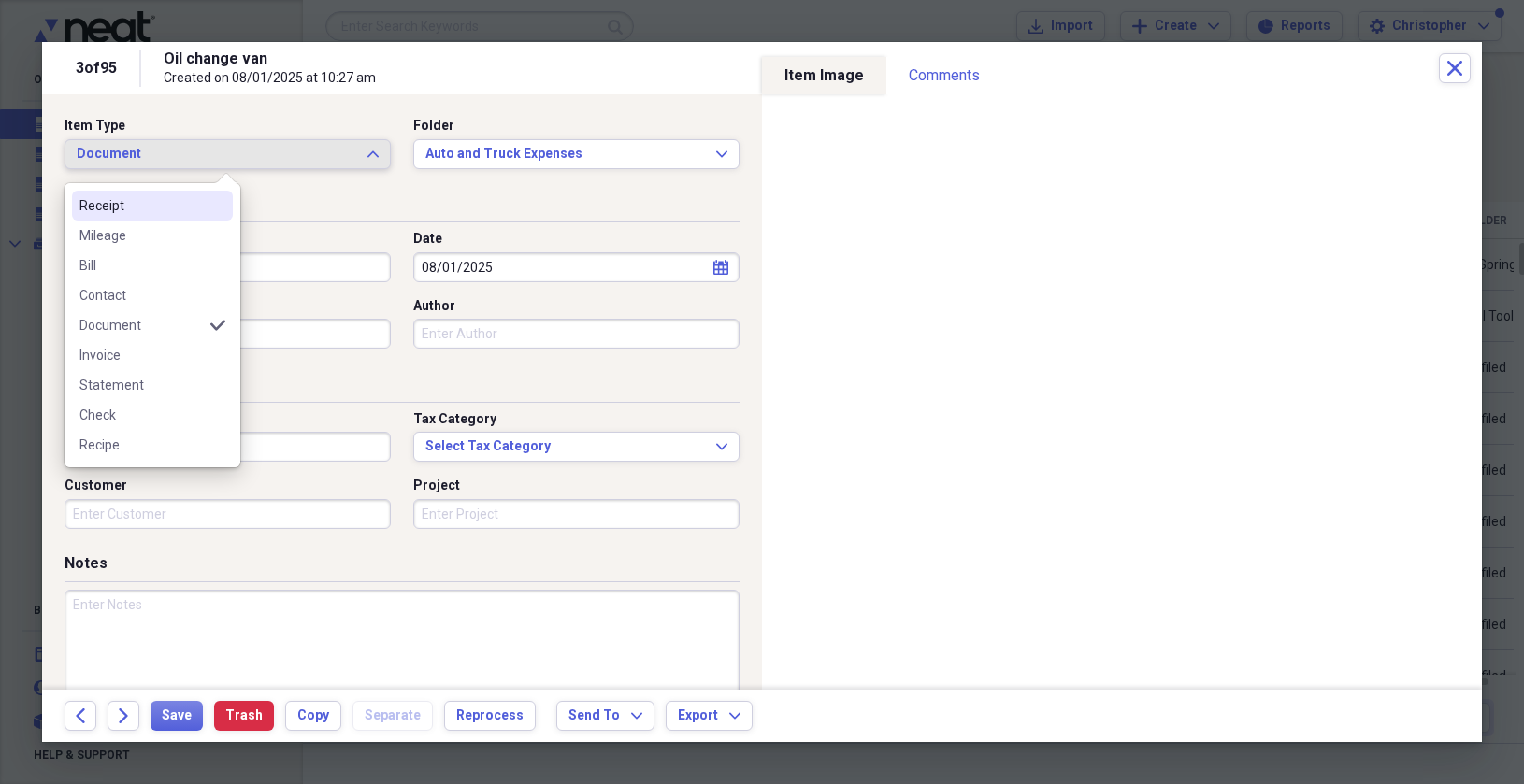 click on "Receipt" at bounding box center (152, 206) 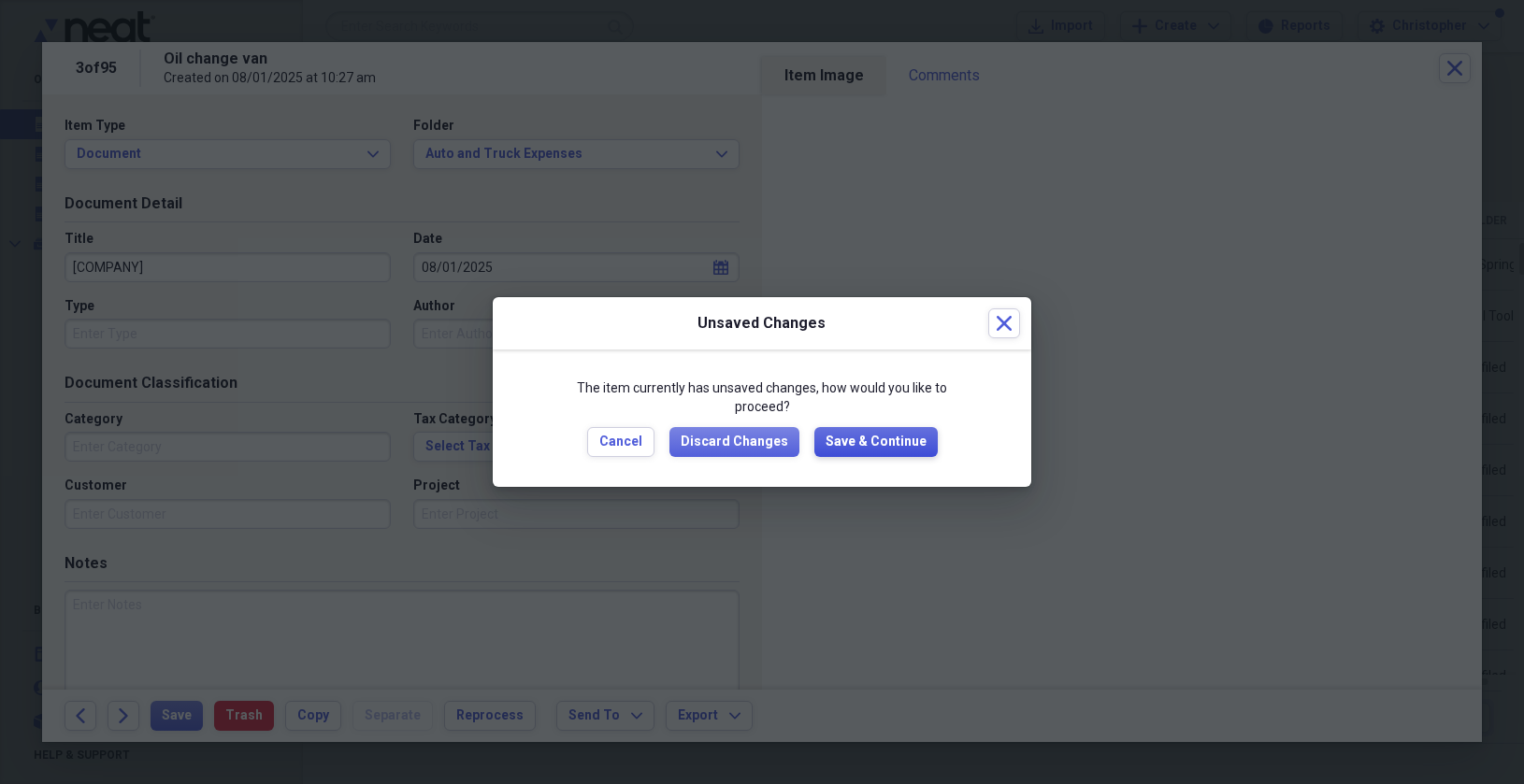 click on "Save & Continue" at bounding box center [876, 442] 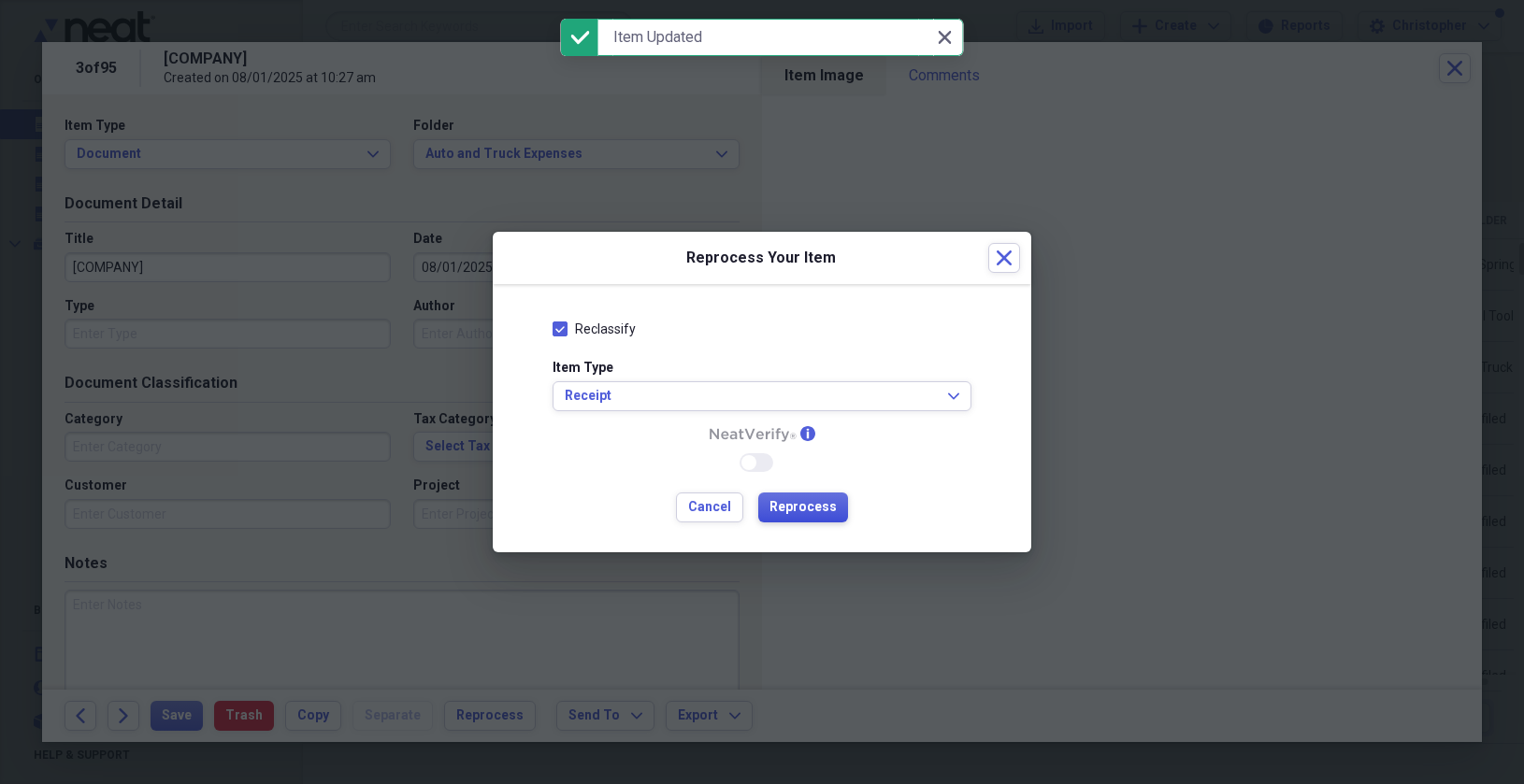 click on "Reprocess" at bounding box center [803, 507] 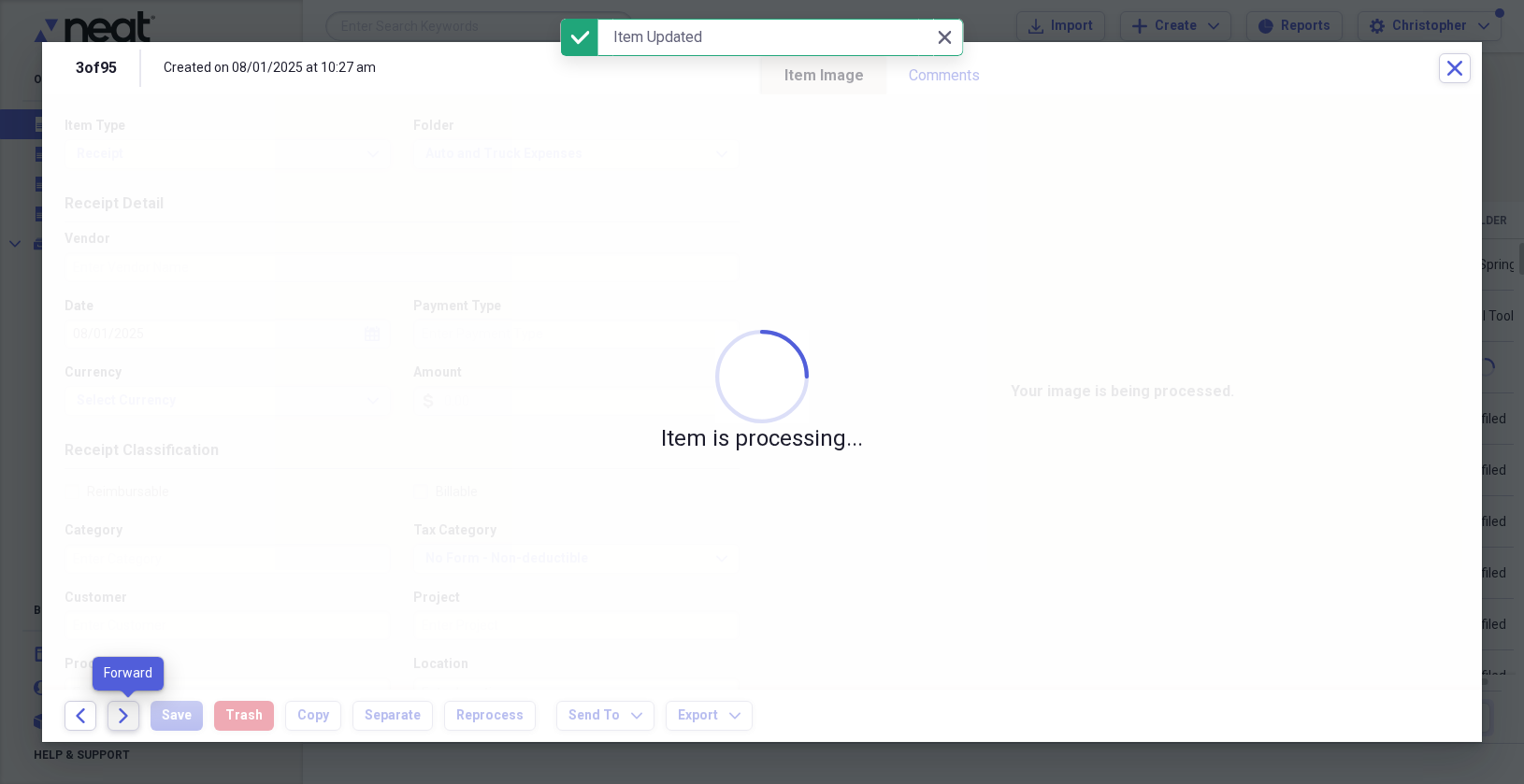 click on "Forward" 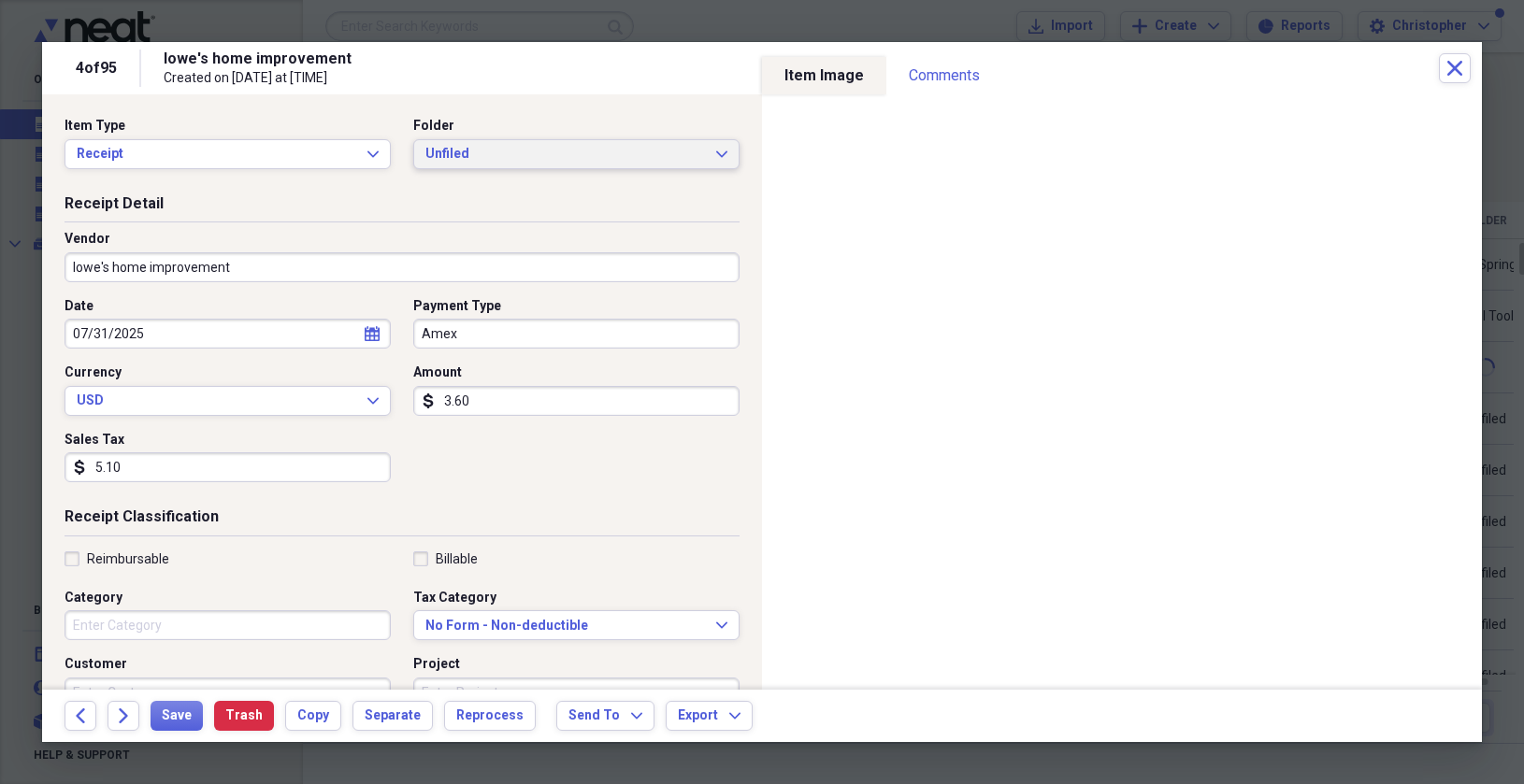 click on "Unfiled Expand" at bounding box center [576, 154] 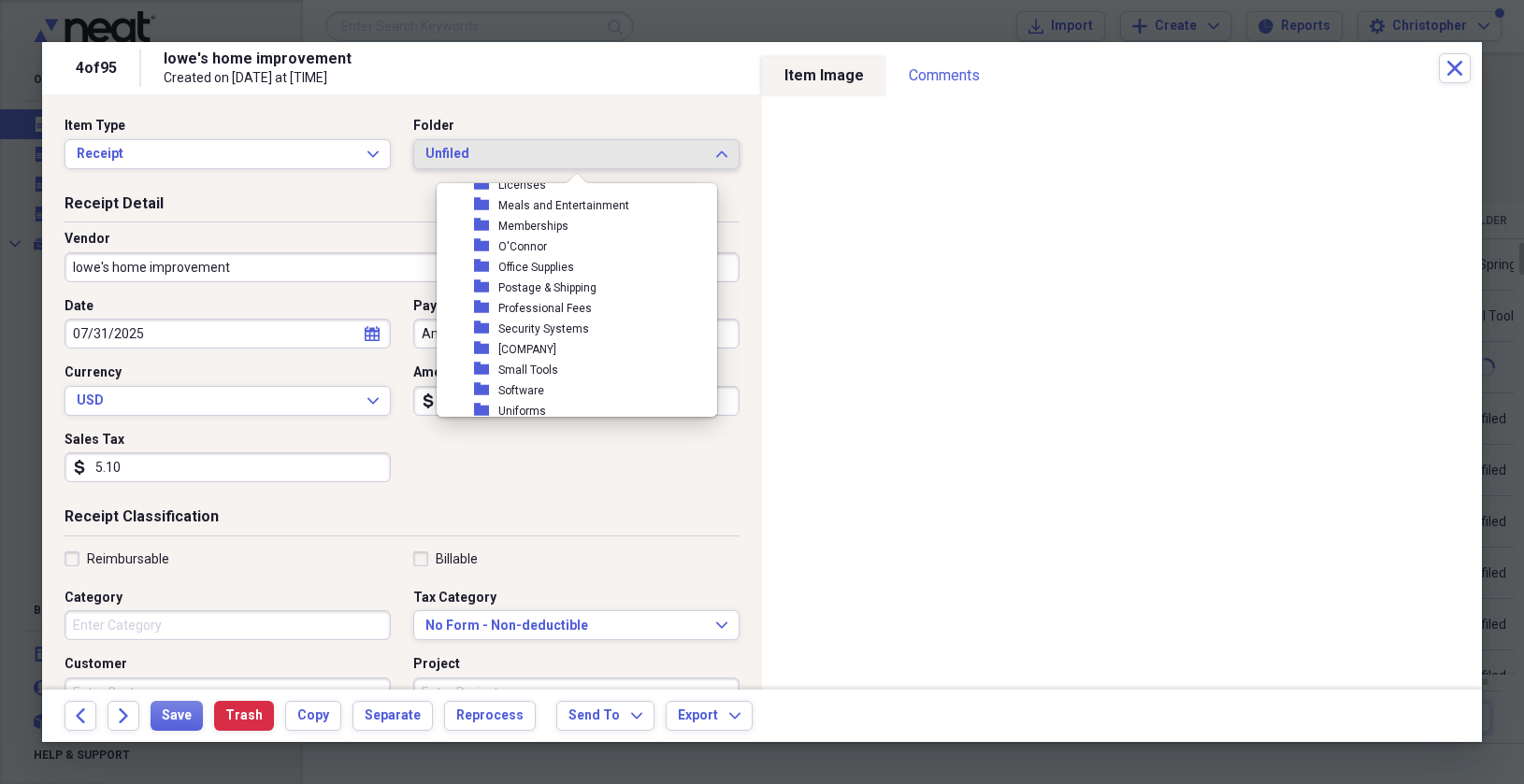scroll, scrollTop: 383, scrollLeft: 0, axis: vertical 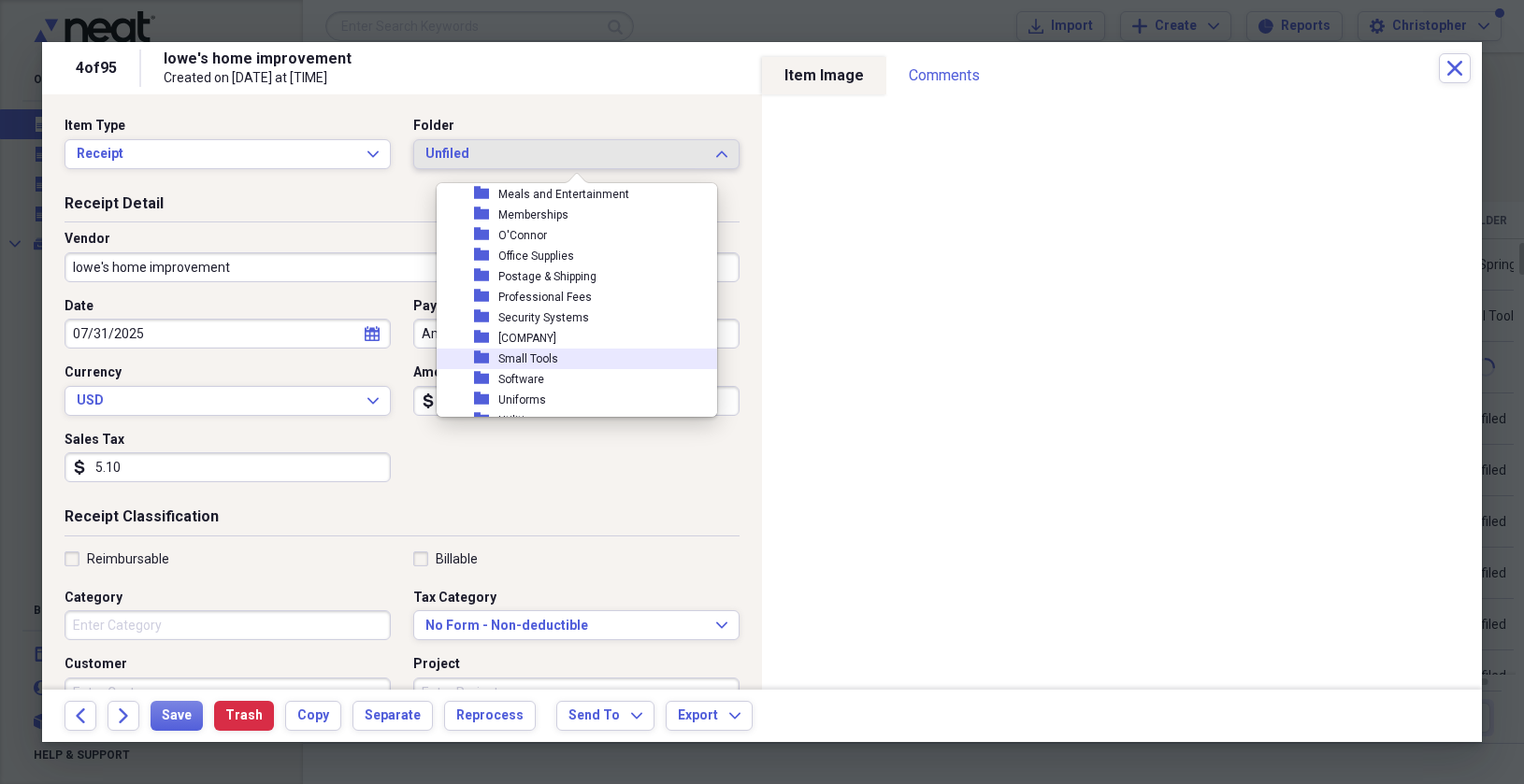 click on "Small Tools" at bounding box center (528, 359) 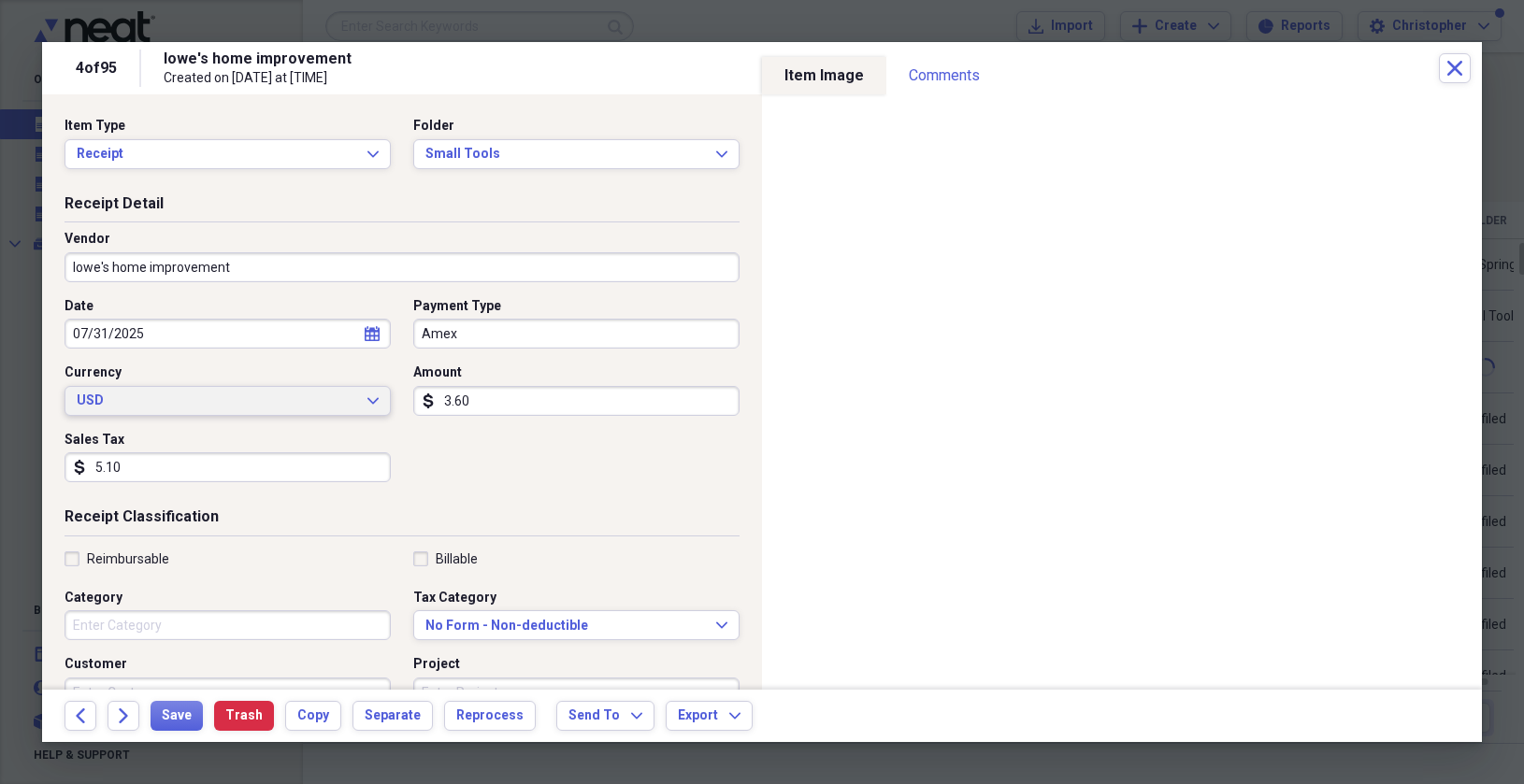 drag, startPoint x: 510, startPoint y: 401, endPoint x: 314, endPoint y: 393, distance: 196.1632 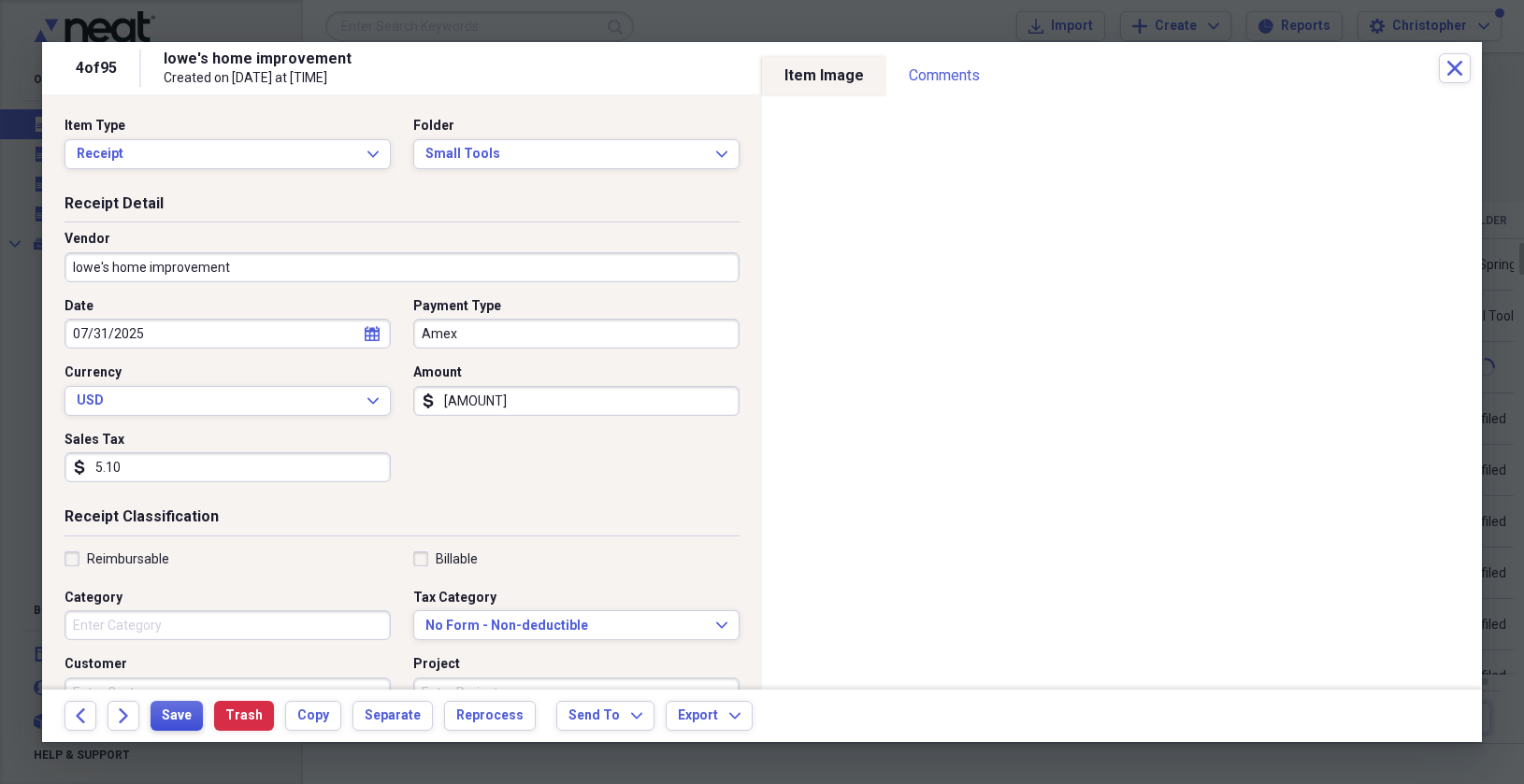 type on "[AMOUNT]" 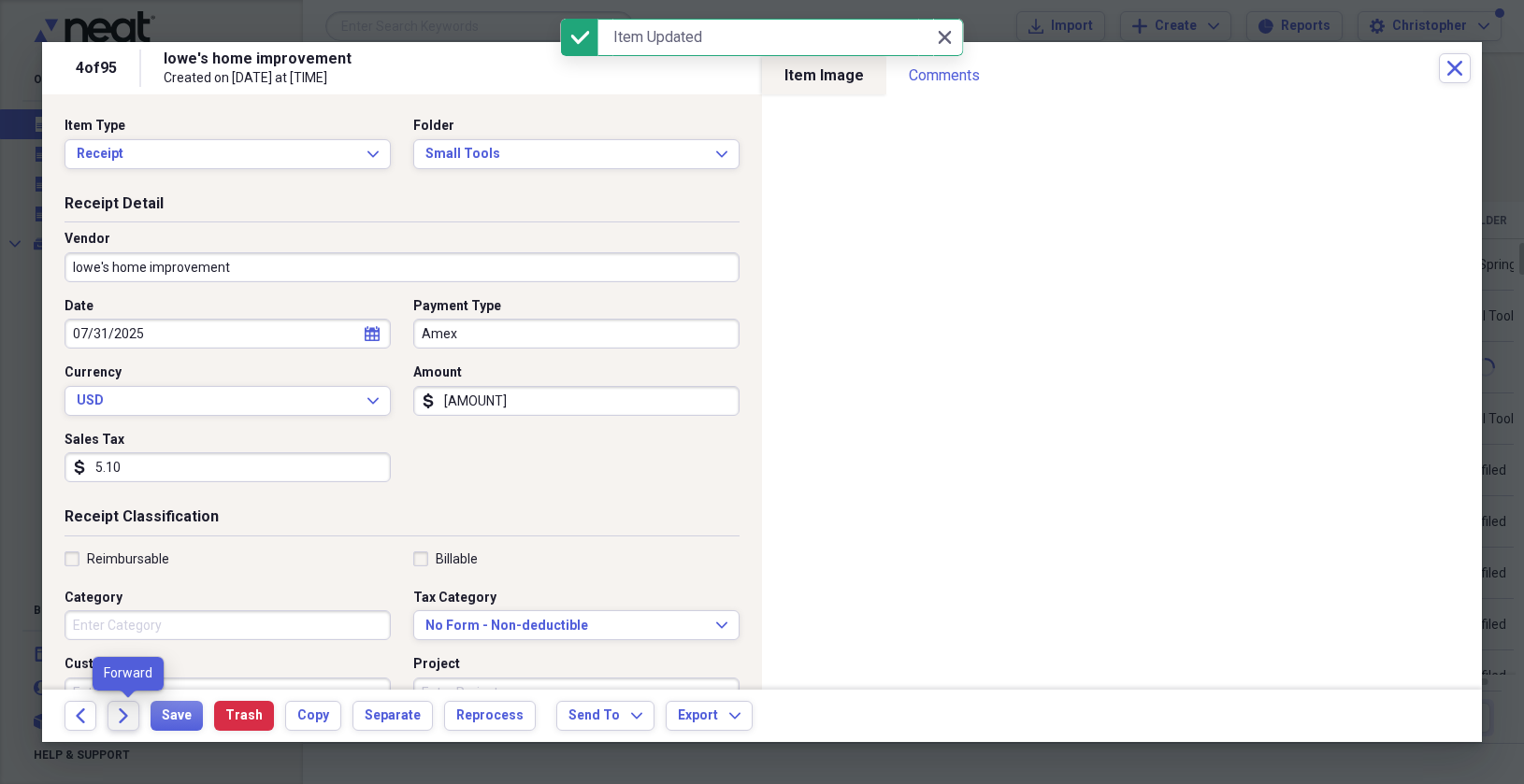 click on "Forward" 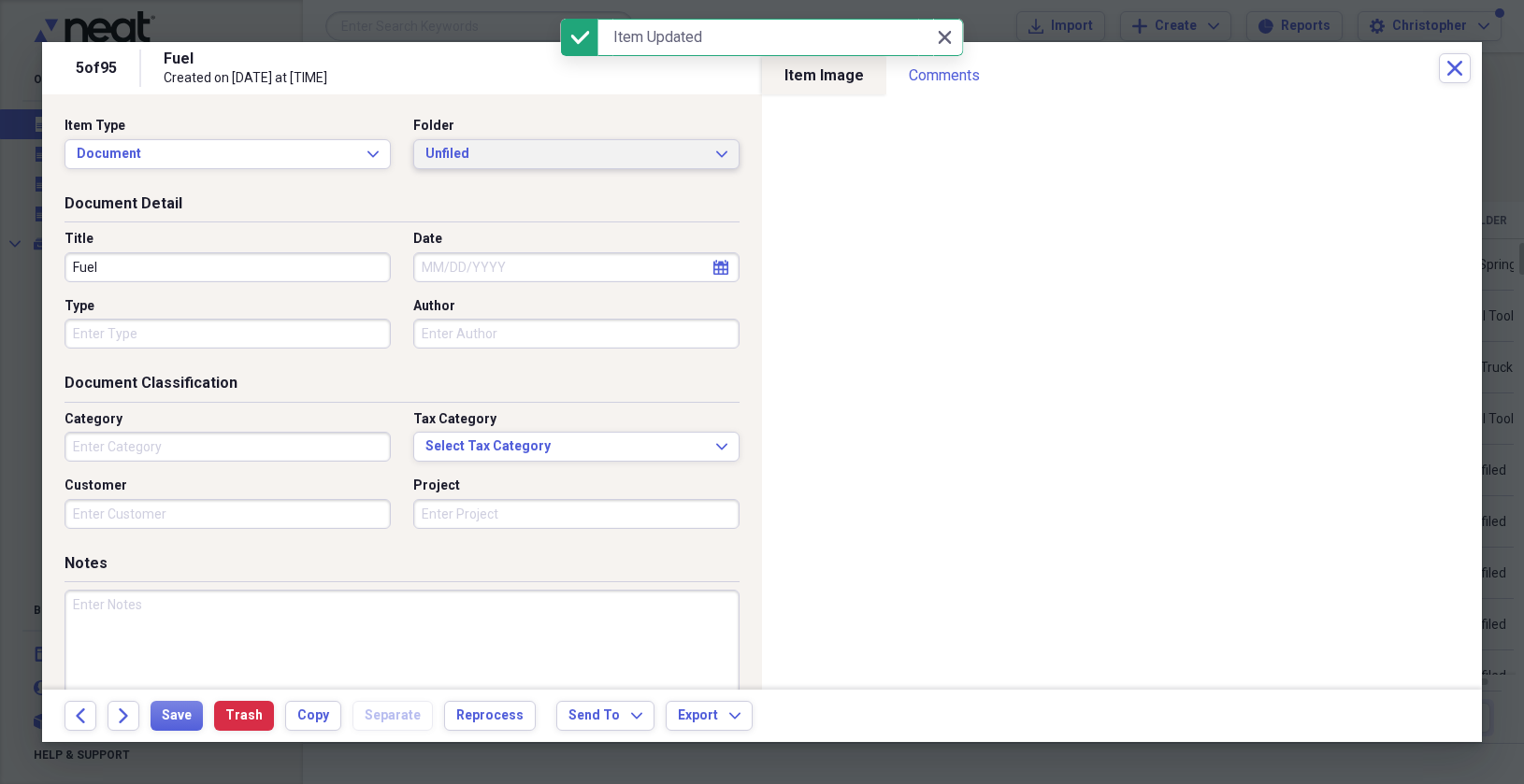 click on "Unfiled" at bounding box center (565, 154) 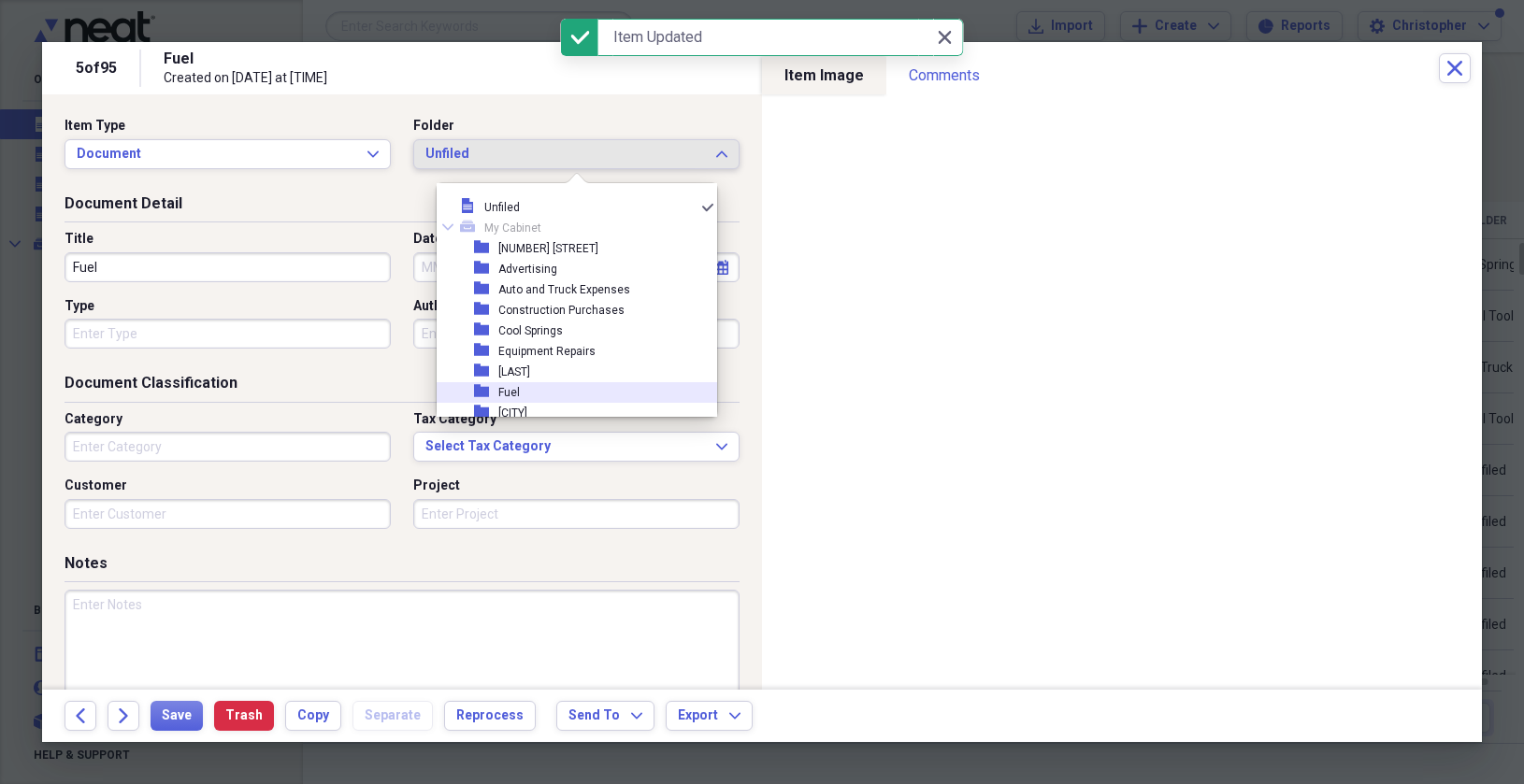 click on "folder Fuel" at bounding box center [569, 392] 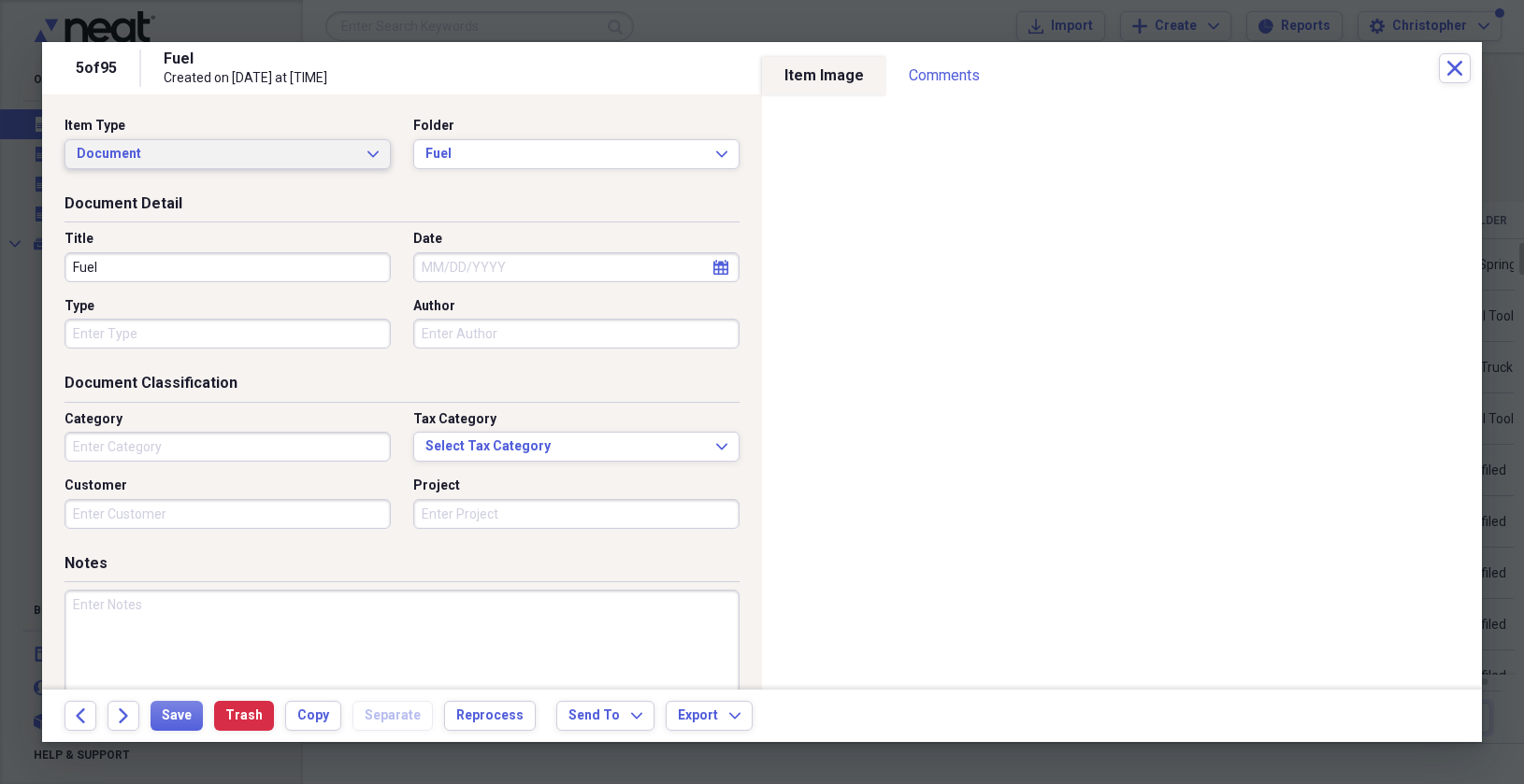 click on "Document" at bounding box center (216, 154) 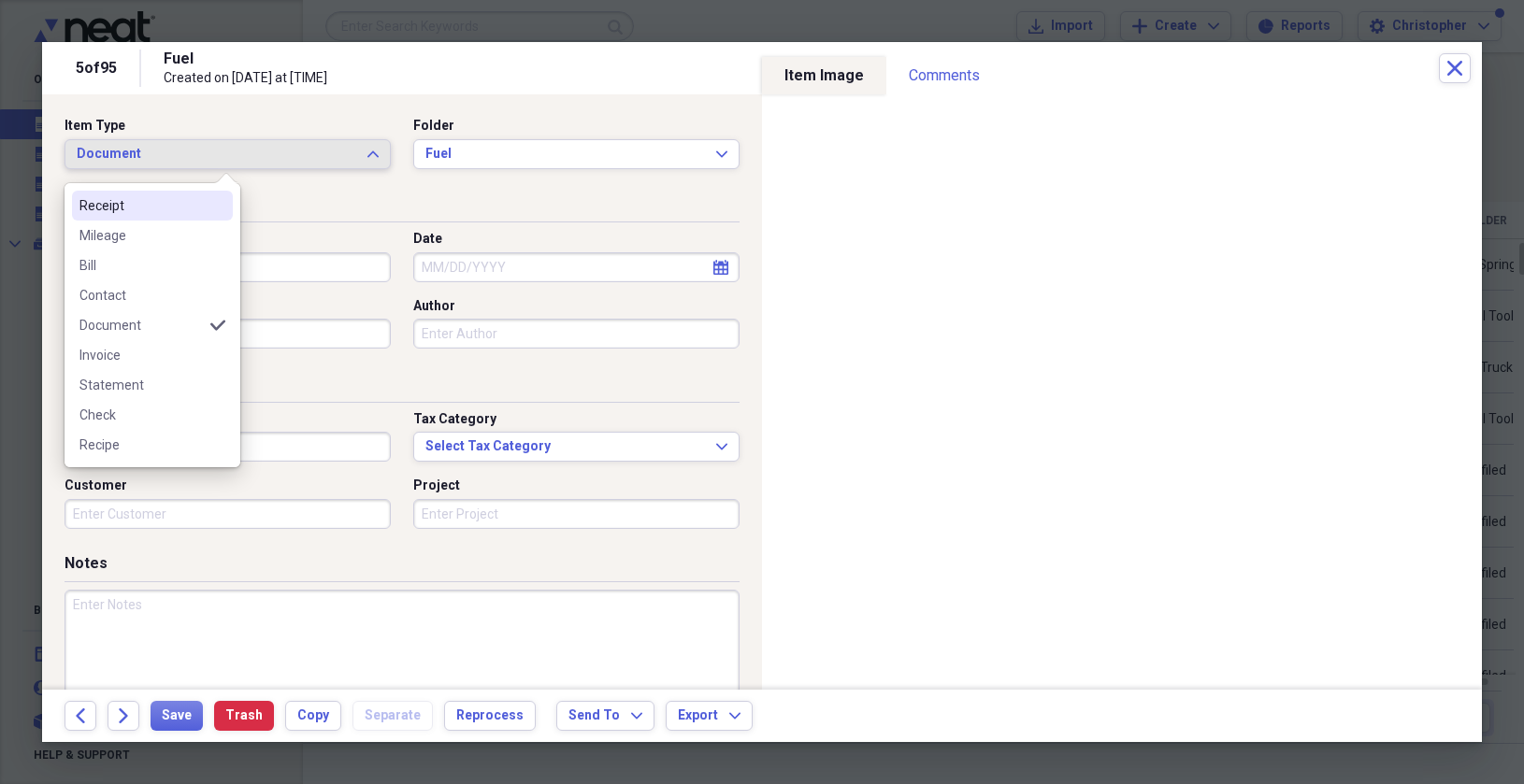 click on "Receipt" at bounding box center [141, 206] 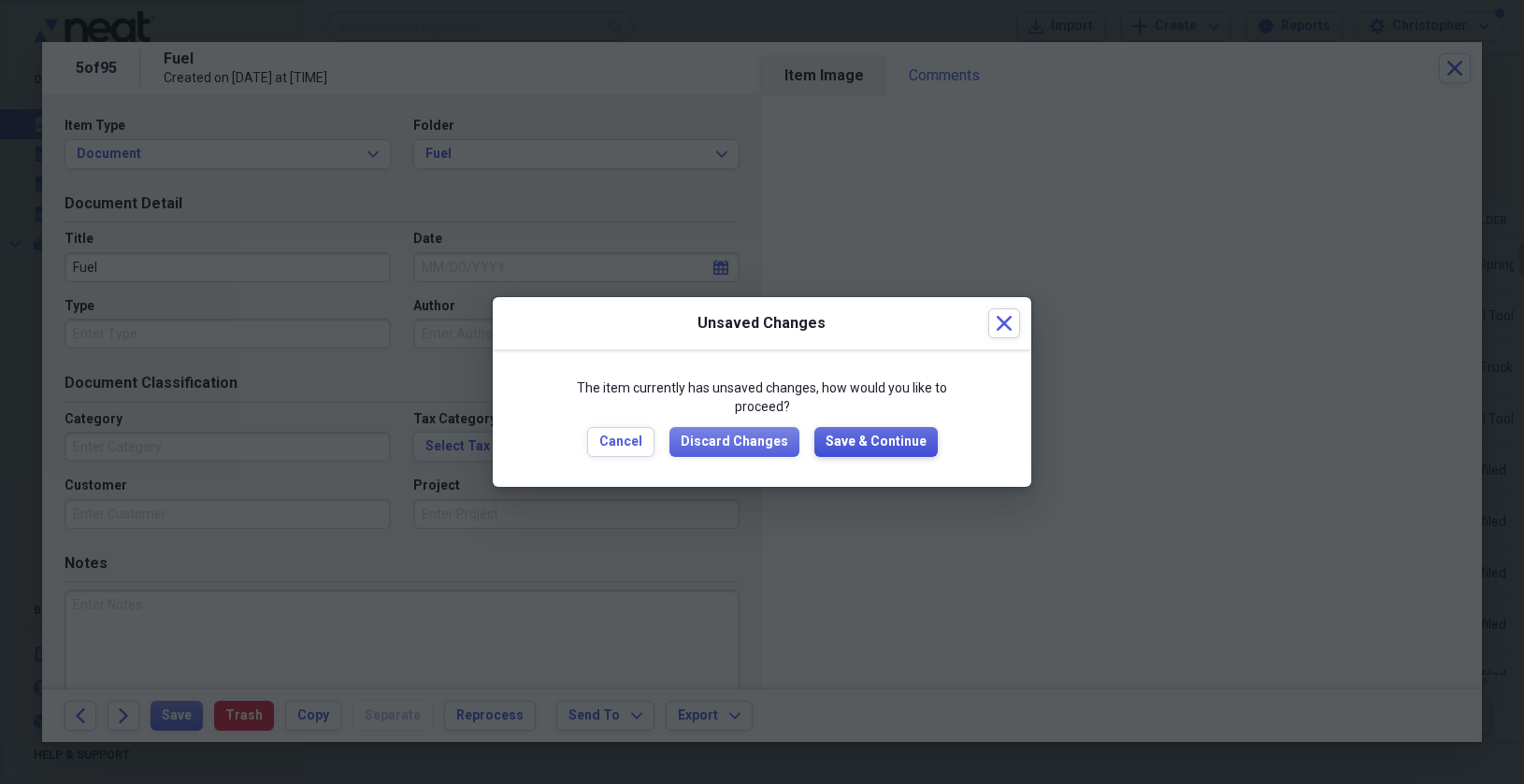 click on "Save & Continue" at bounding box center (876, 442) 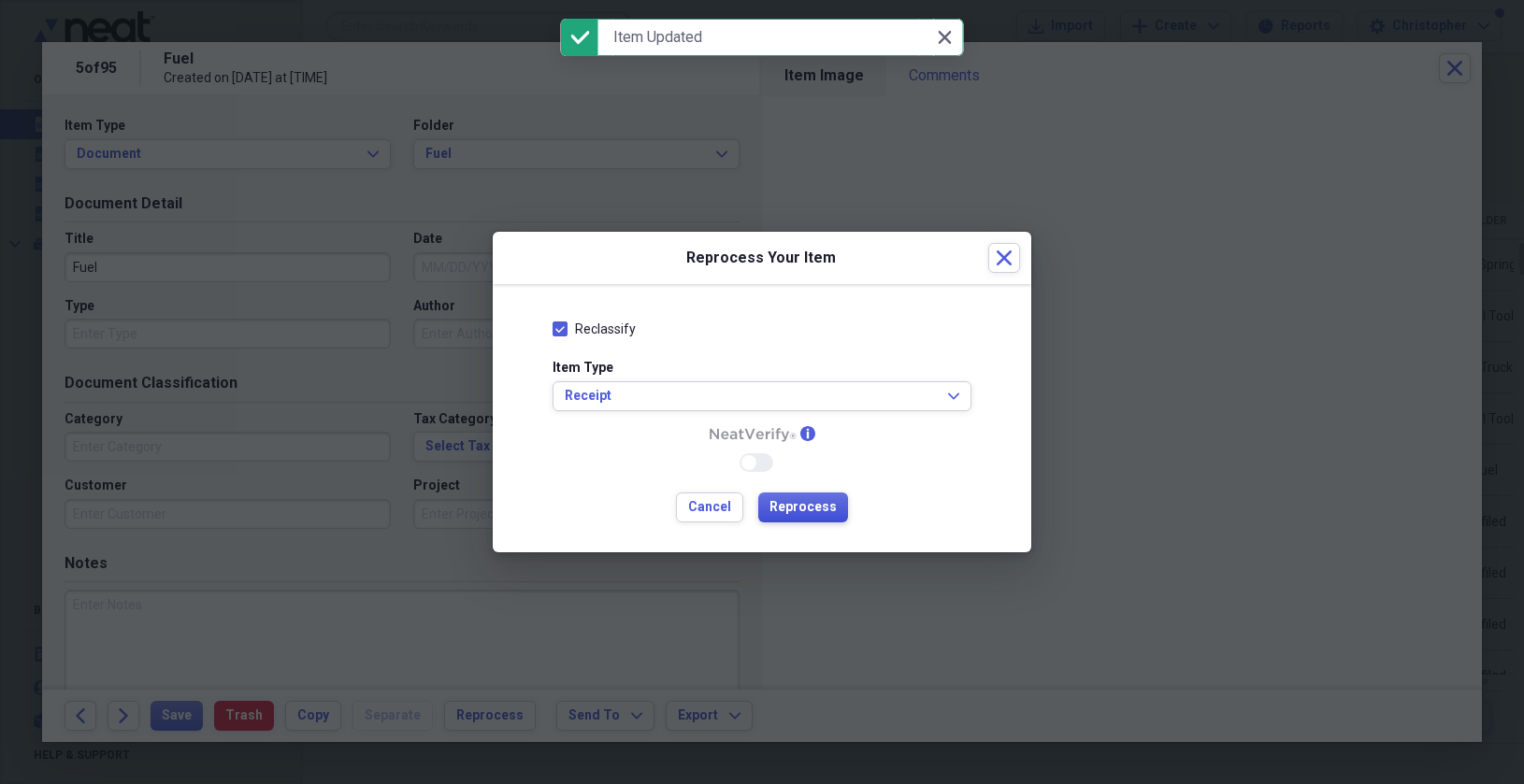 click on "Reprocess" at bounding box center [803, 507] 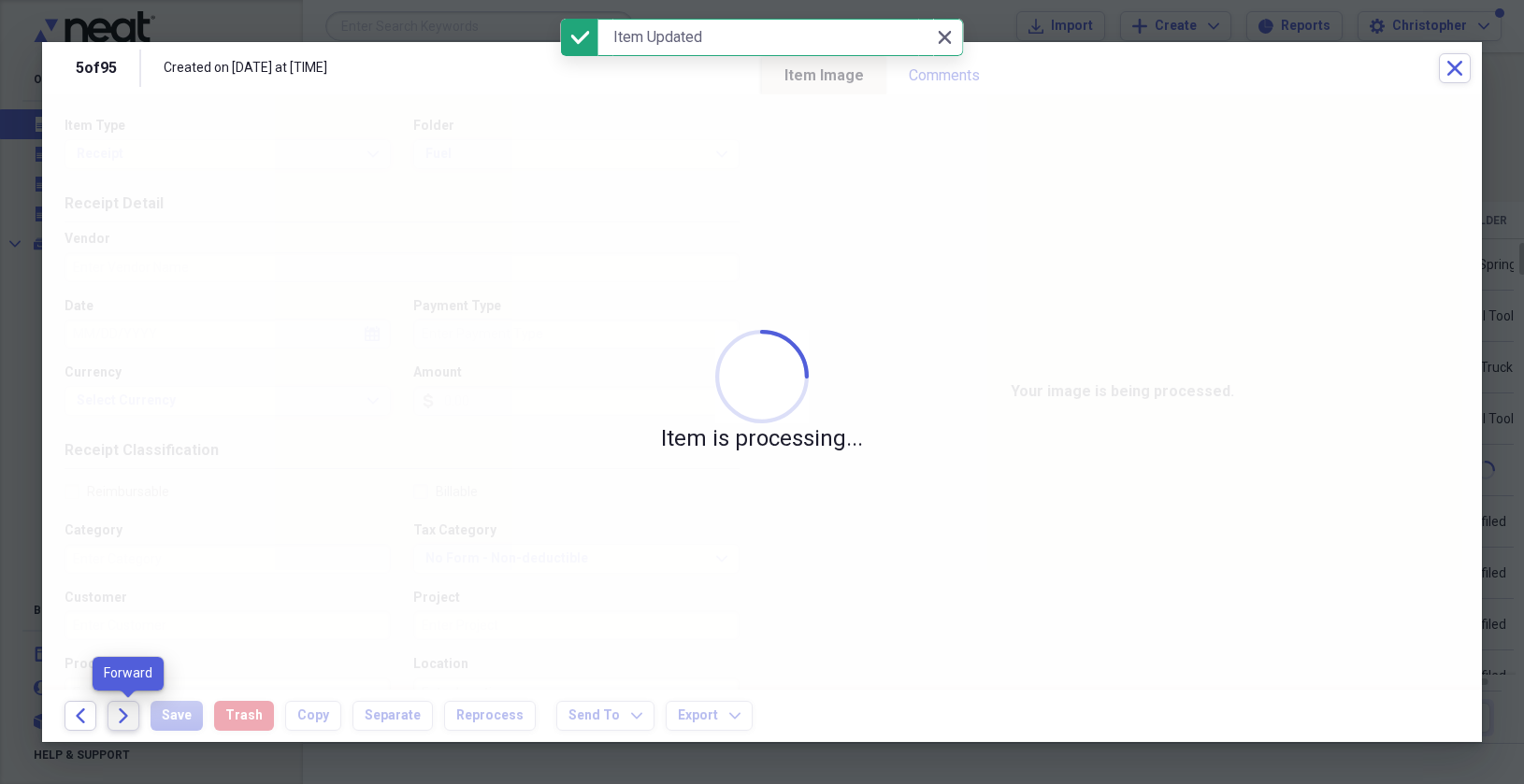 click on "Forward" 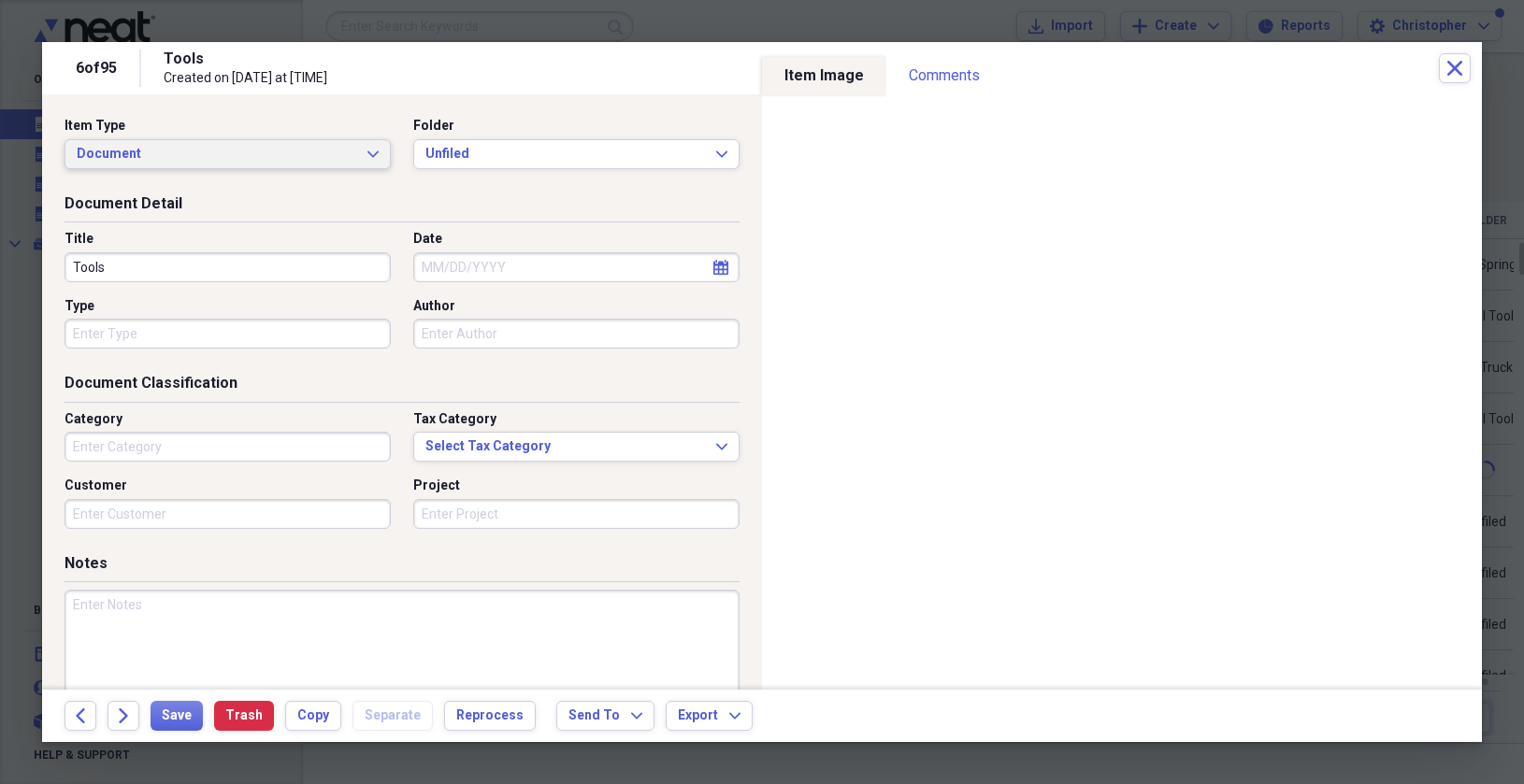 click on "Document" at bounding box center (216, 154) 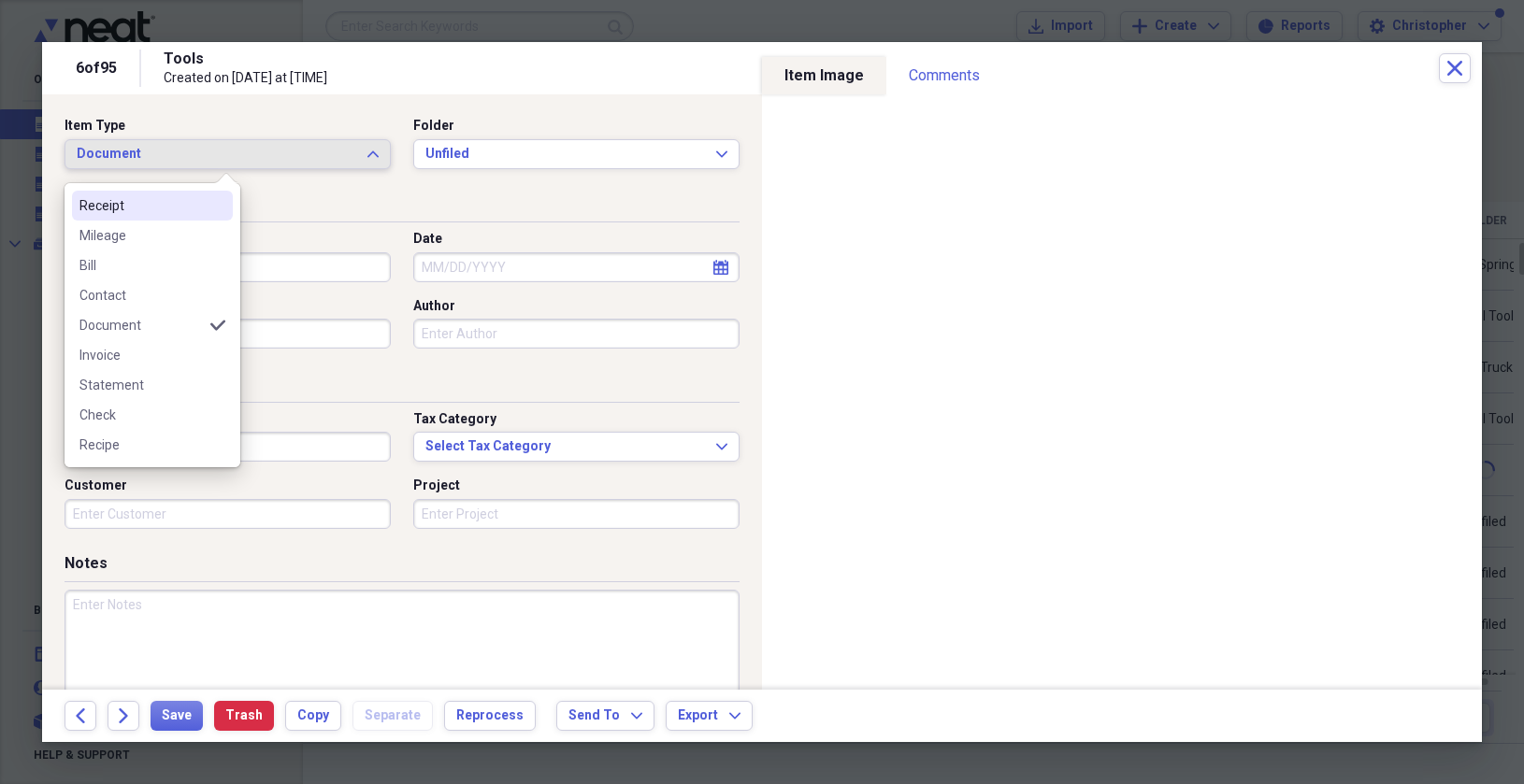 click on "Receipt" at bounding box center (152, 206) 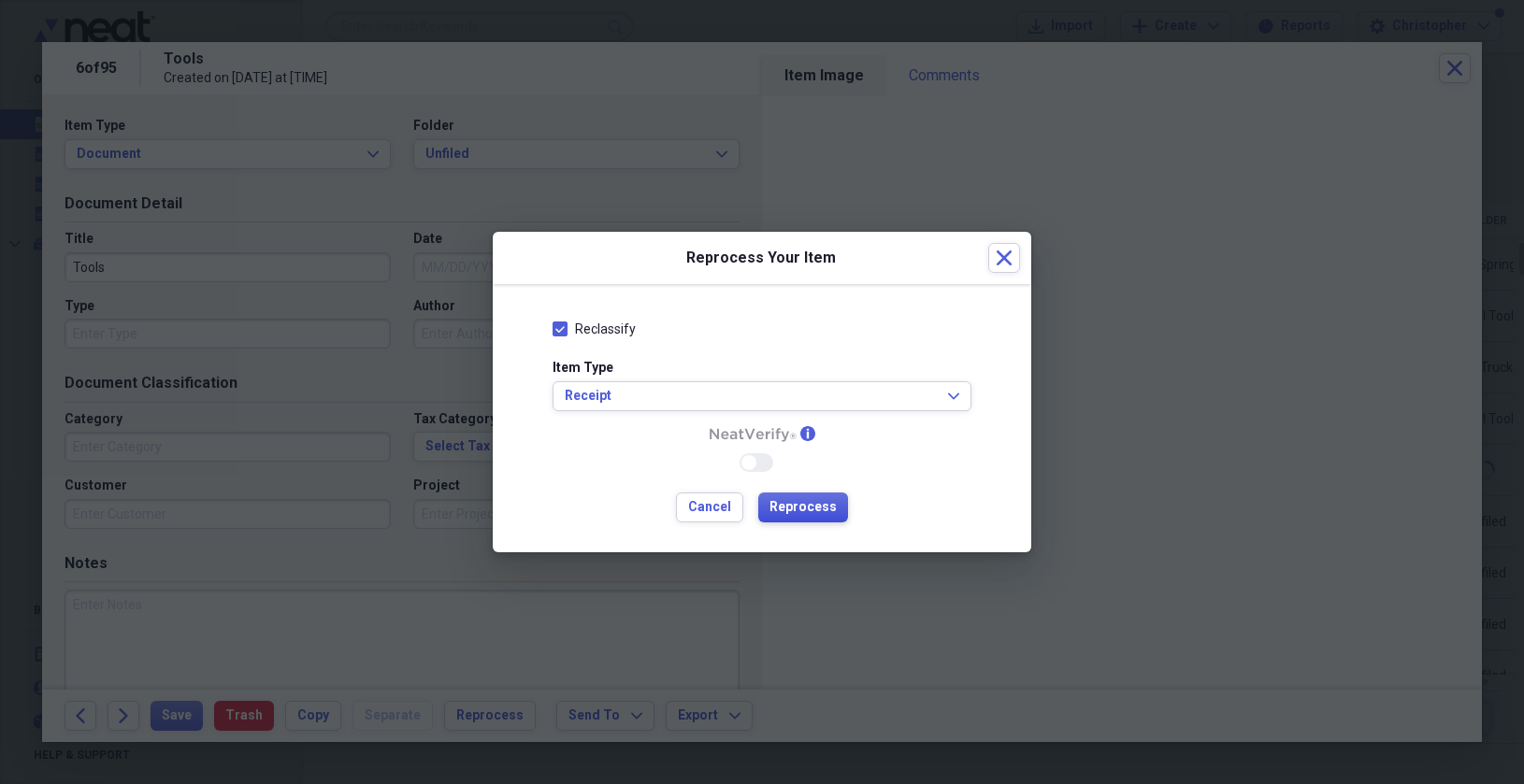 click on "Reprocess" at bounding box center (803, 507) 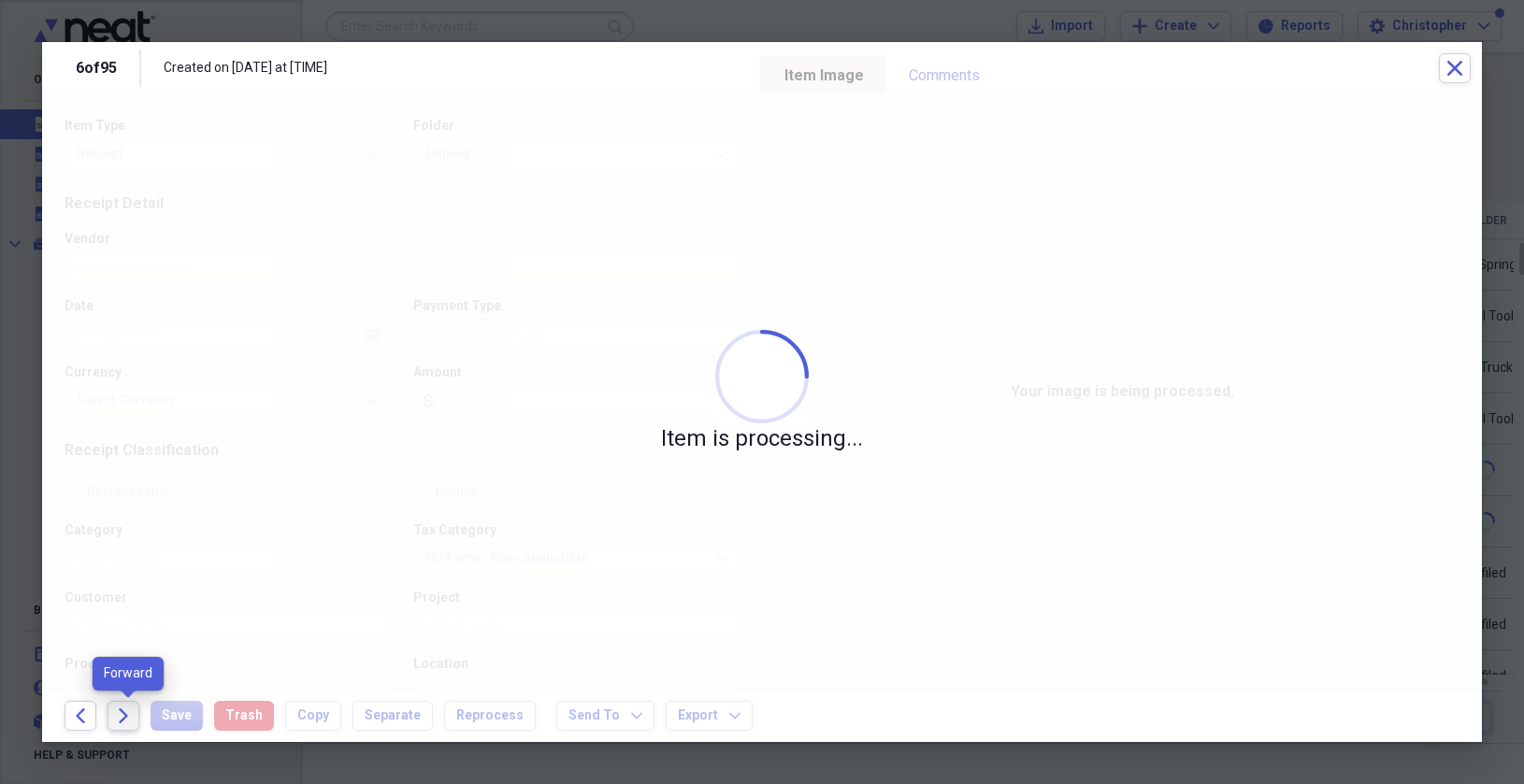 click 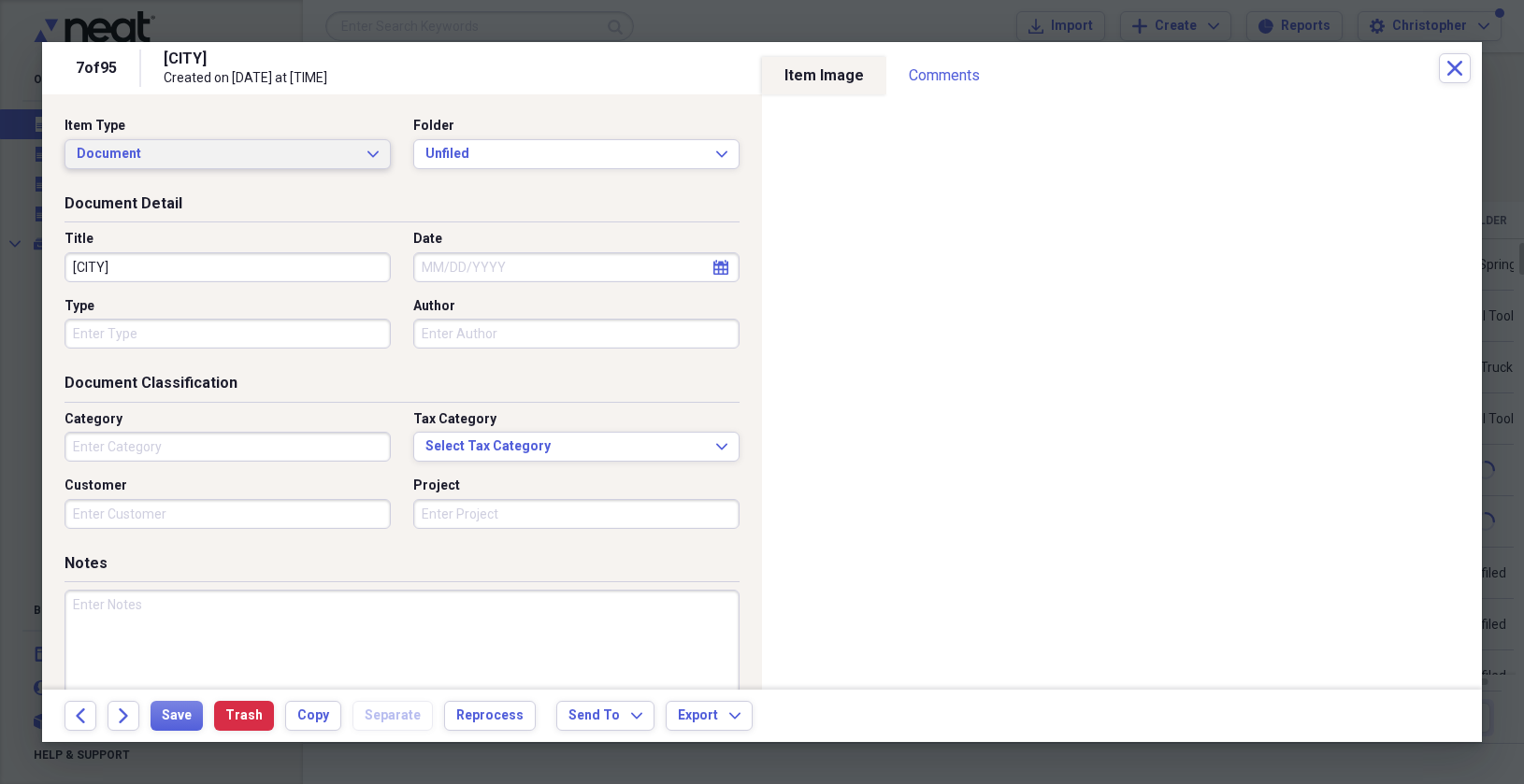 click on "Document" at bounding box center [216, 154] 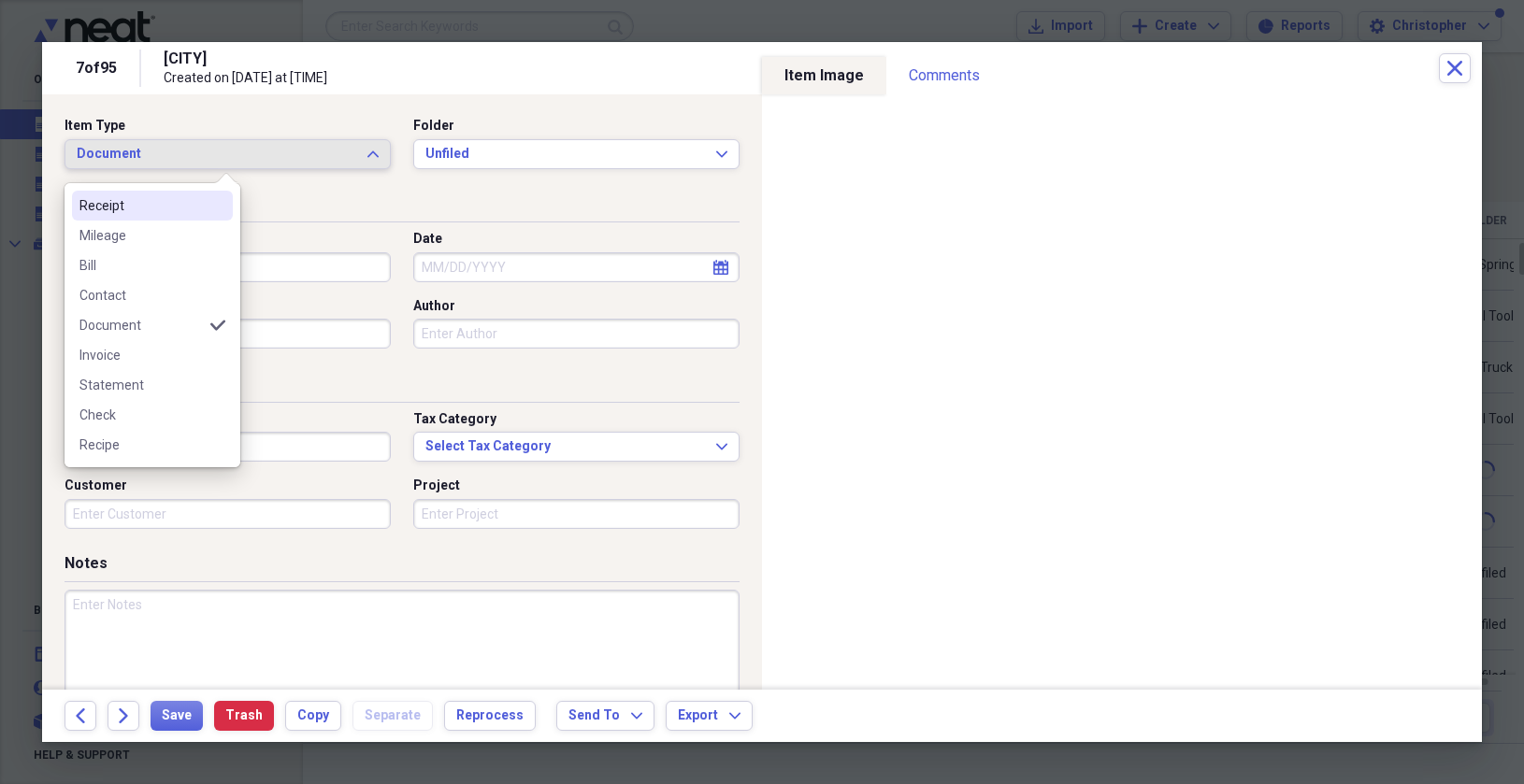 click on "Receipt" at bounding box center [141, 206] 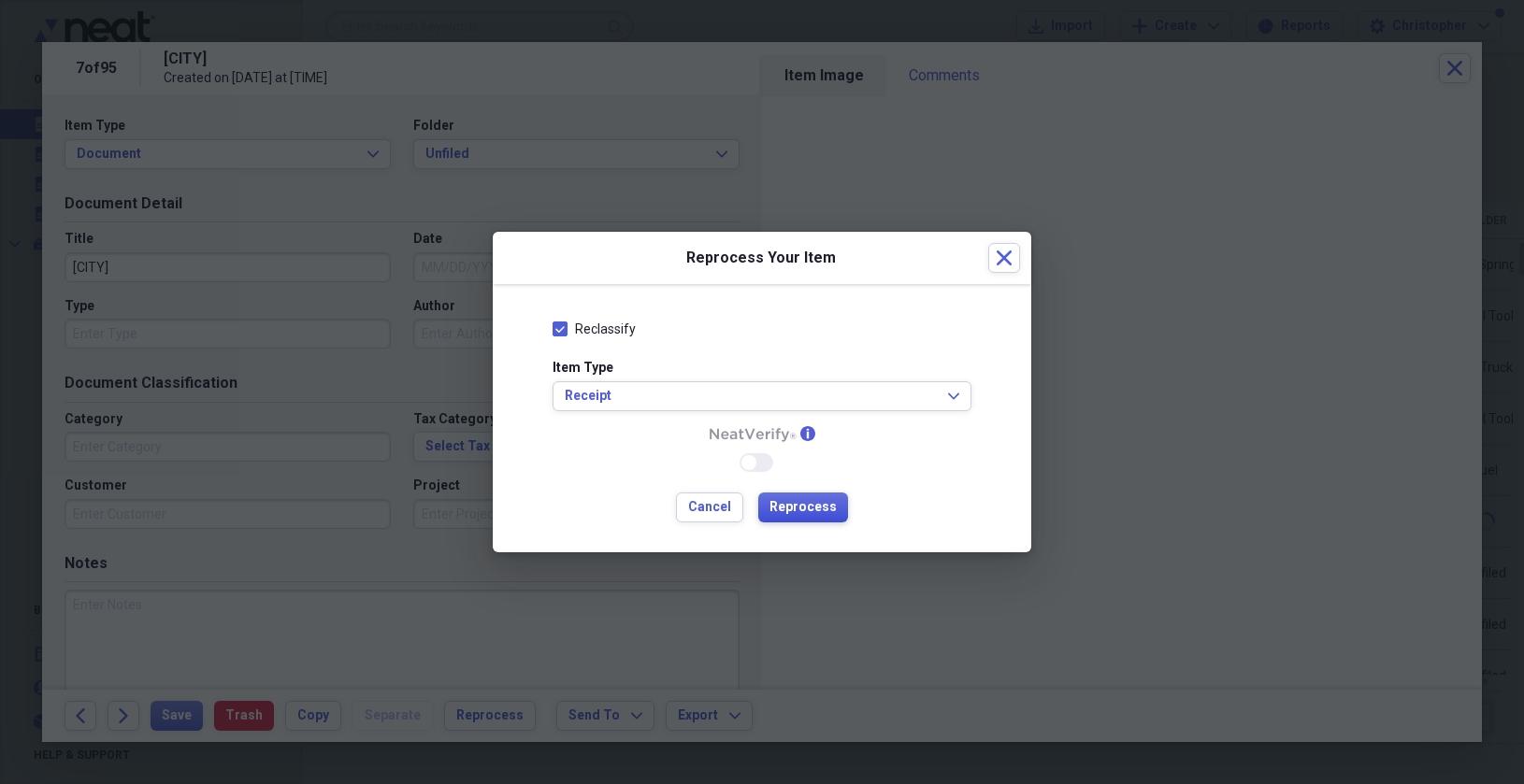 click on "Reprocess" at bounding box center (803, 507) 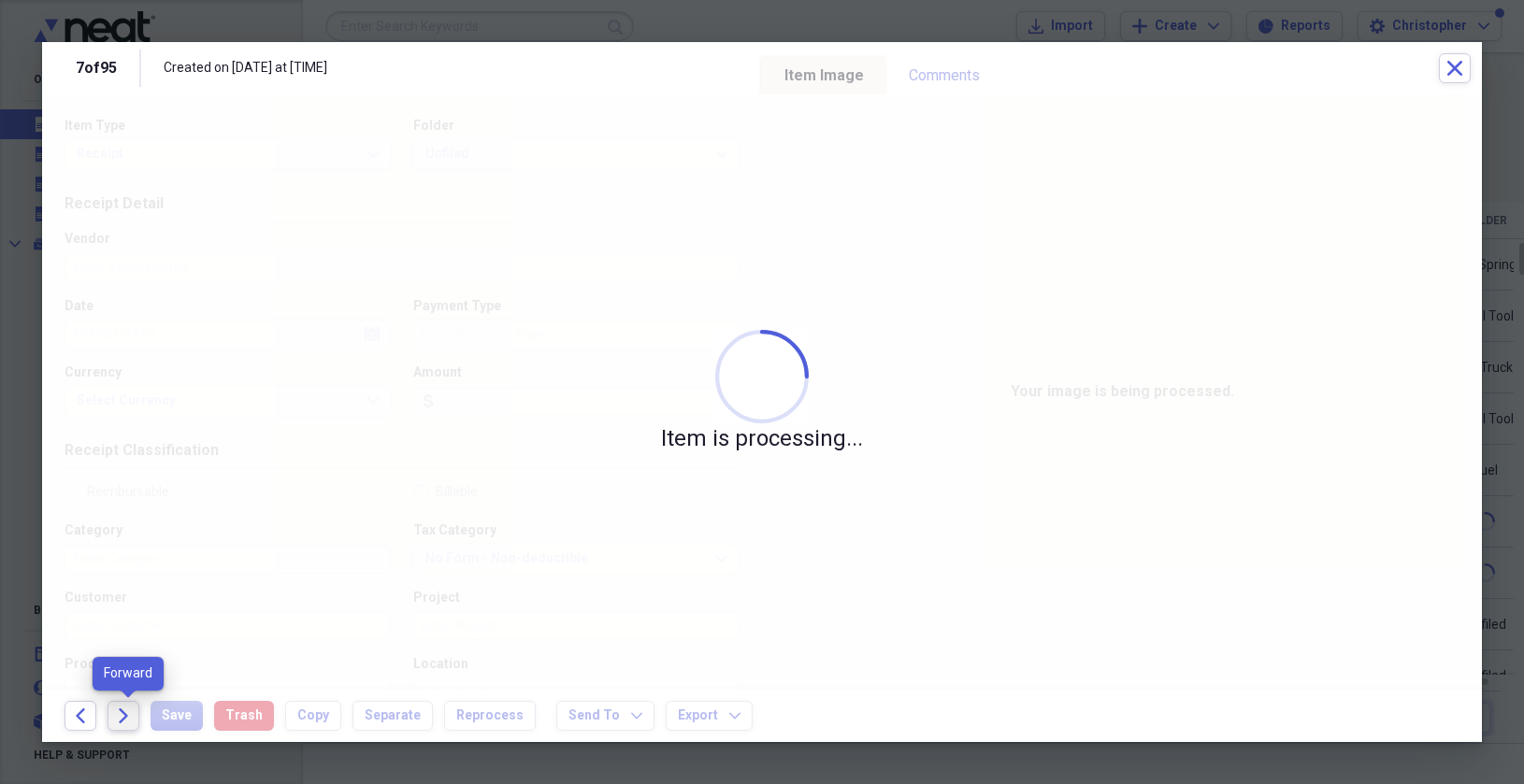 click 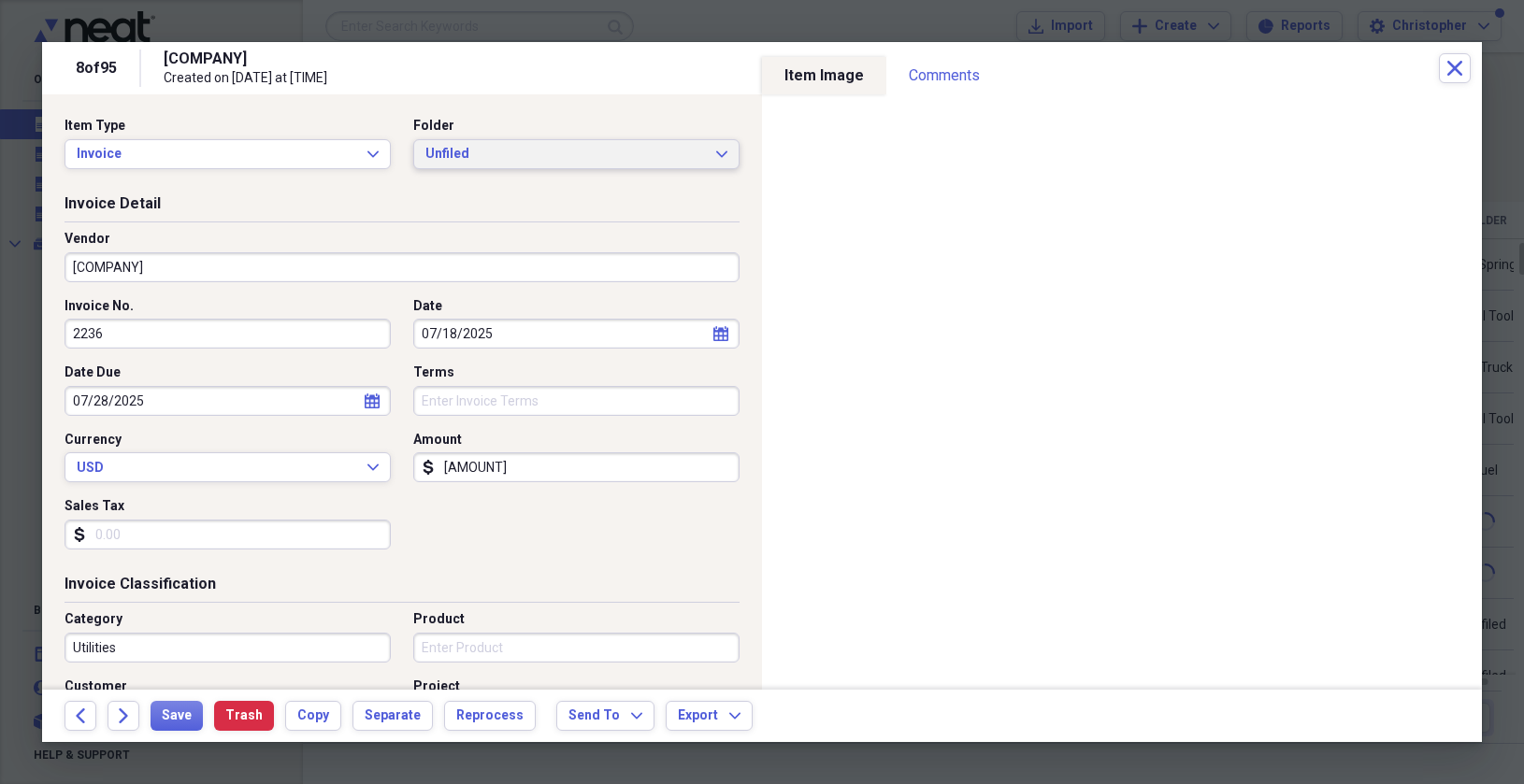 click on "Unfiled" at bounding box center (565, 154) 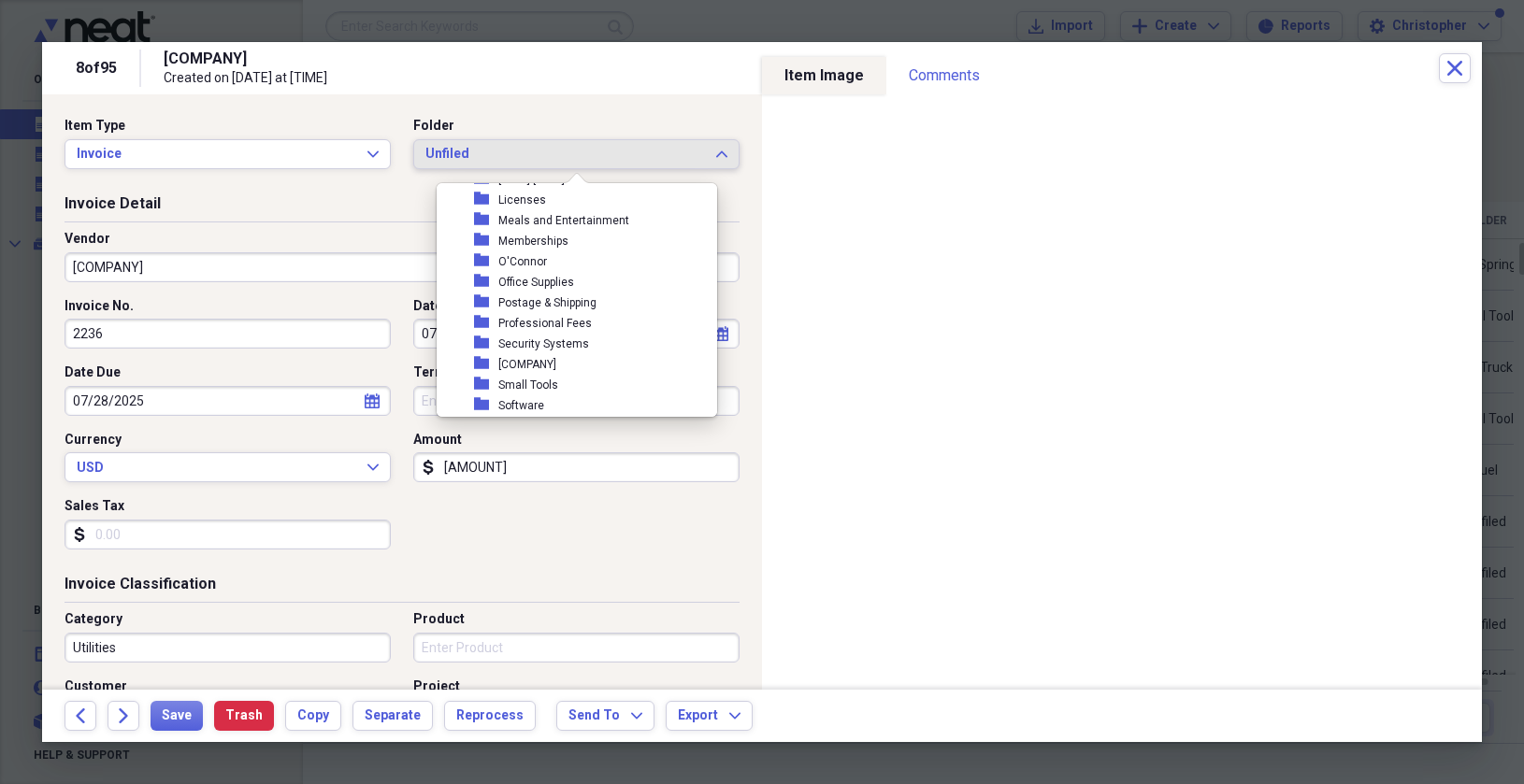 scroll, scrollTop: 366, scrollLeft: 0, axis: vertical 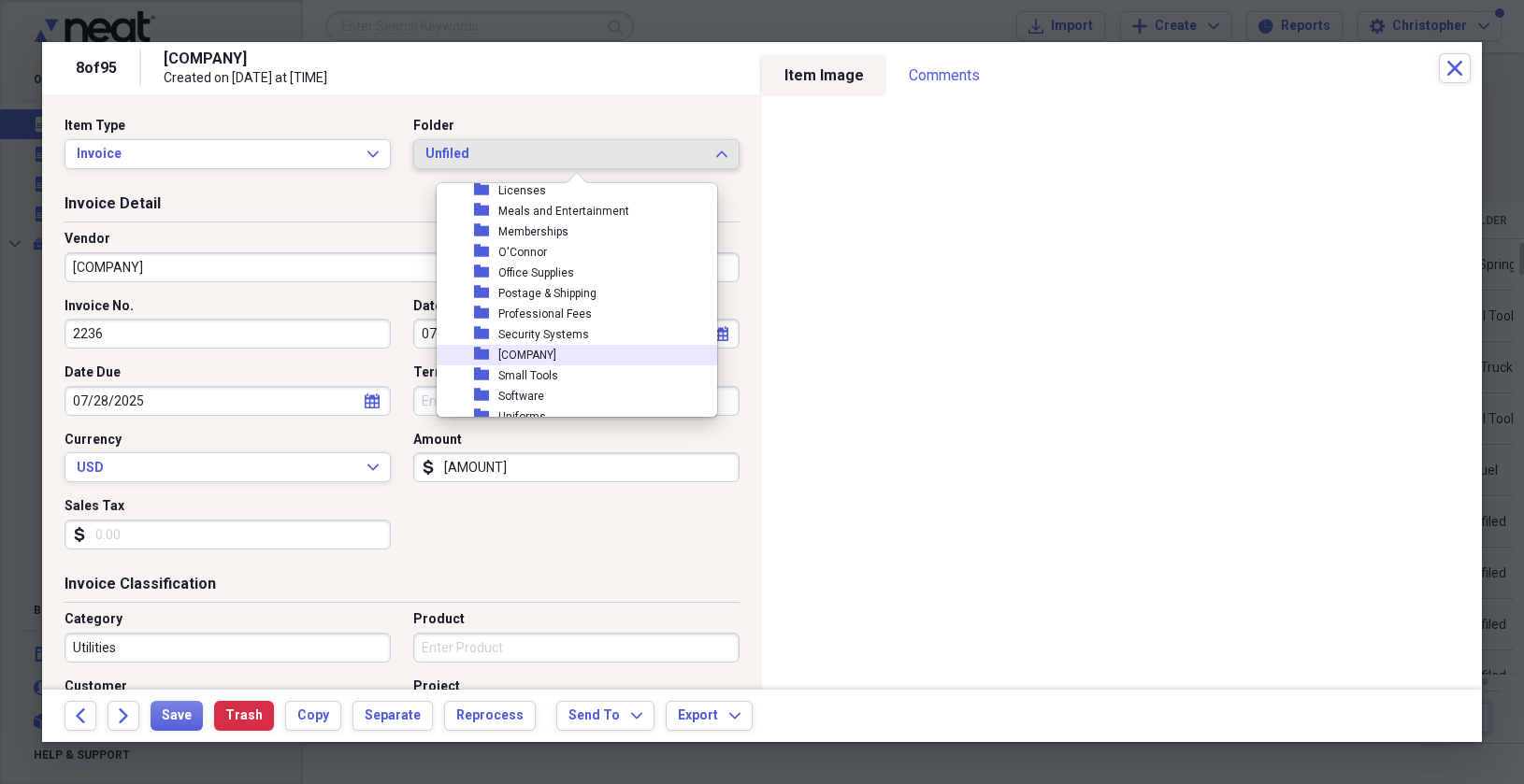 click on "folder [COMPANY]" at bounding box center [569, 355] 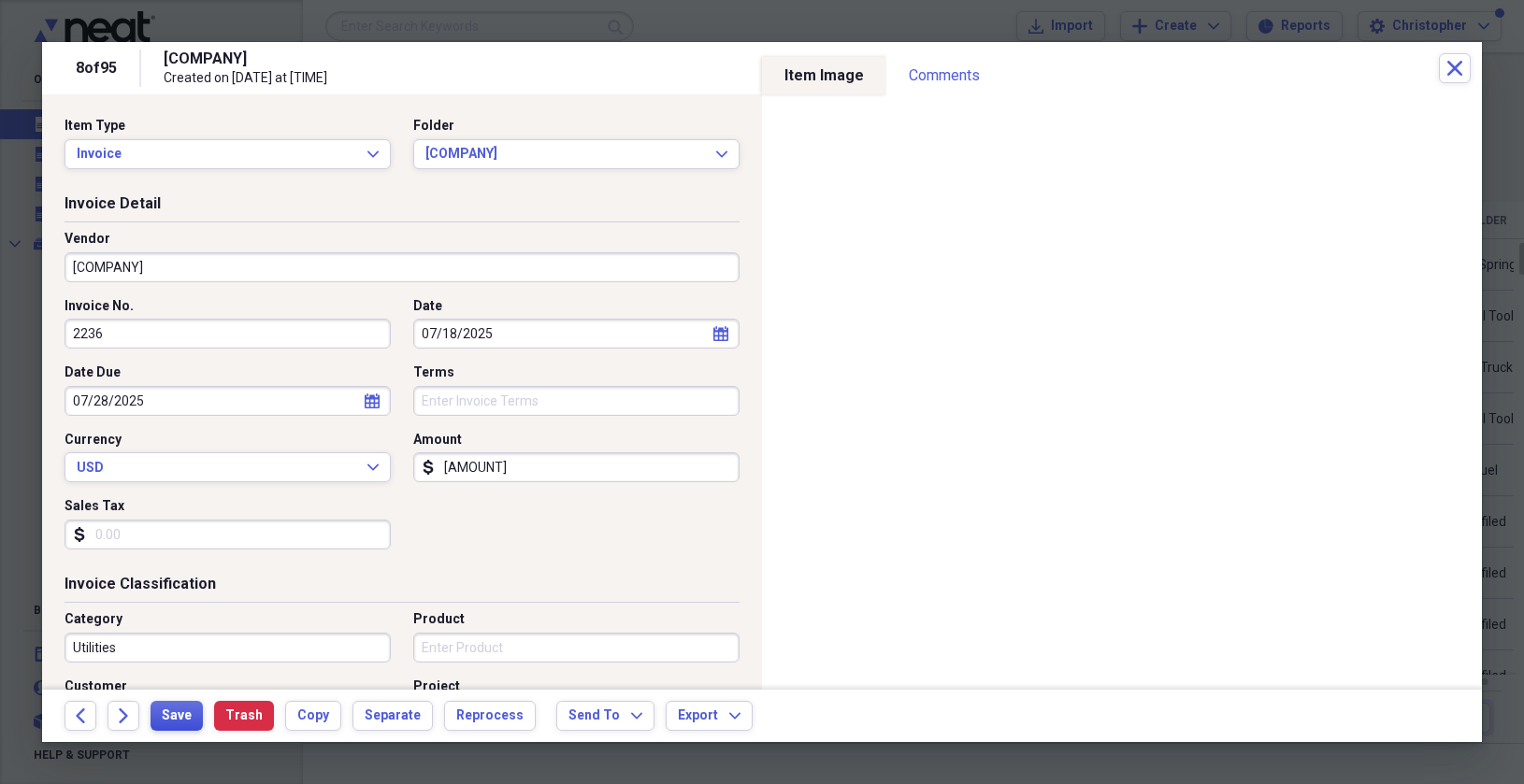 click on "Save" at bounding box center (177, 716) 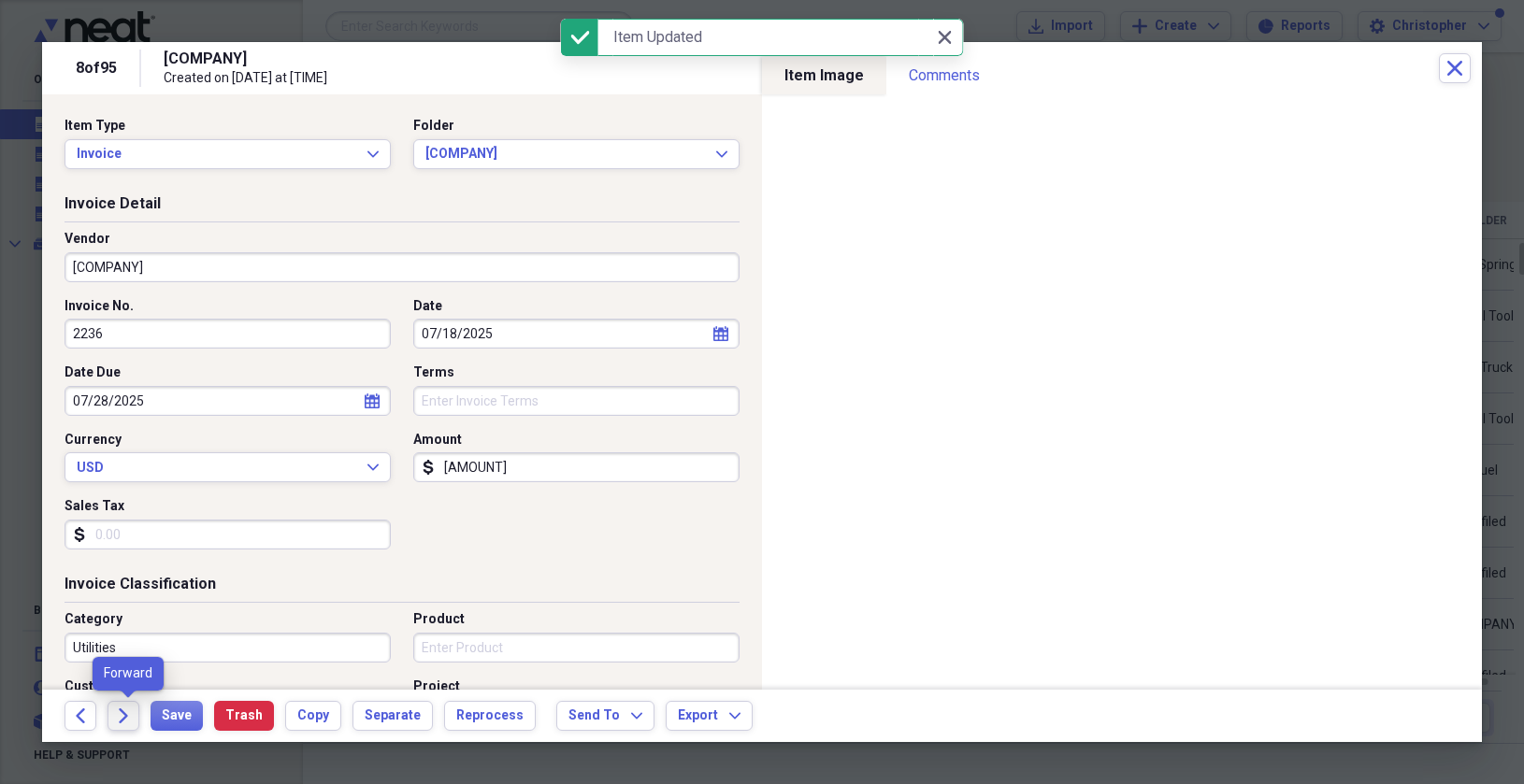 click on "Forward" 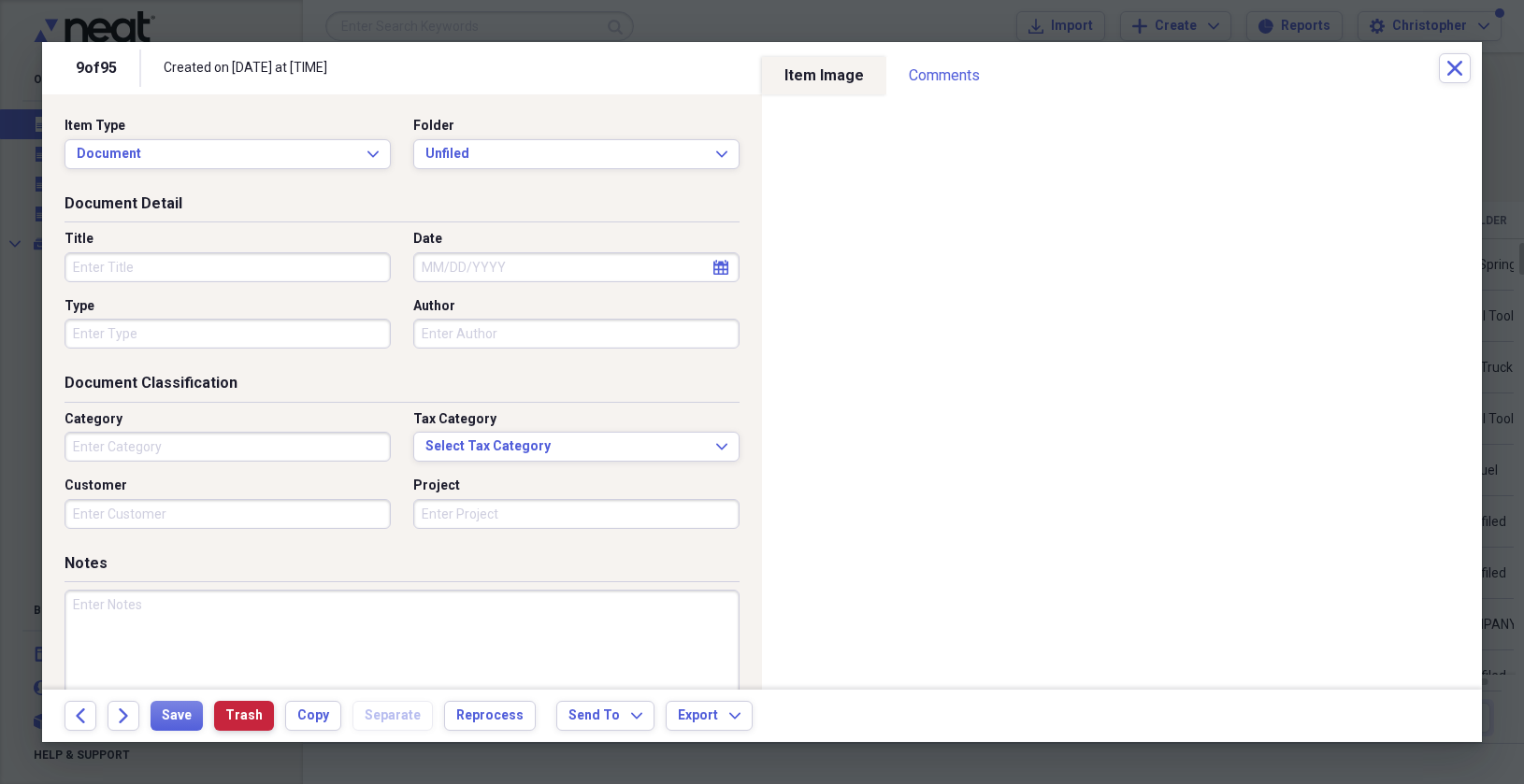 click on "Trash" at bounding box center [244, 716] 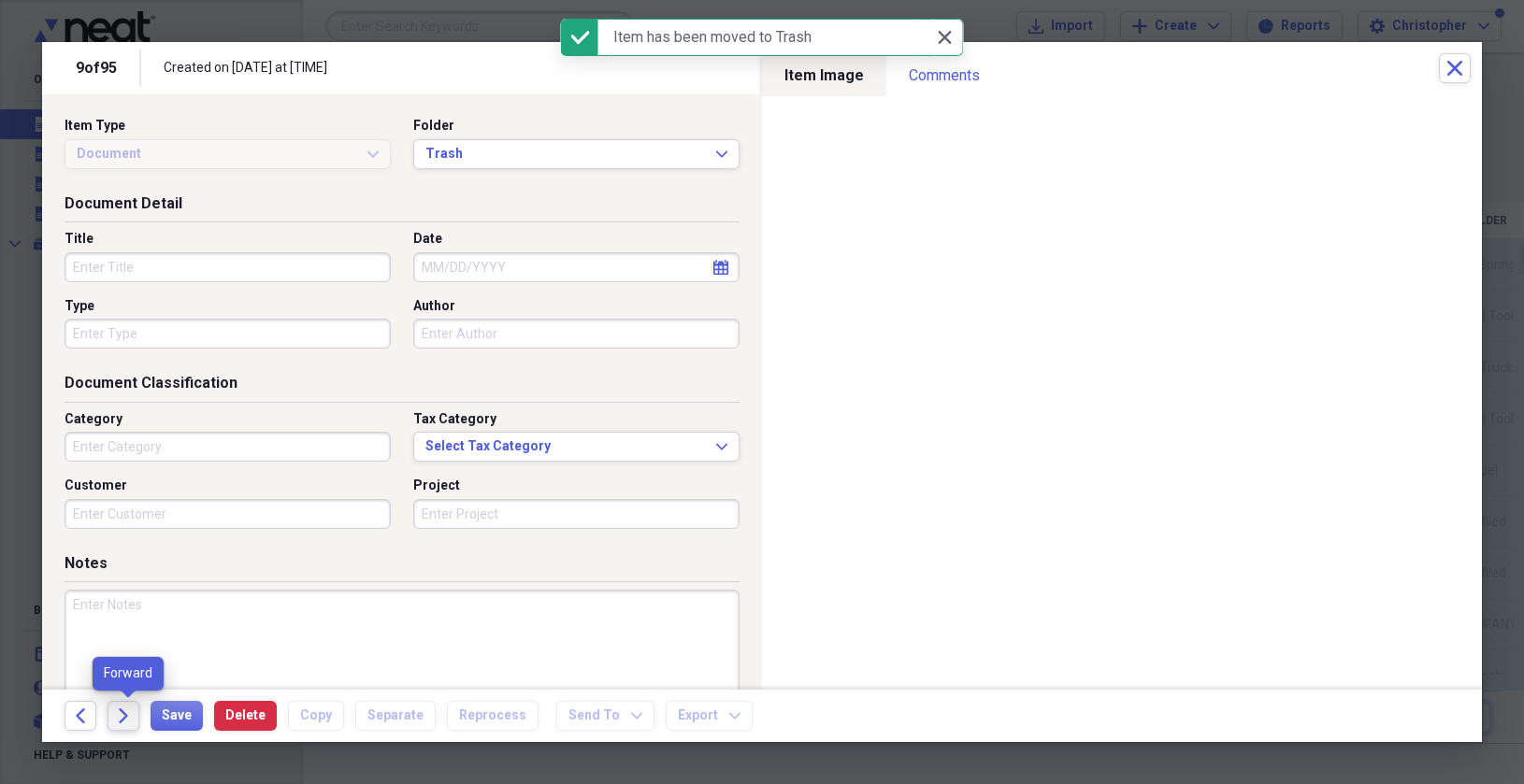 click on "Forward" 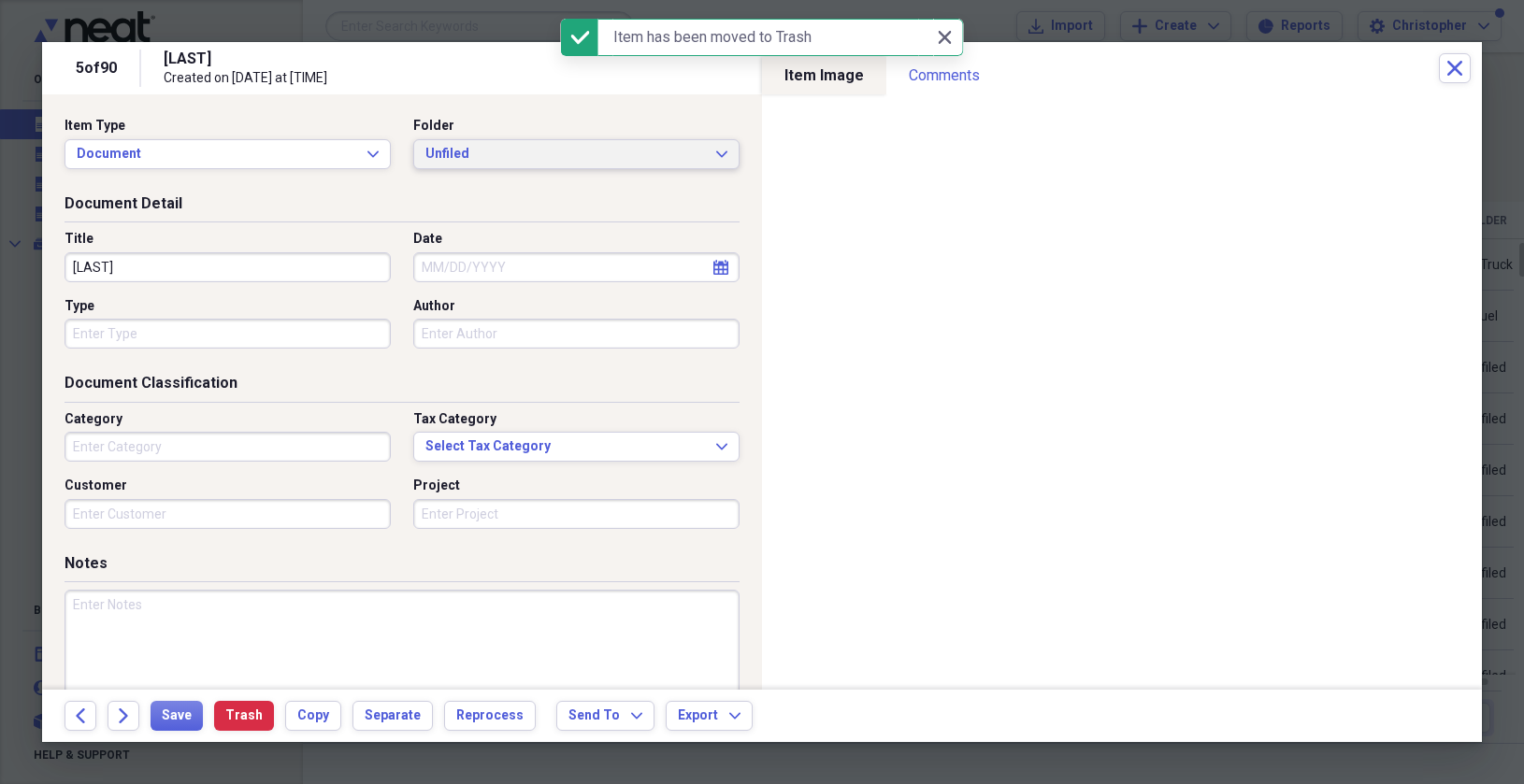 click on "Unfiled" at bounding box center (565, 154) 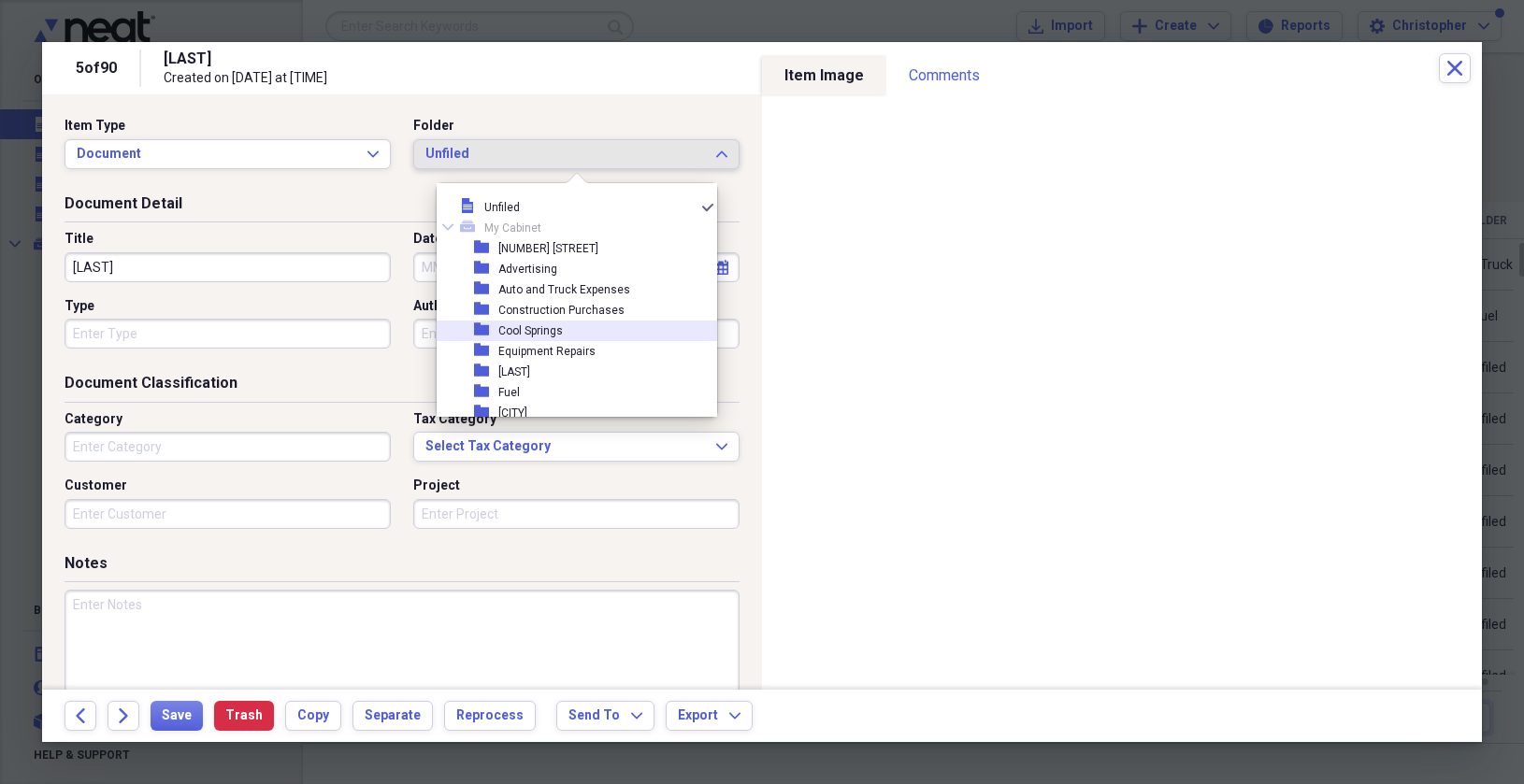 click on "Cool Springs" at bounding box center (530, 331) 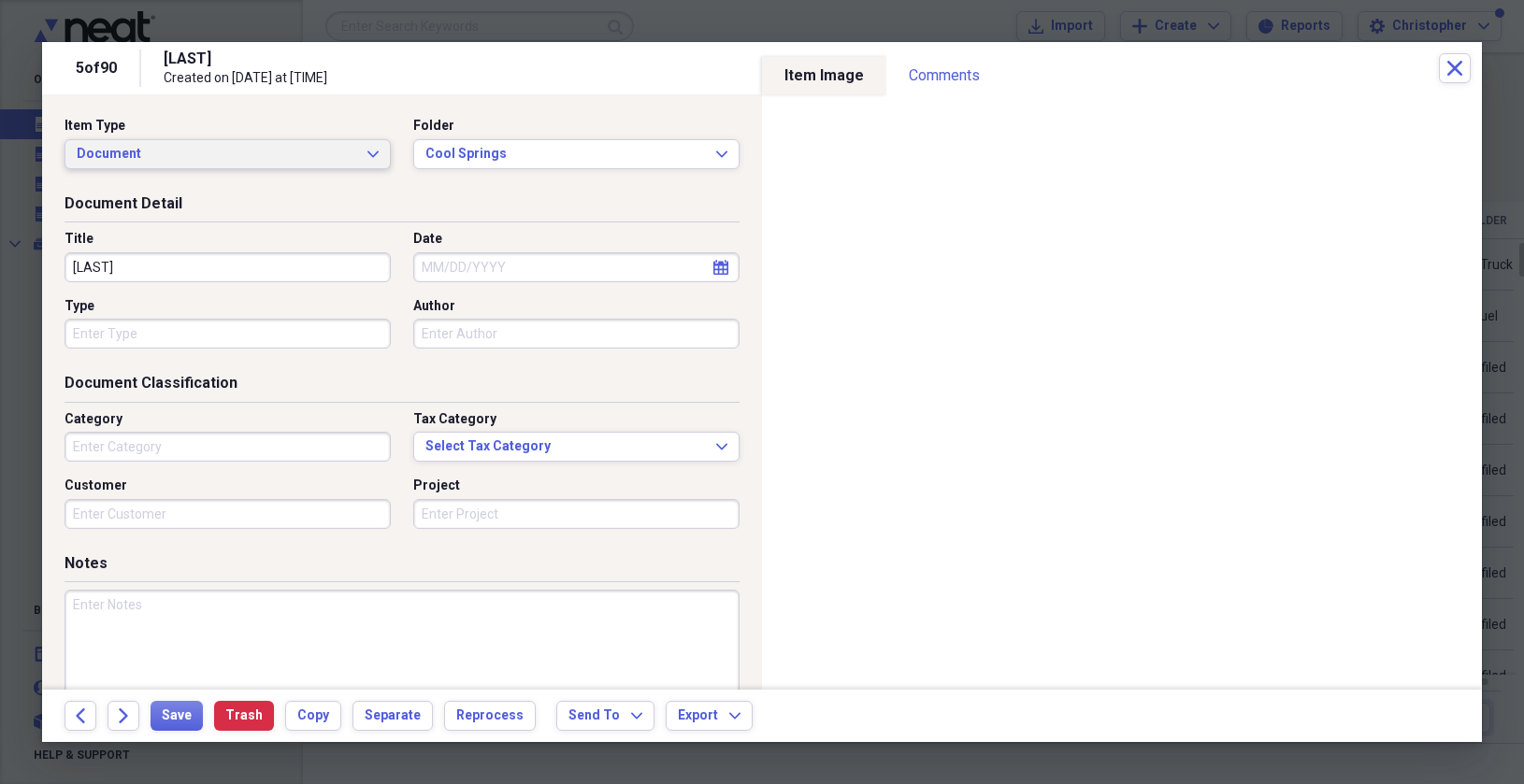 click on "Document Expand" at bounding box center [227, 154] 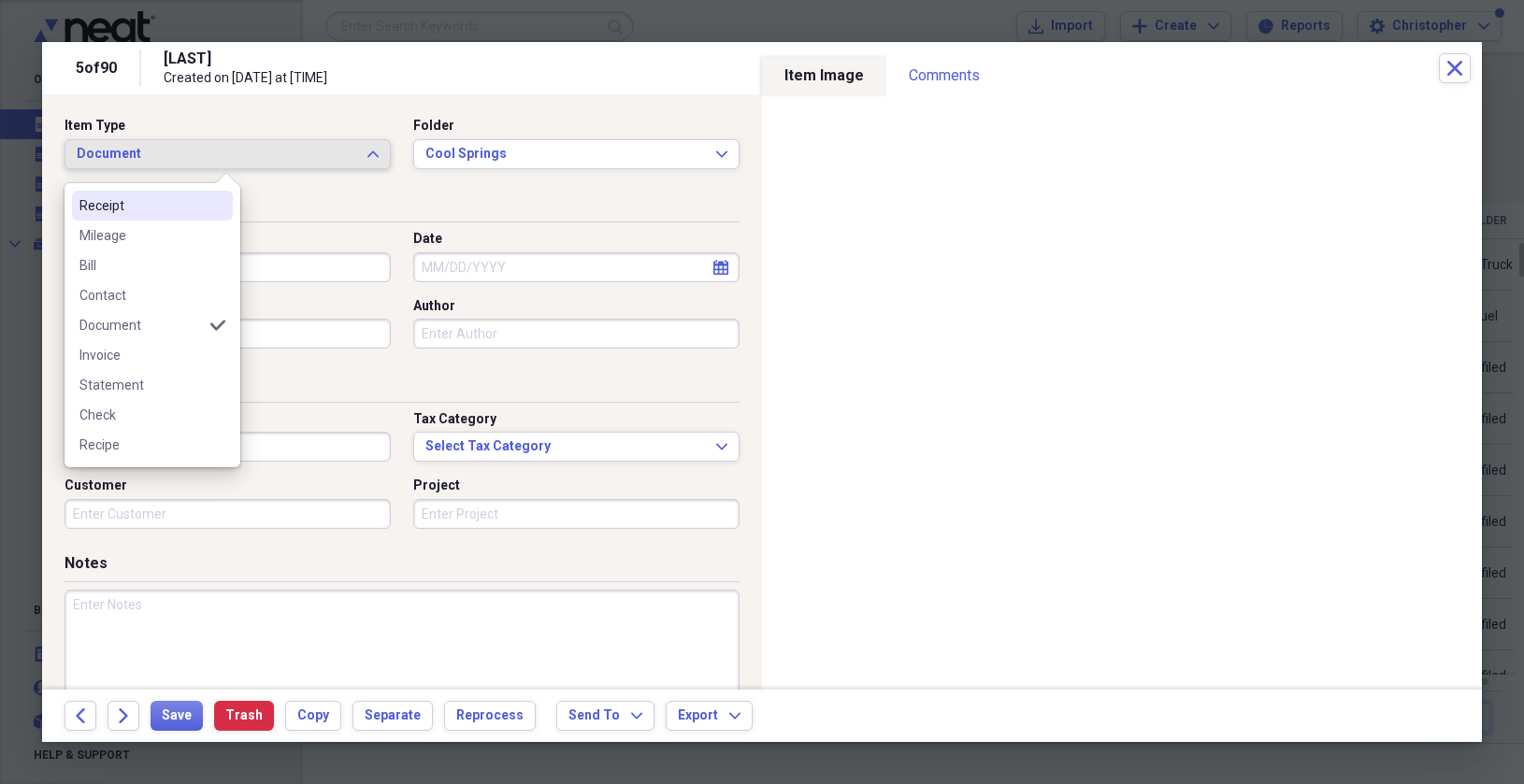 click on "Receipt" at bounding box center (141, 206) 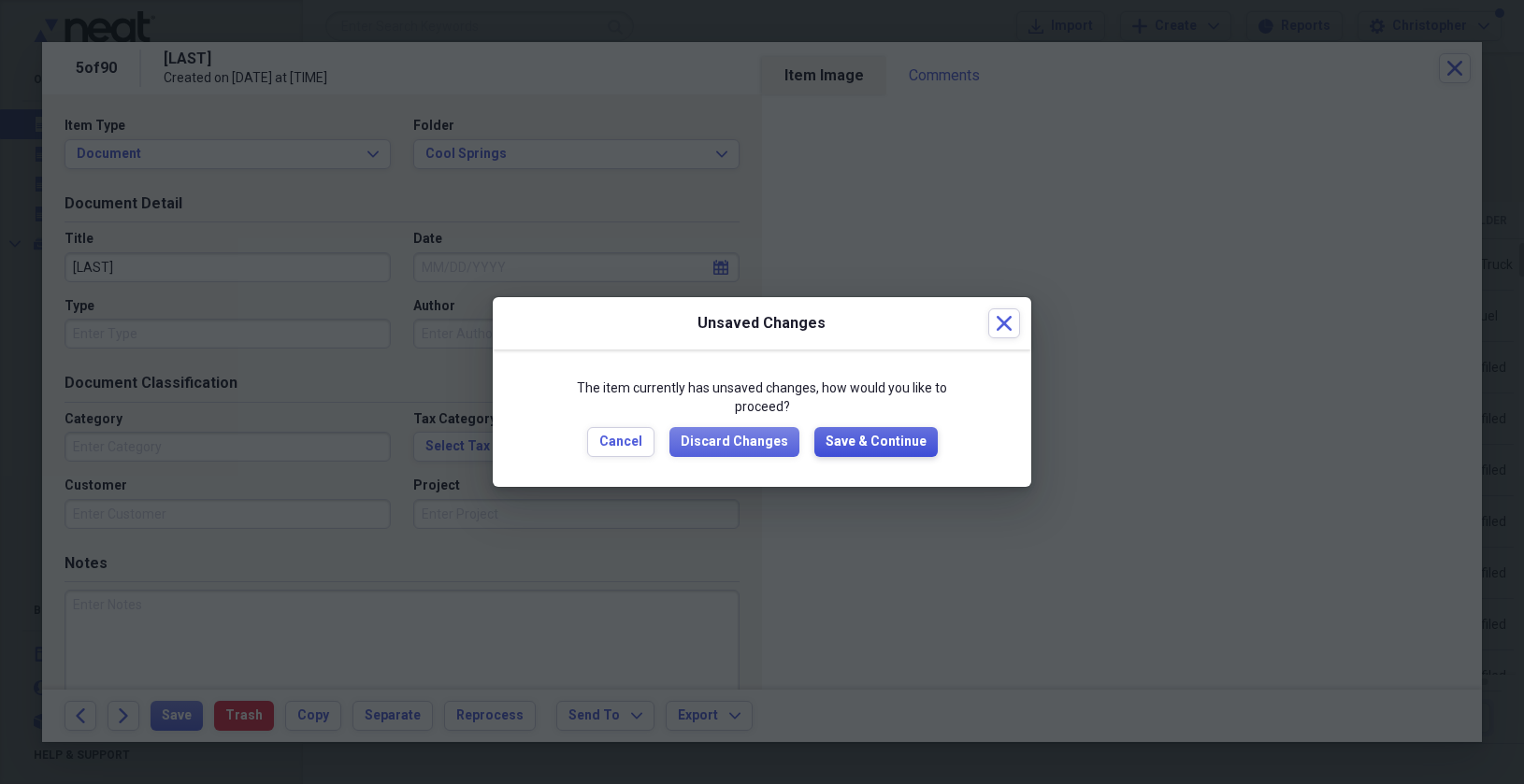 click on "Save & Continue" at bounding box center [876, 442] 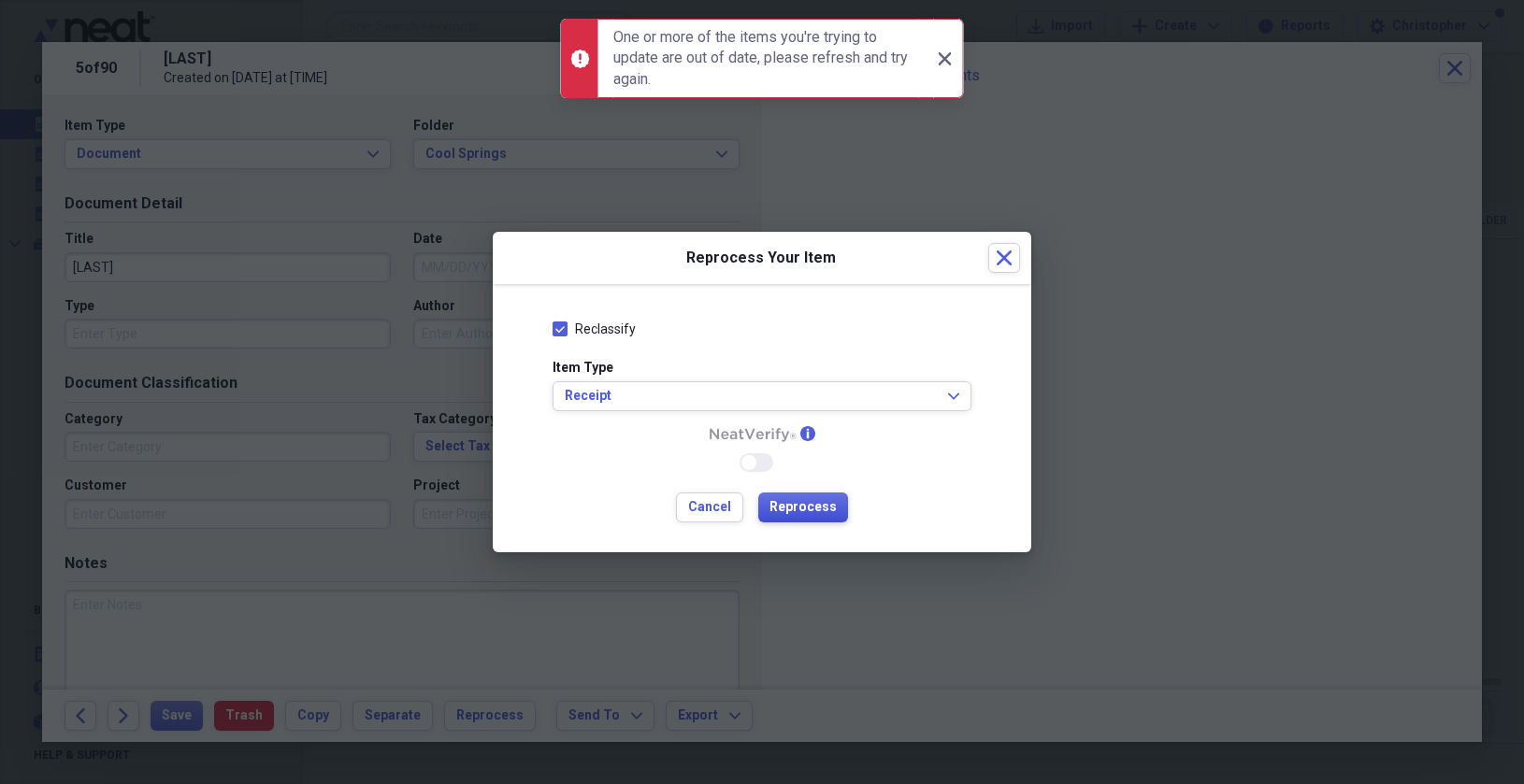 click on "Reprocess" at bounding box center (803, 507) 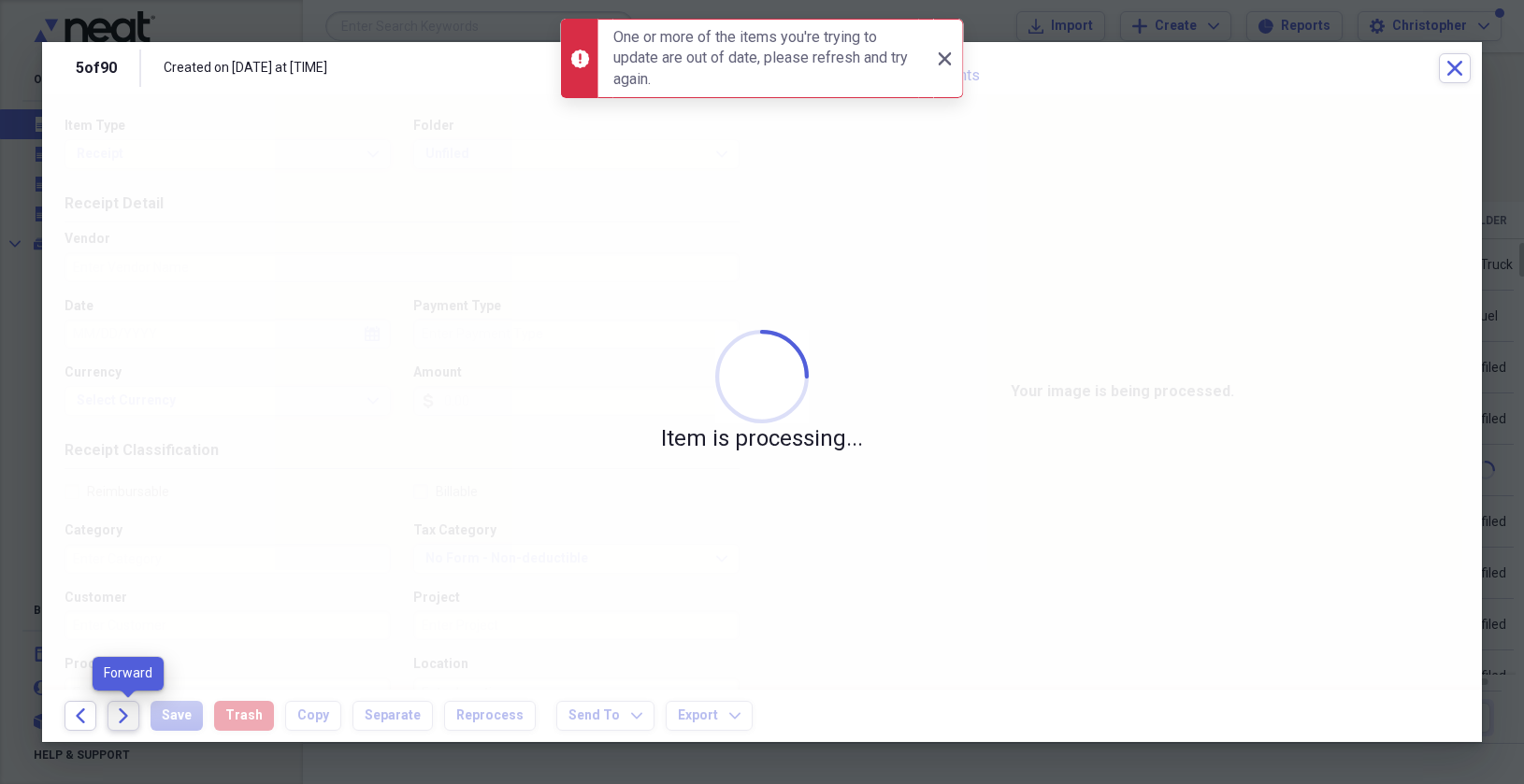 click on "Forward" 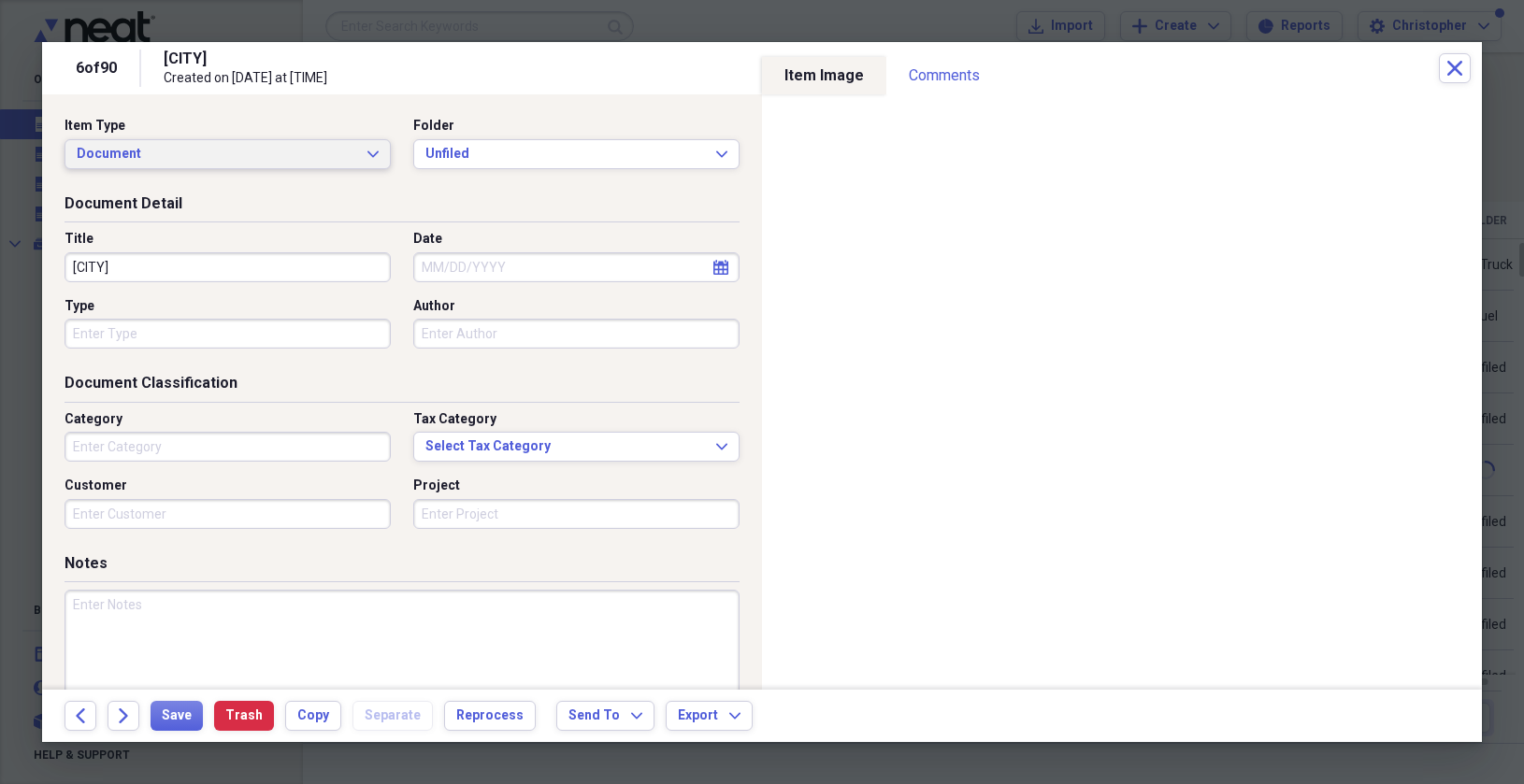 click on "Document Expand" at bounding box center [227, 154] 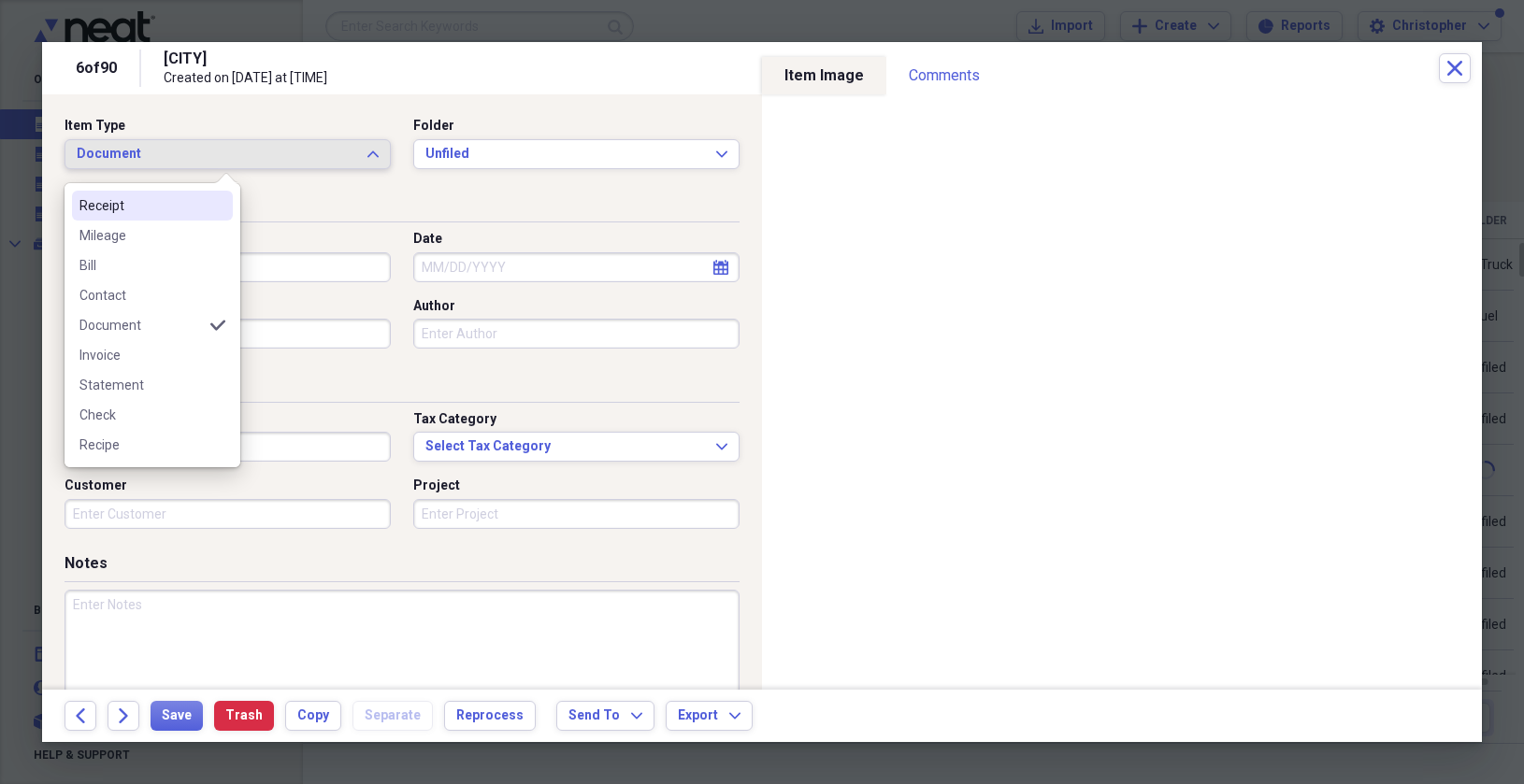 click on "Receipt" at bounding box center (141, 206) 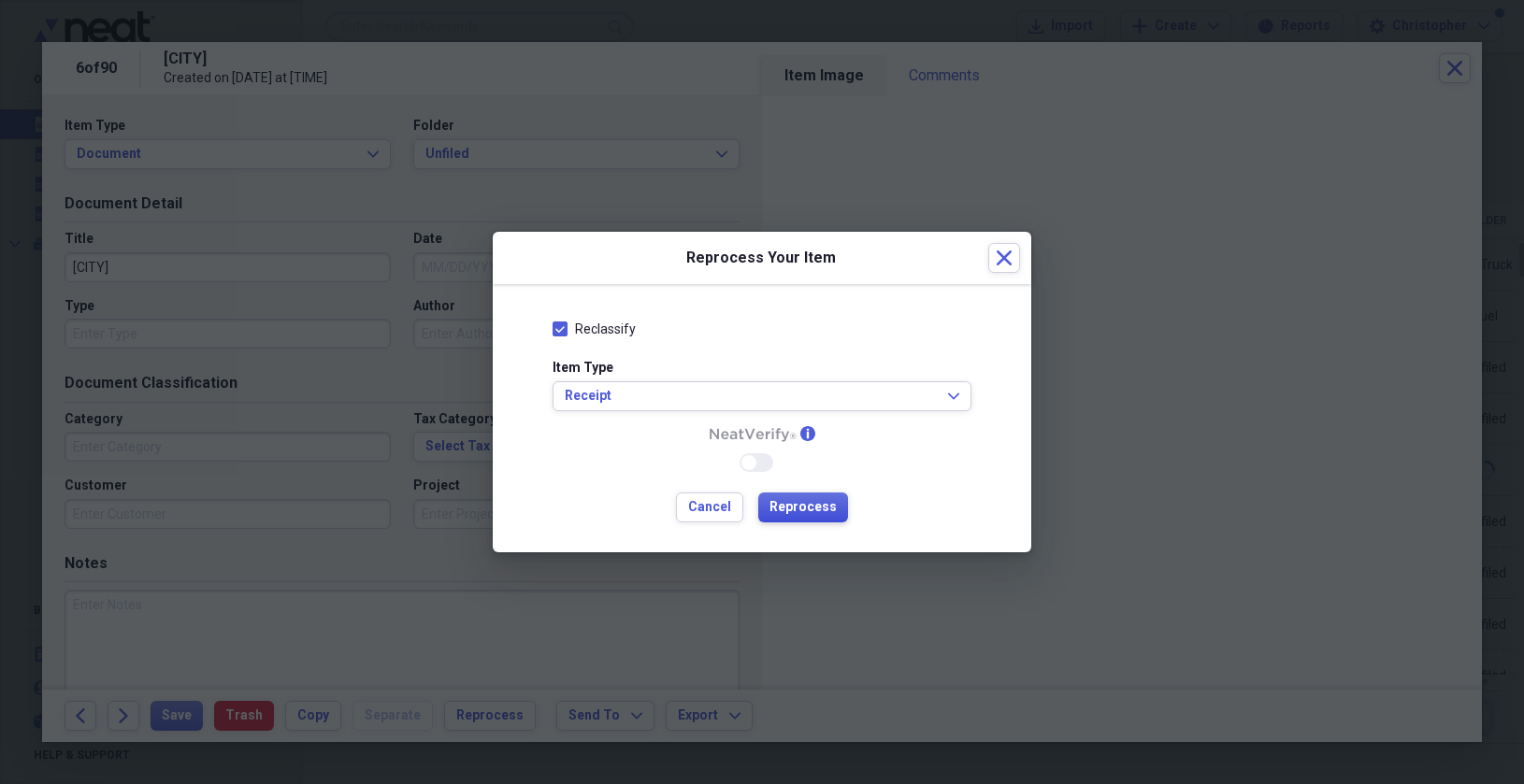click on "Reprocess" at bounding box center (803, 507) 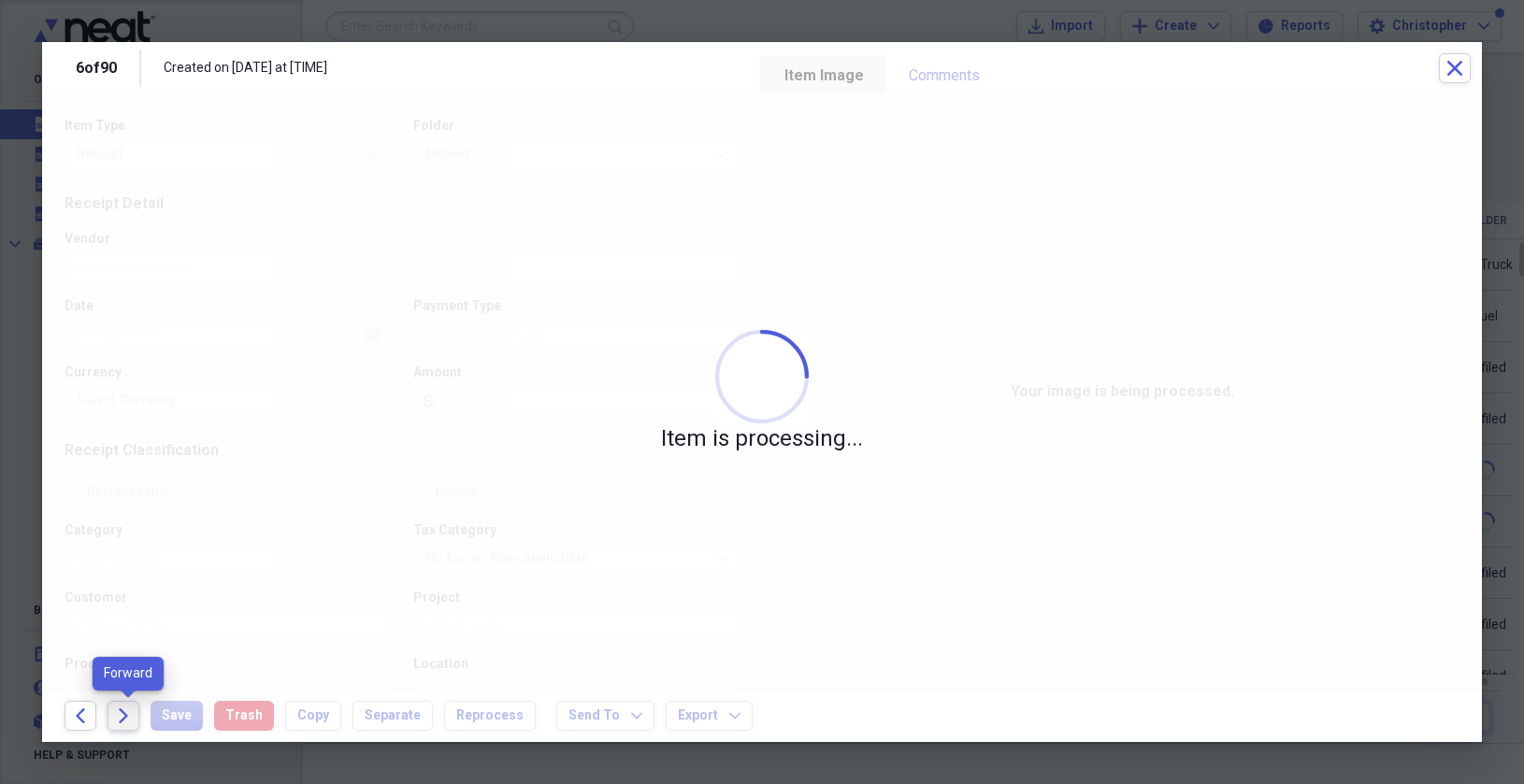 click on "Forward" 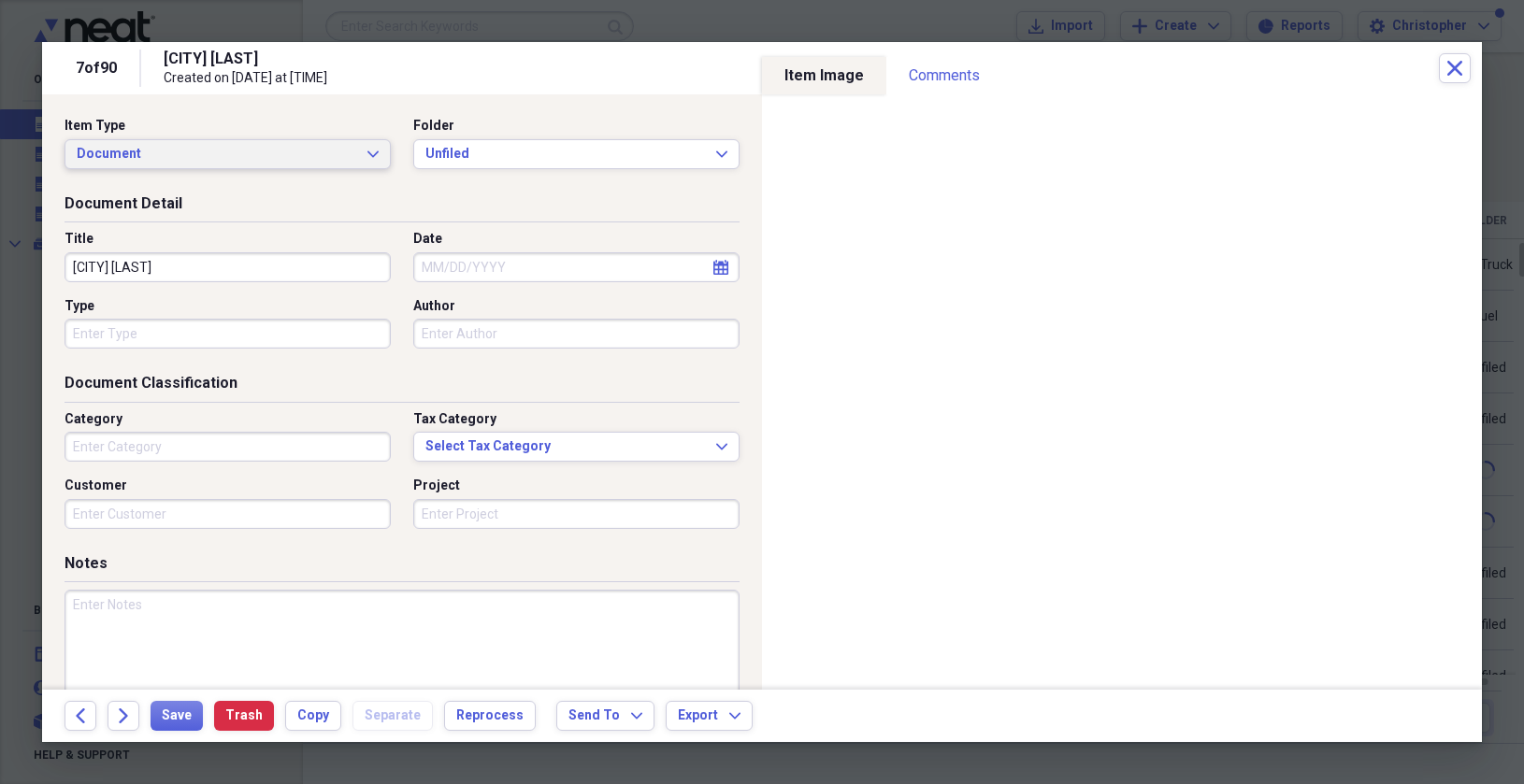 click on "Document" at bounding box center [216, 154] 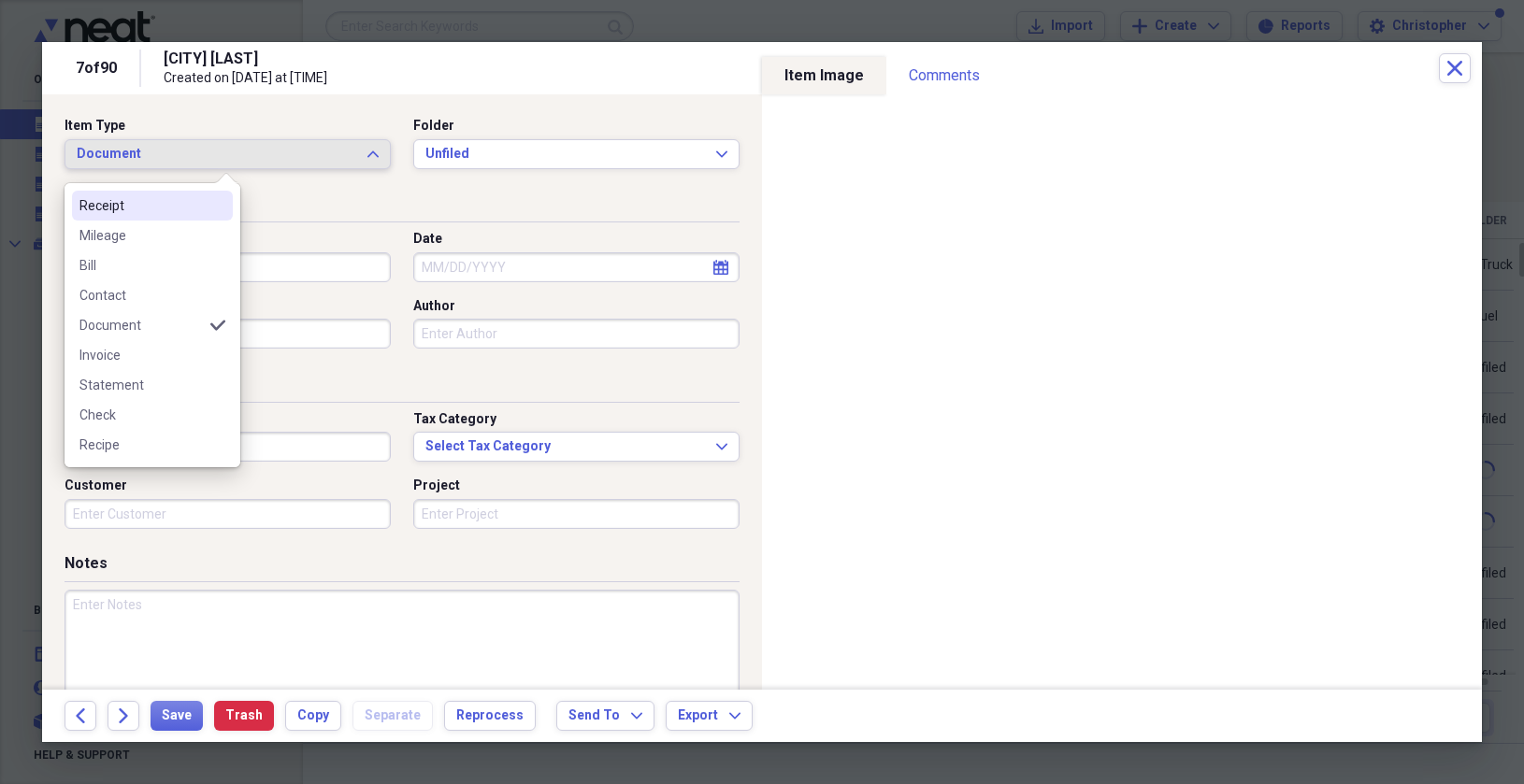 click on "Receipt" at bounding box center [152, 206] 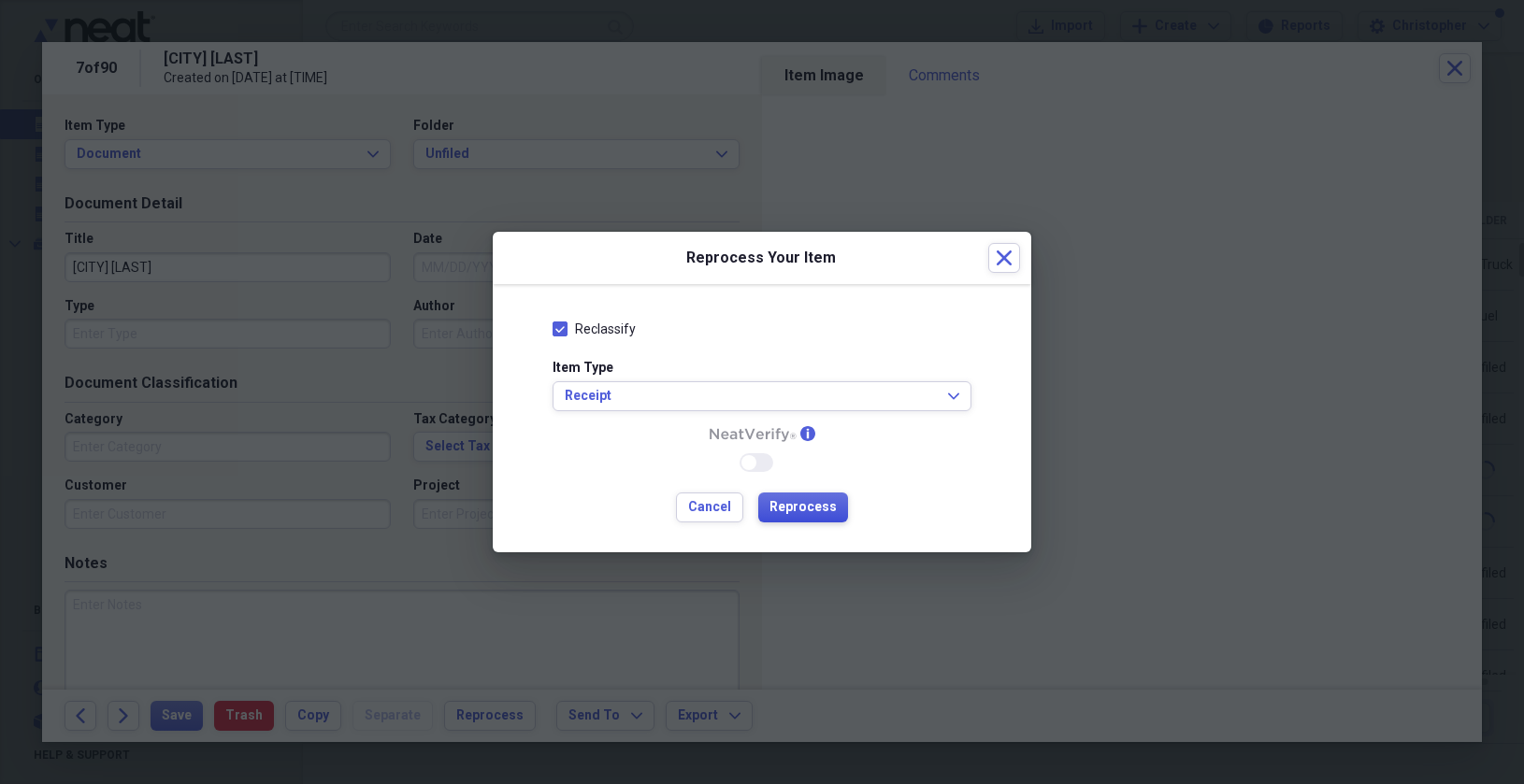 click on "Reprocess" at bounding box center [803, 507] 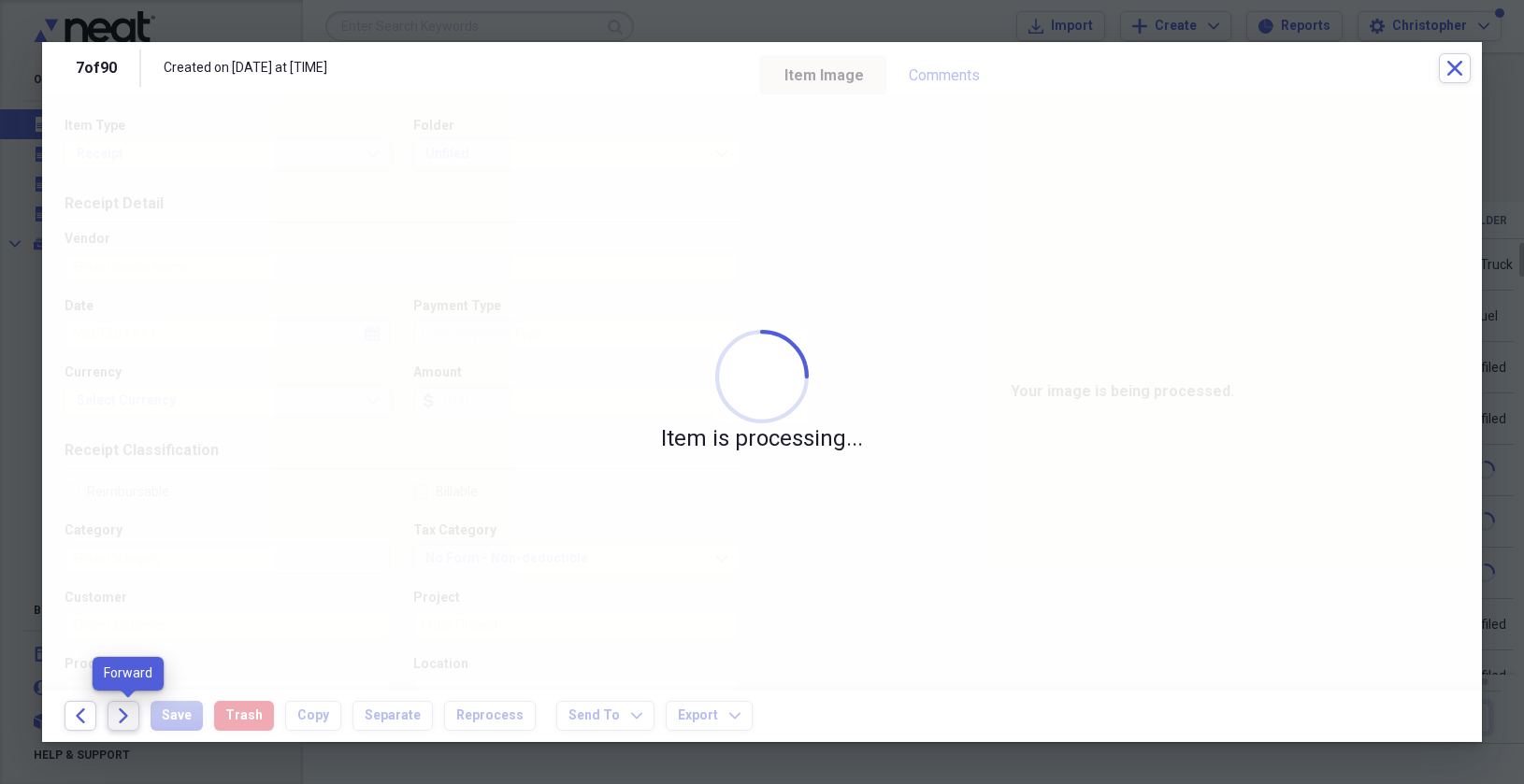 click on "Forward" 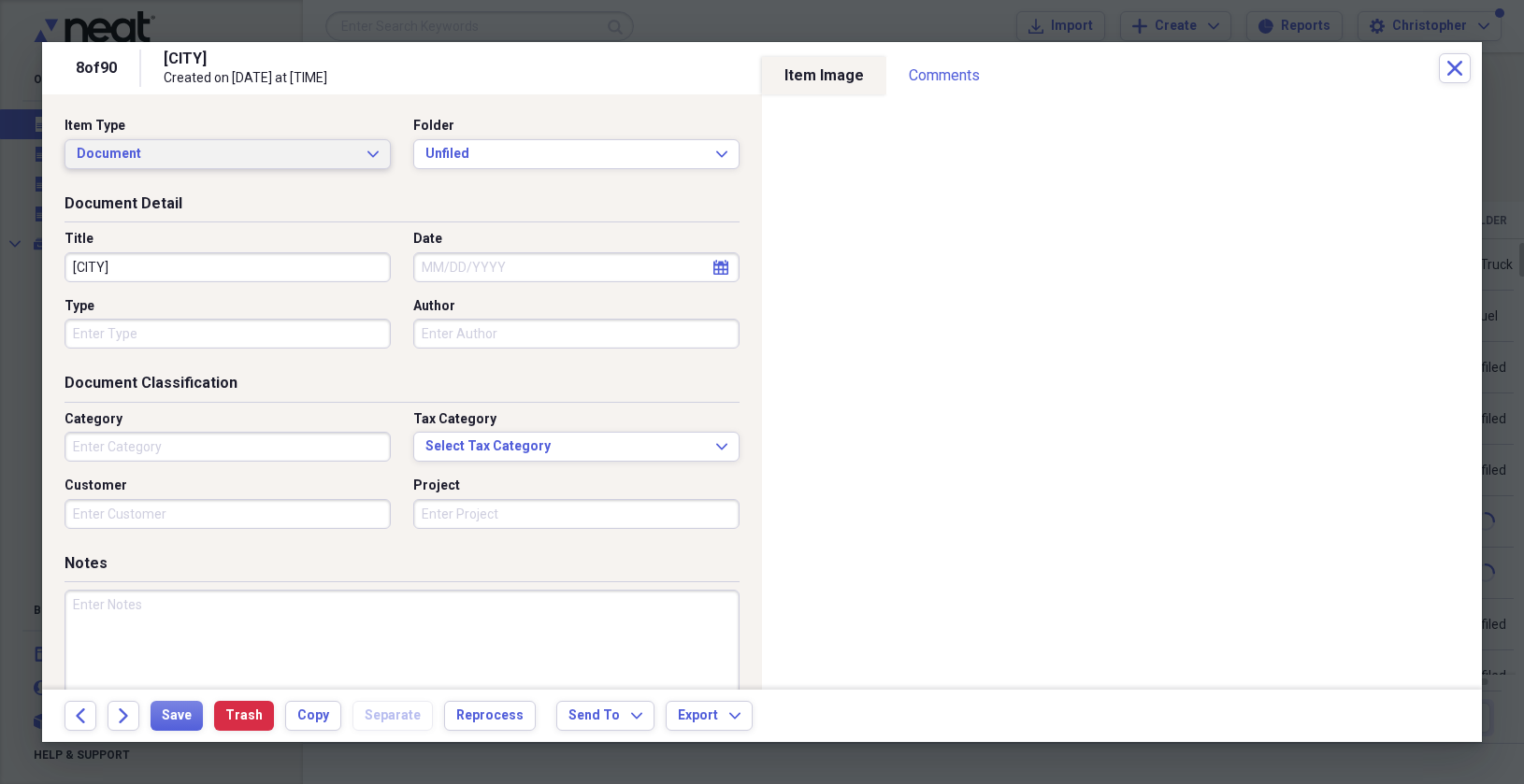 click on "Document" at bounding box center [216, 154] 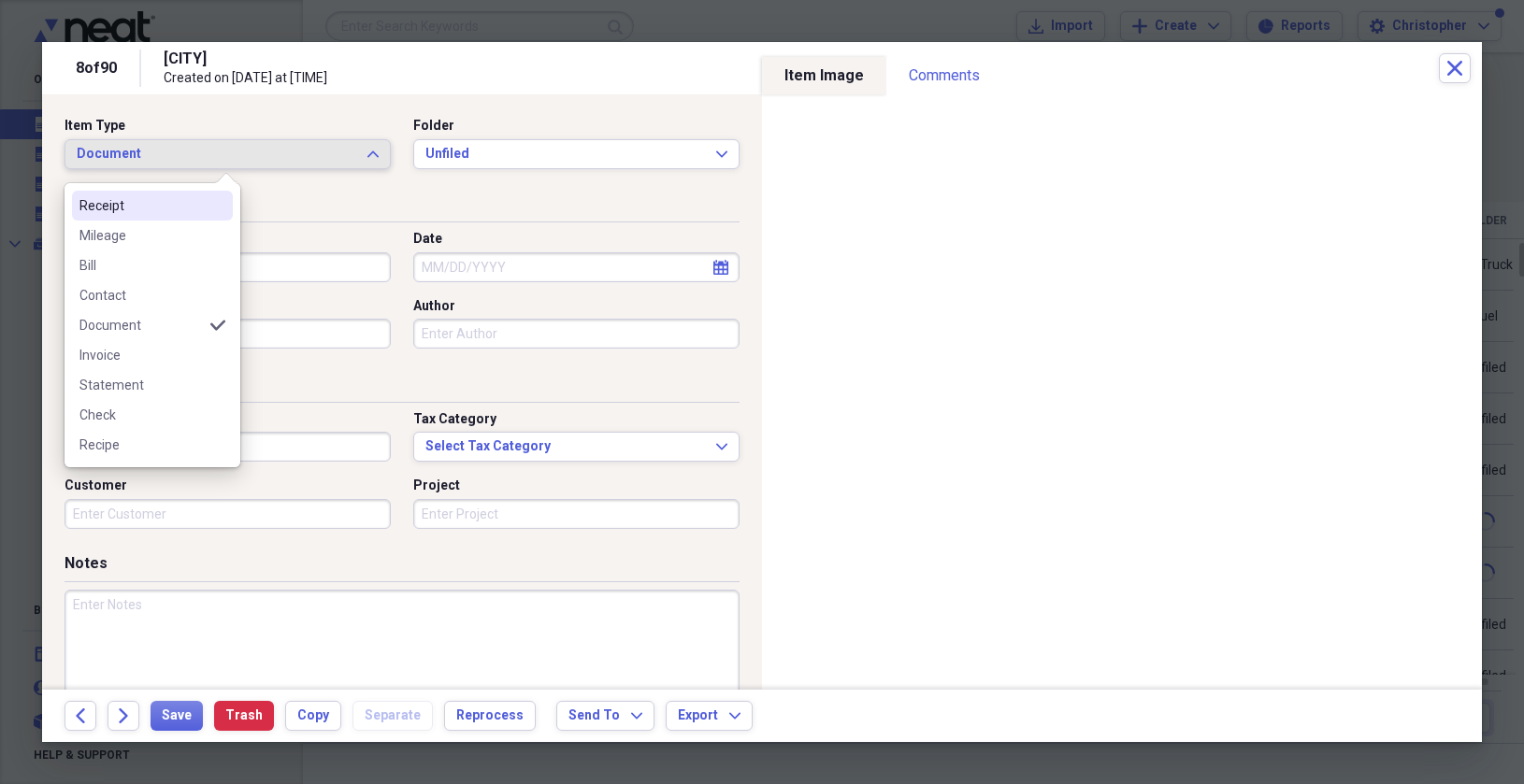 click on "Receipt" at bounding box center [152, 206] 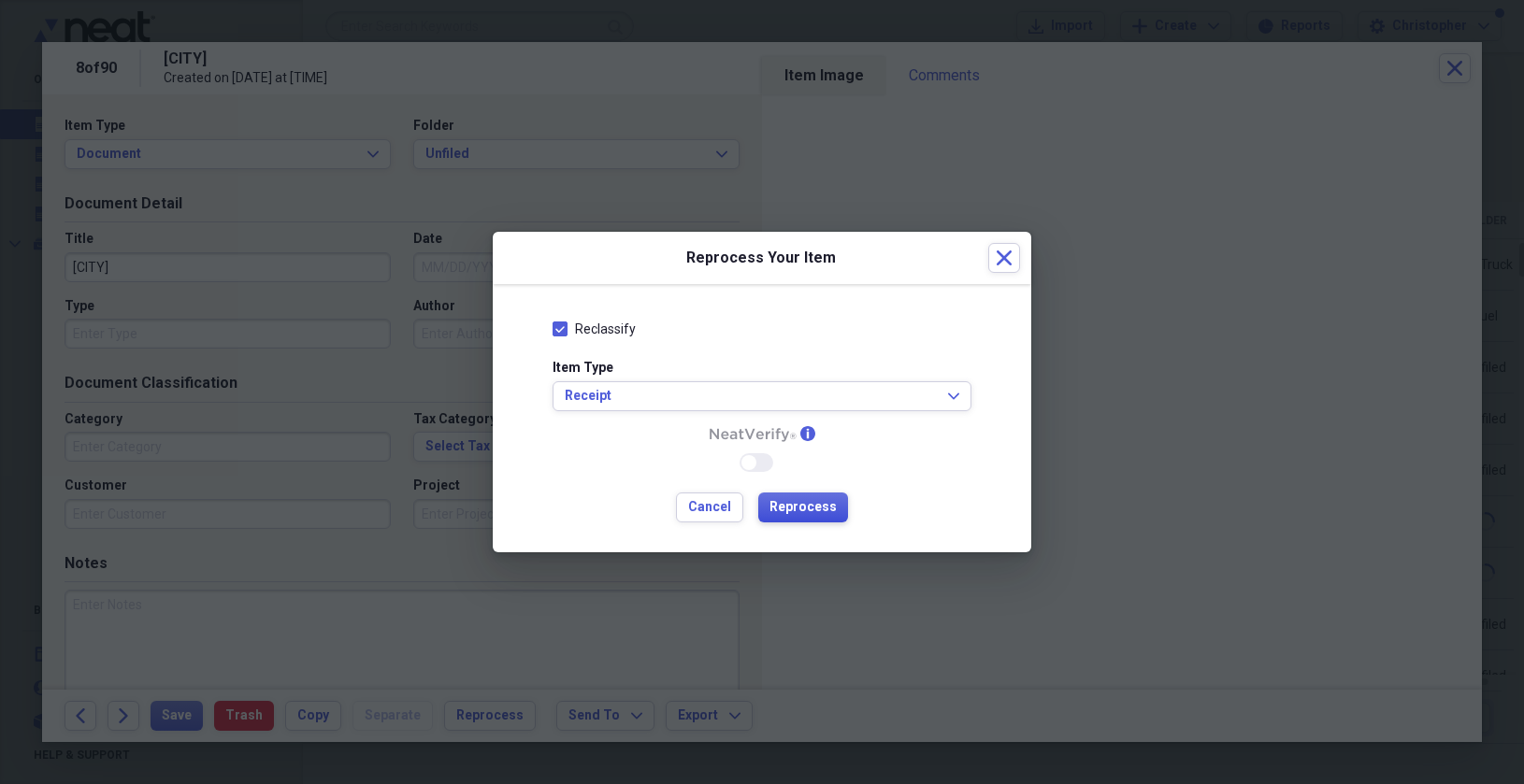click on "Reprocess" at bounding box center (803, 507) 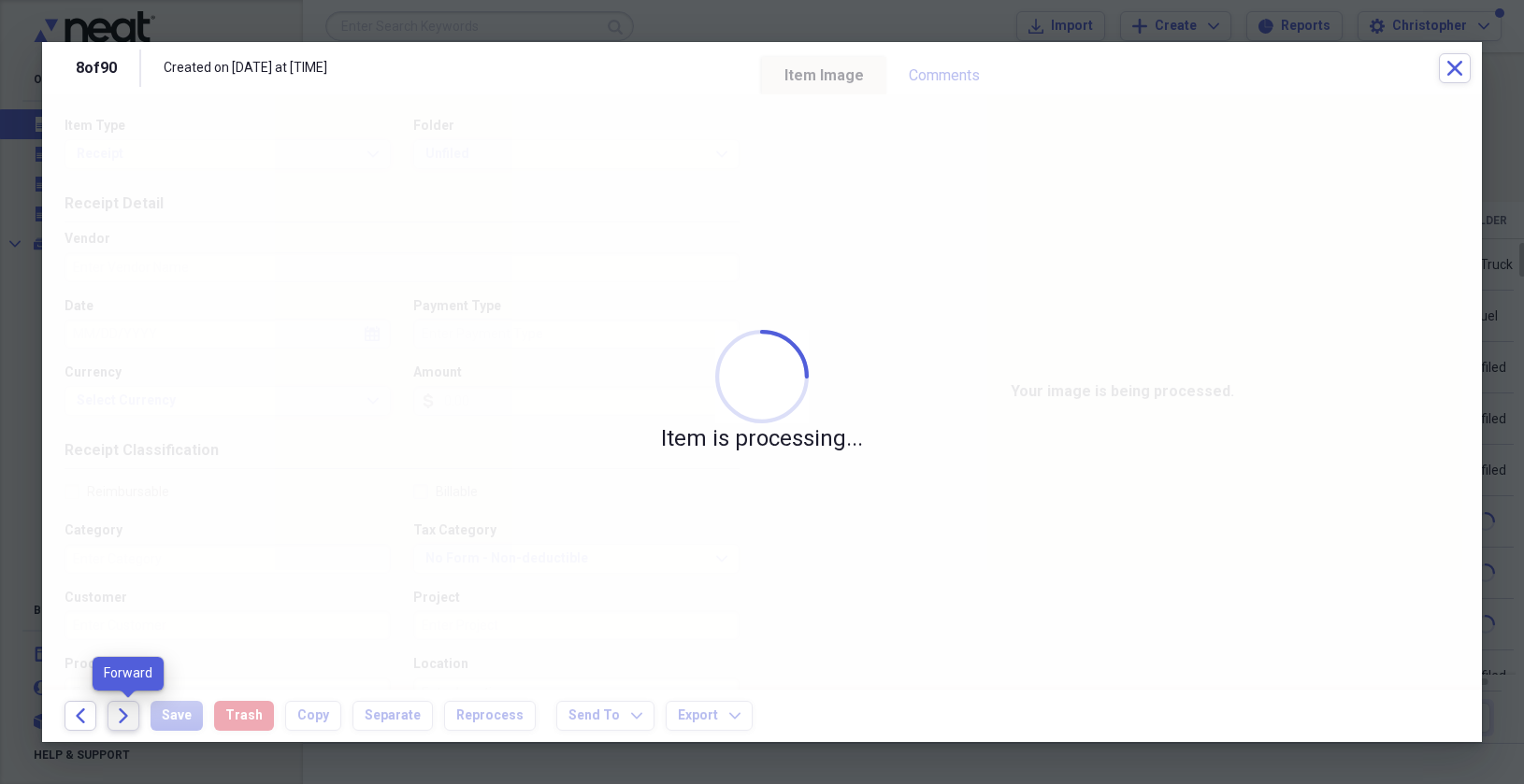 click on "Forward" 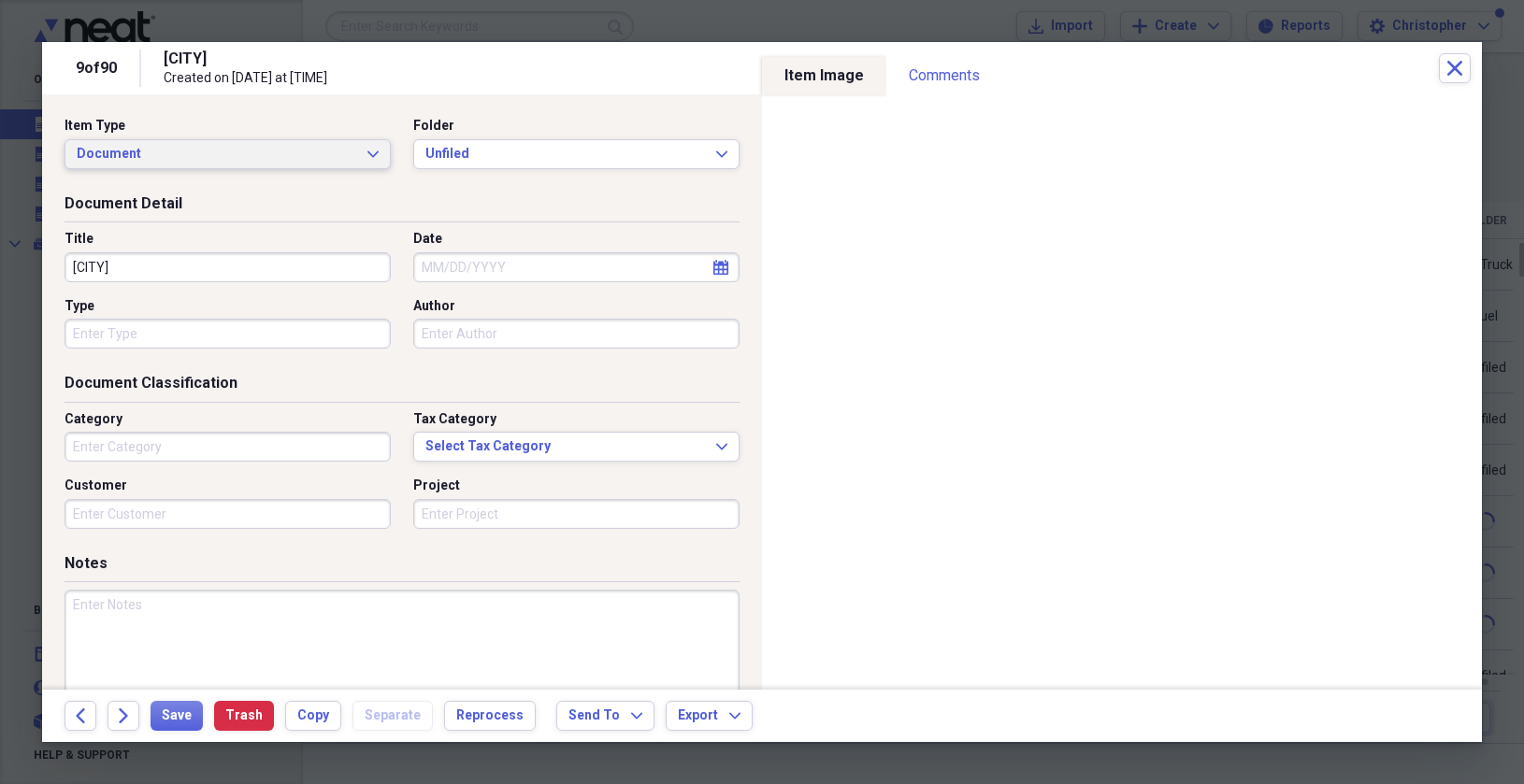 click on "Document" at bounding box center (216, 154) 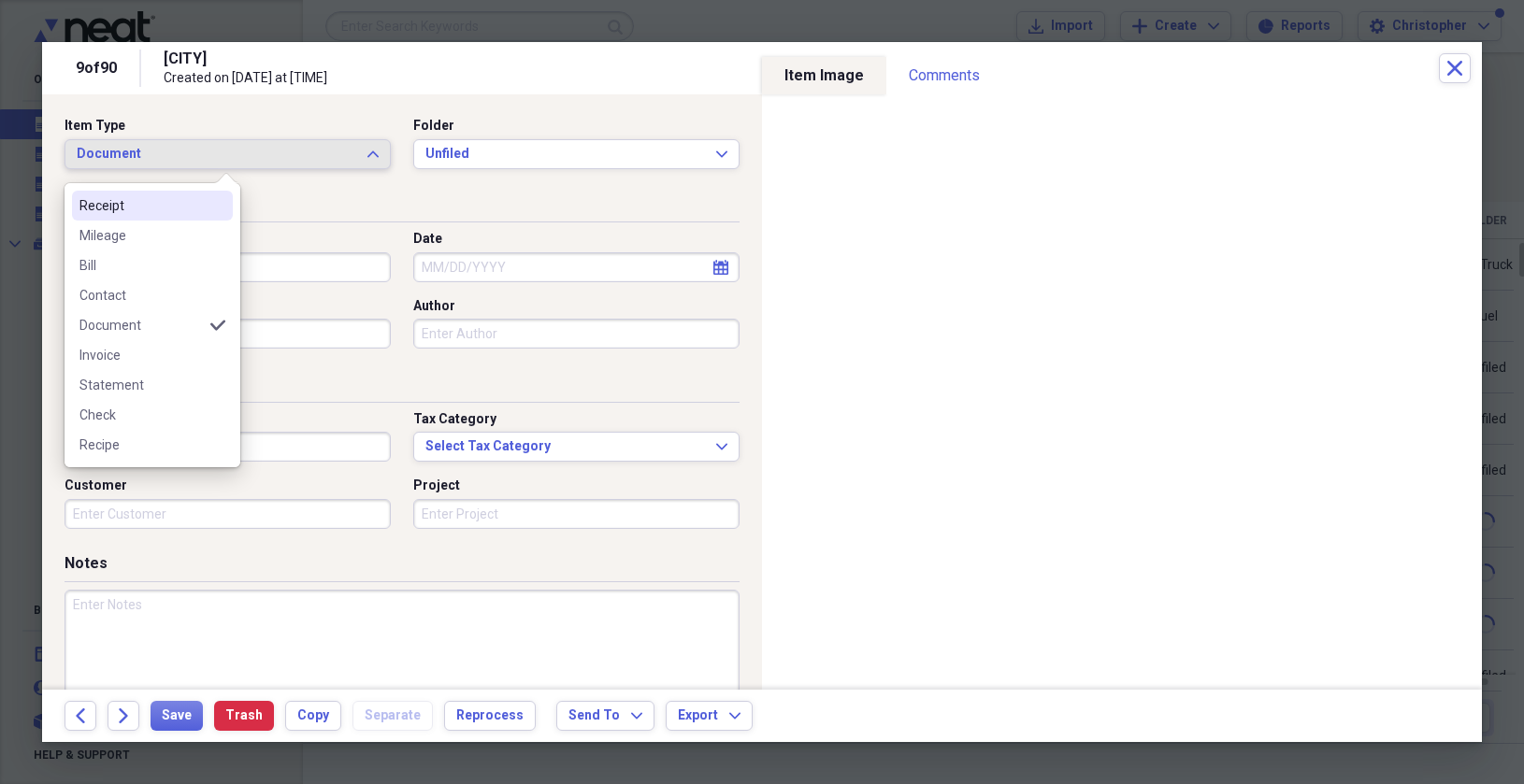 click at bounding box center (218, 206) 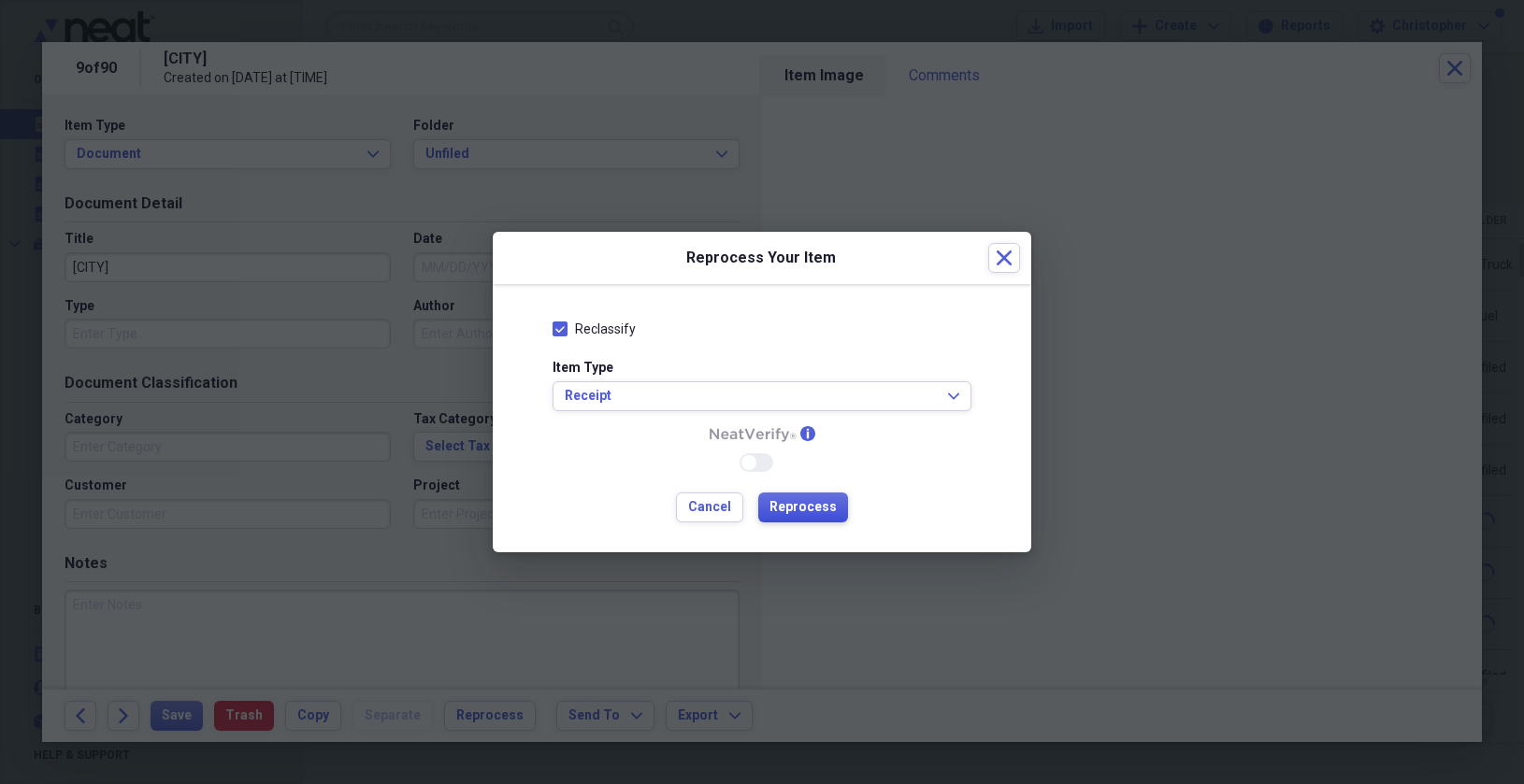 click on "Reprocess" at bounding box center (803, 507) 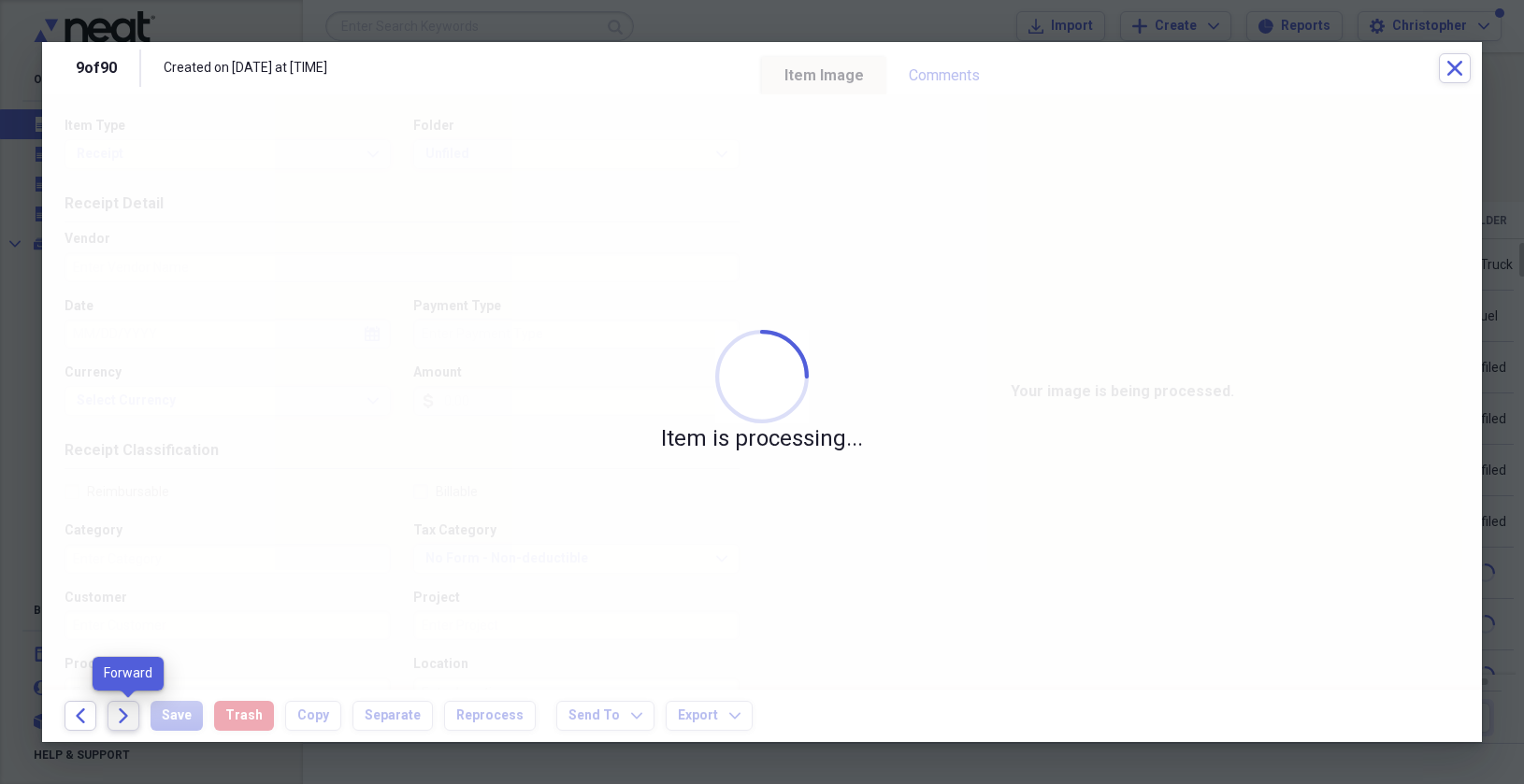 click on "Forward" 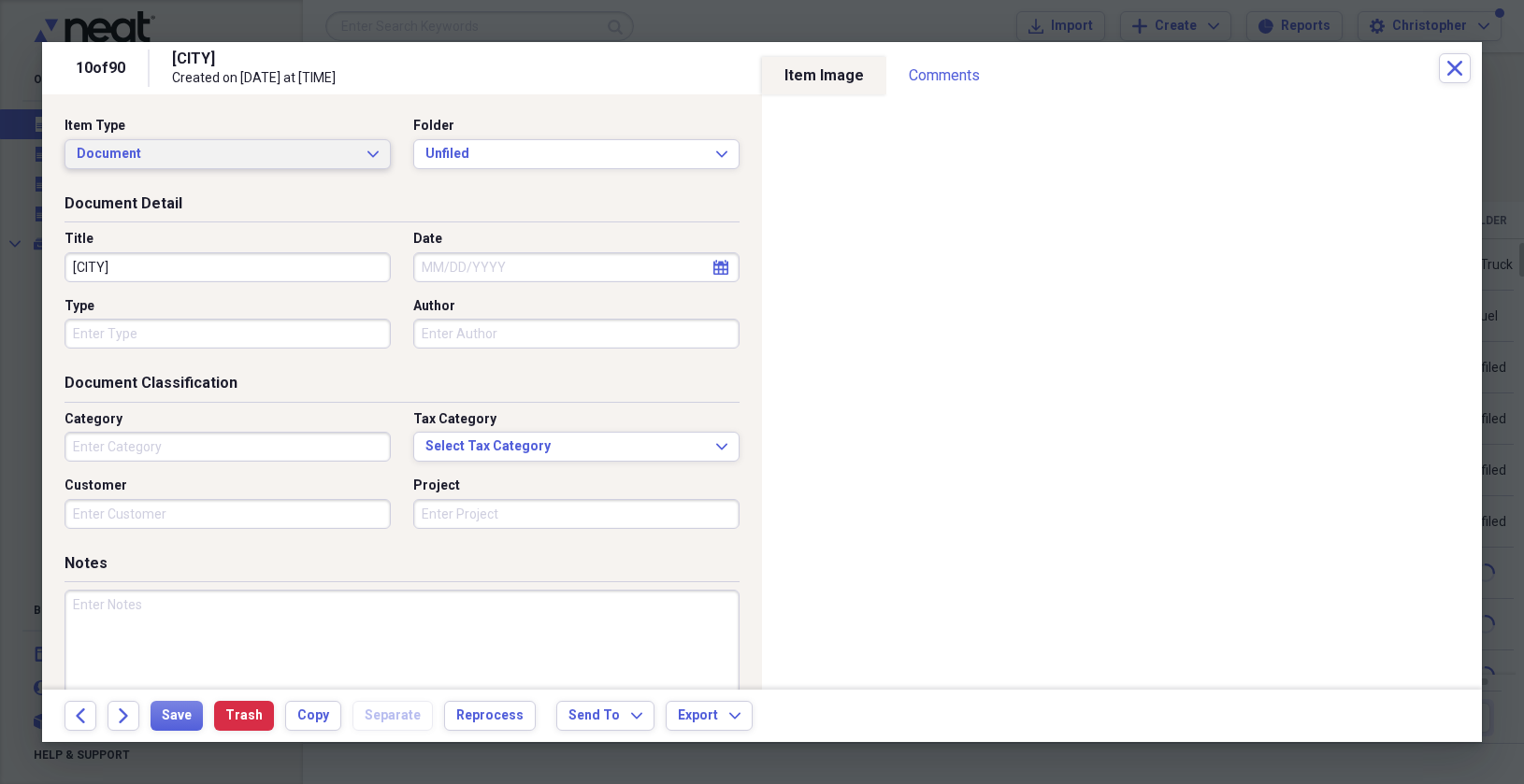 click on "Document" at bounding box center (216, 154) 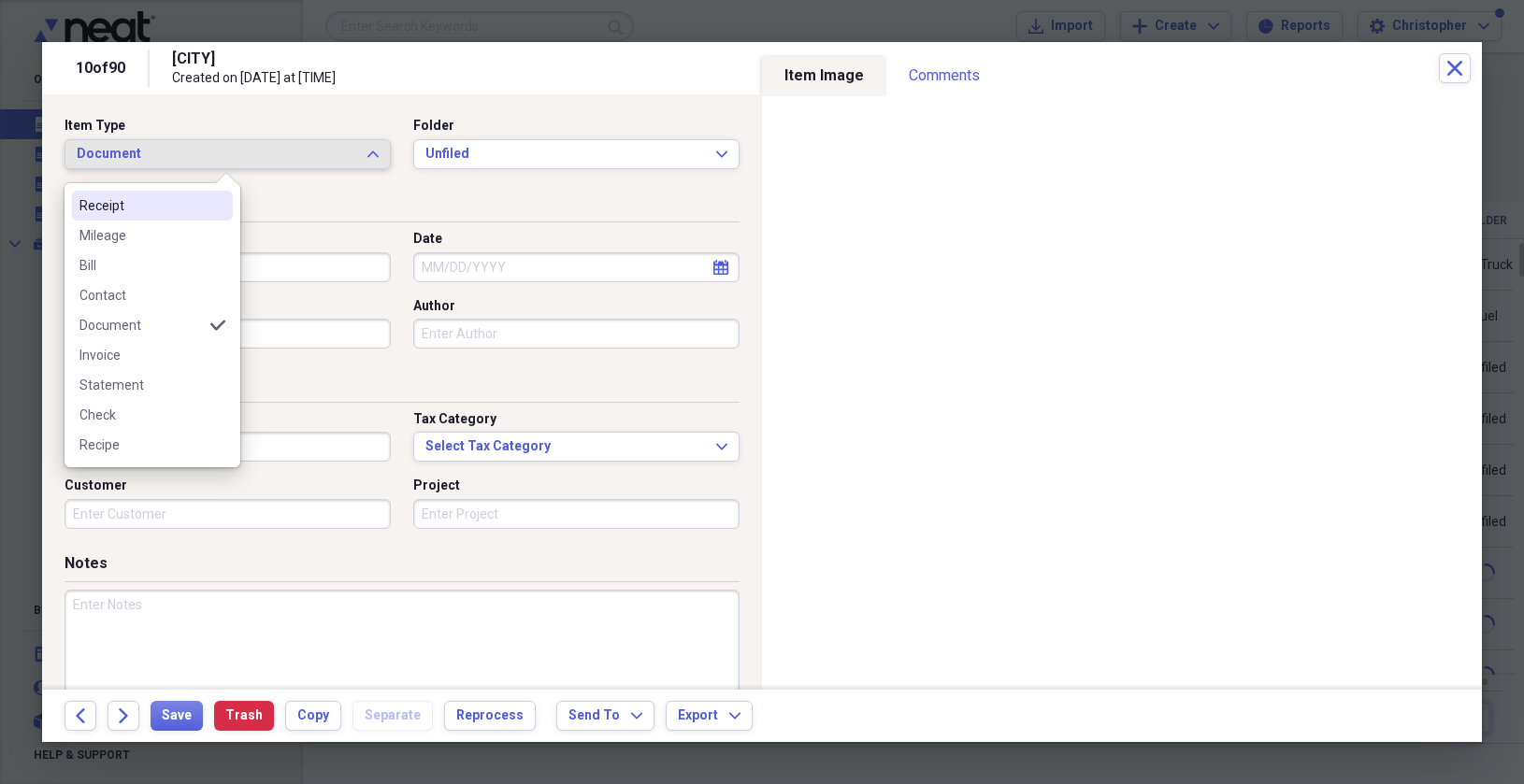 click on "Receipt" at bounding box center (141, 206) 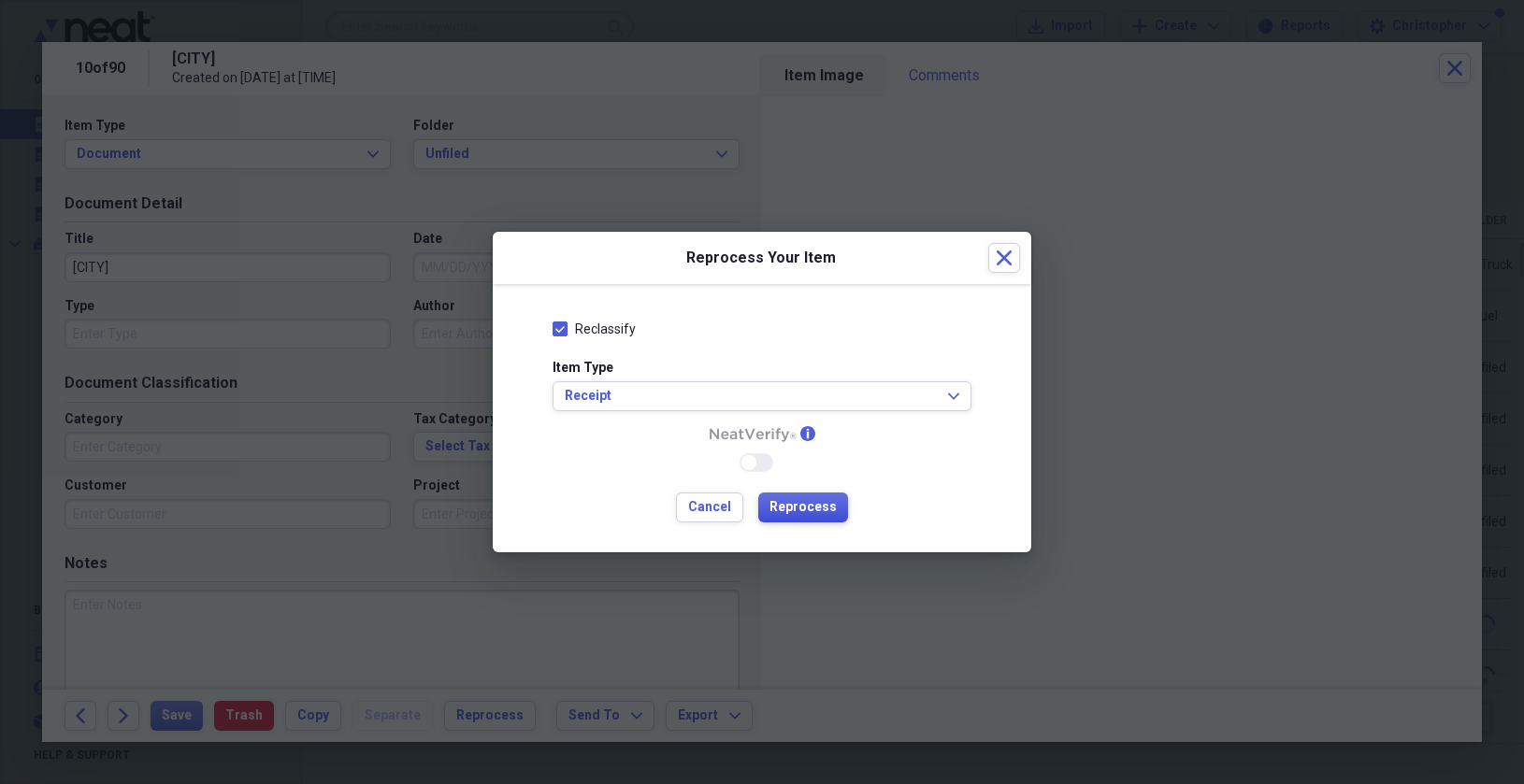 click on "Reprocess" at bounding box center [803, 507] 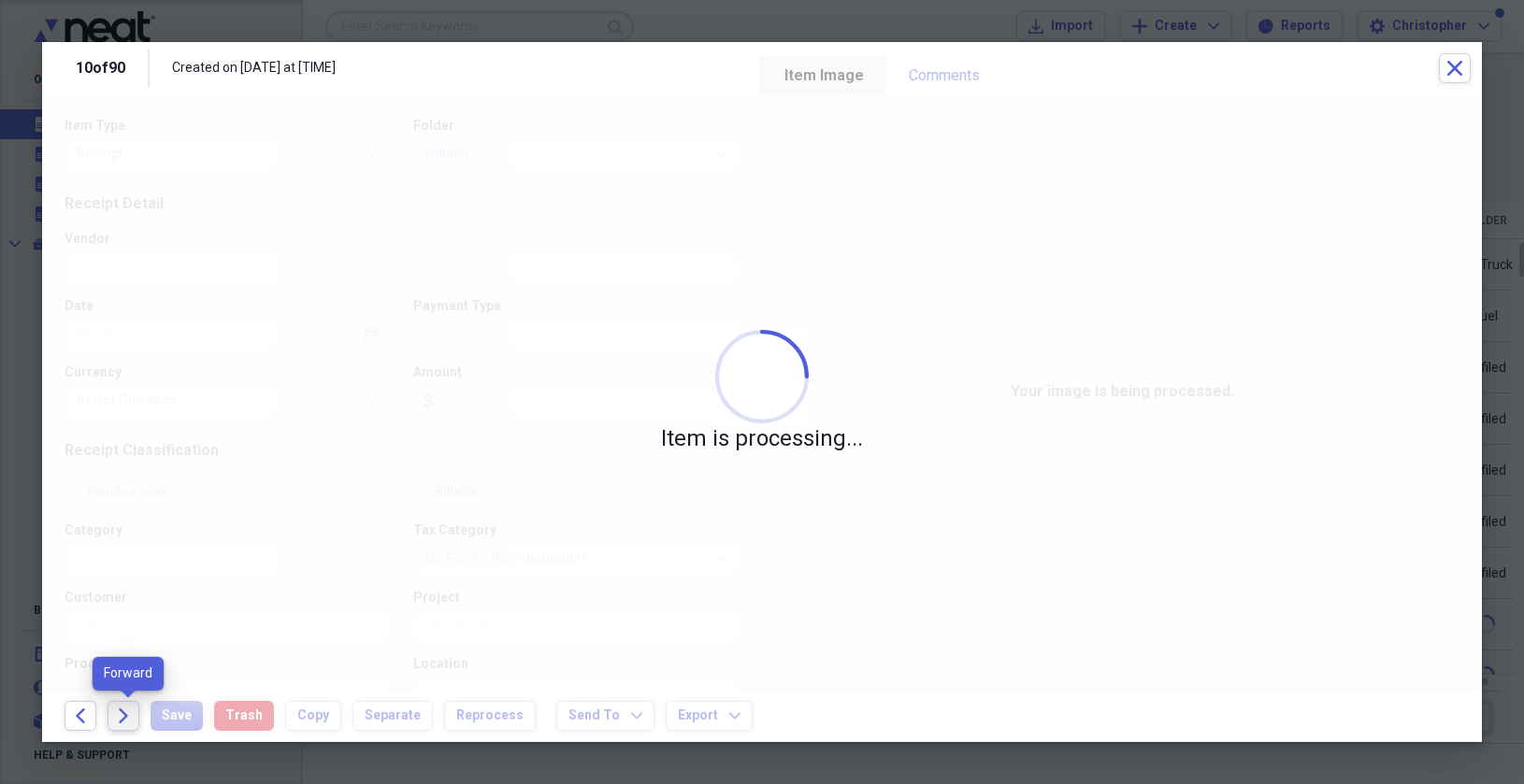 click on "Forward" 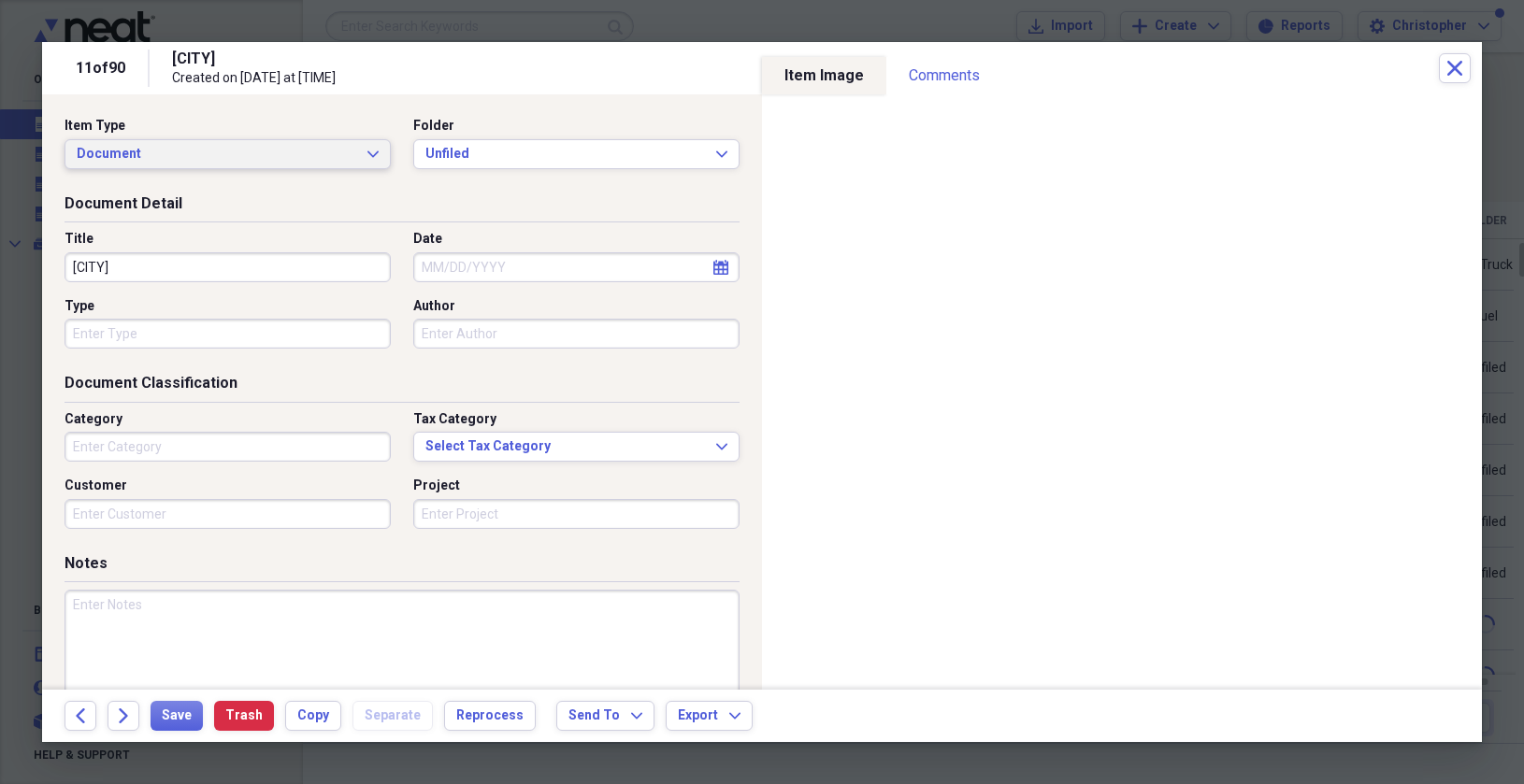 click on "Document" at bounding box center [216, 154] 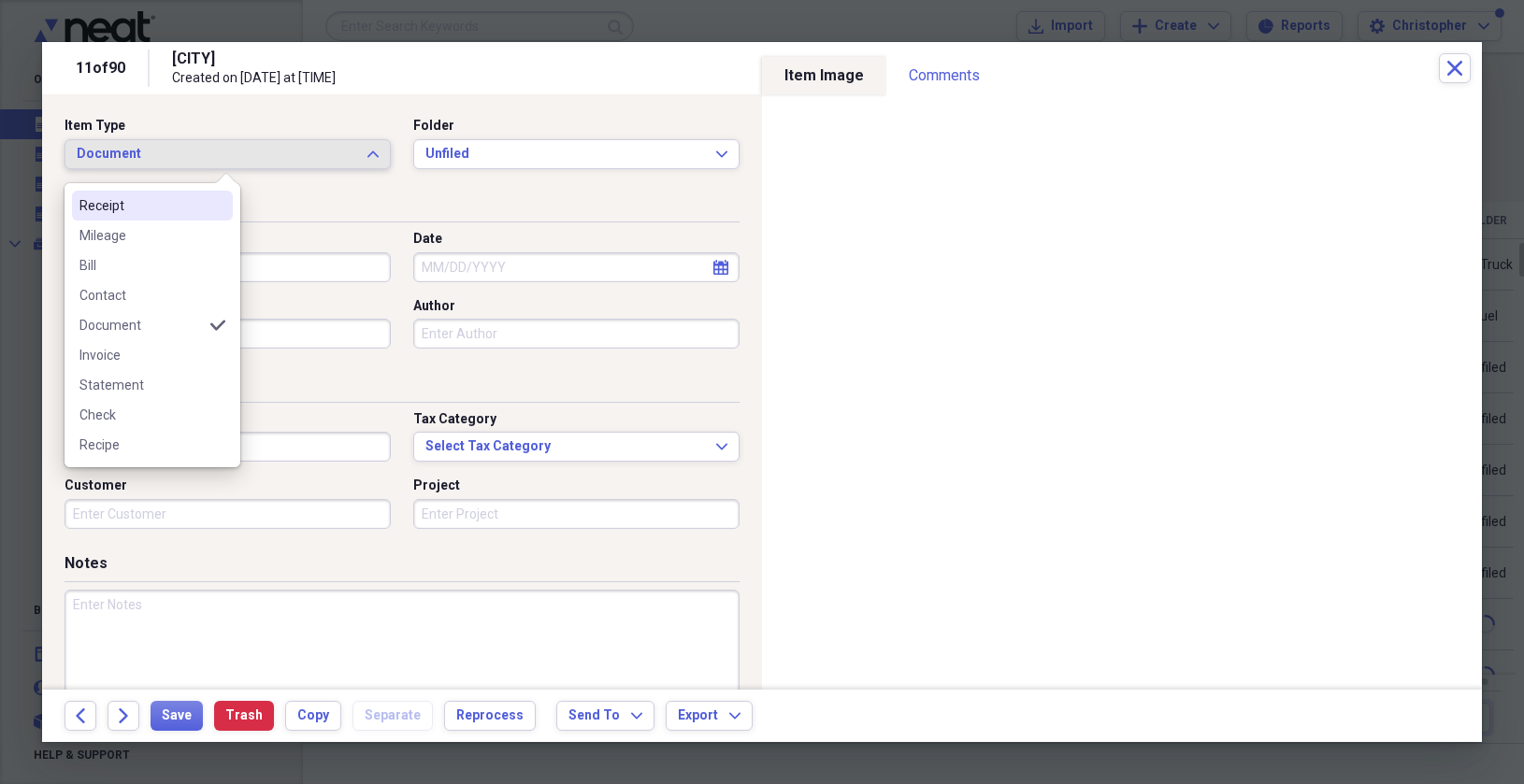 click on "Receipt" at bounding box center [152, 206] 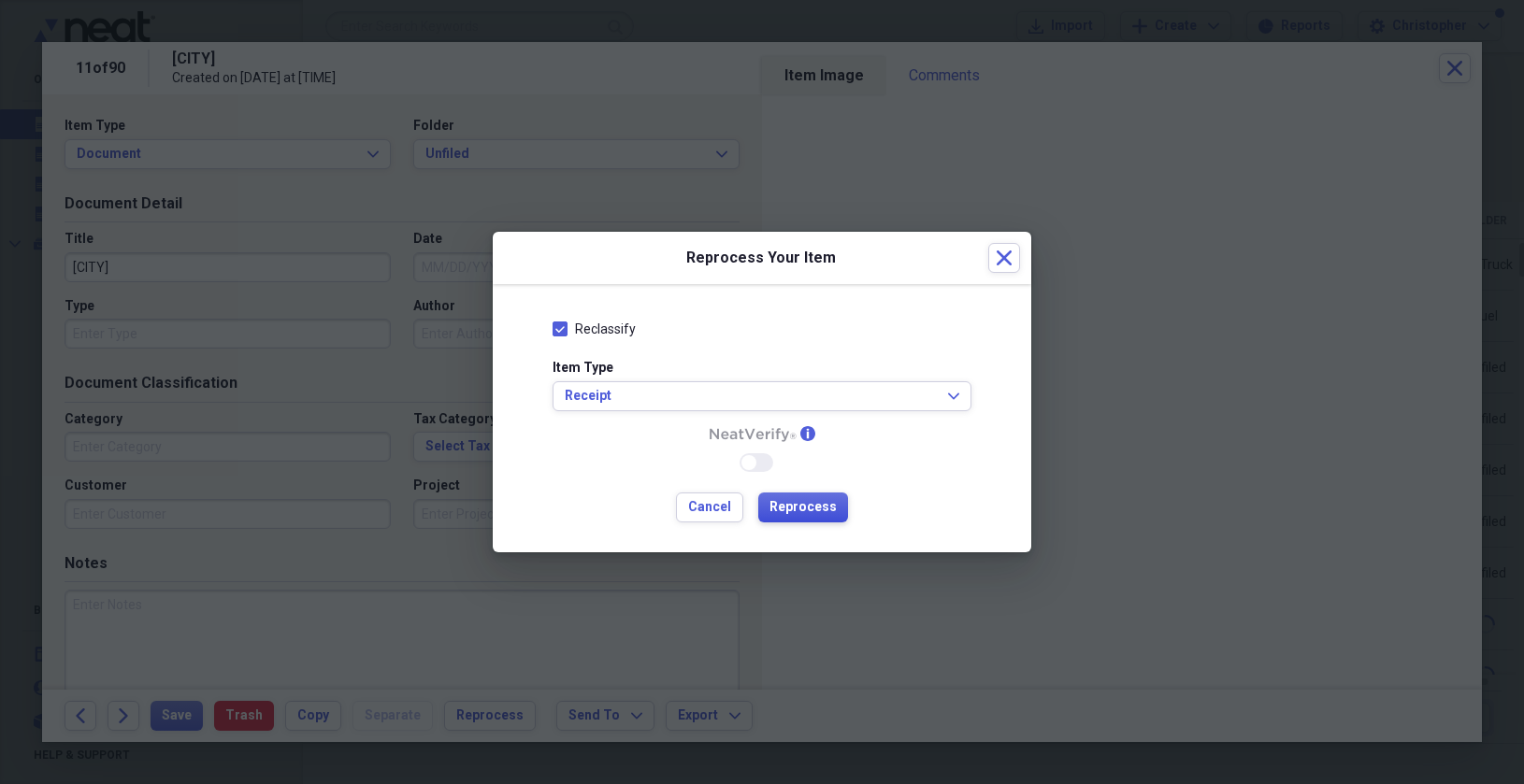 click on "Reprocess" at bounding box center [803, 507] 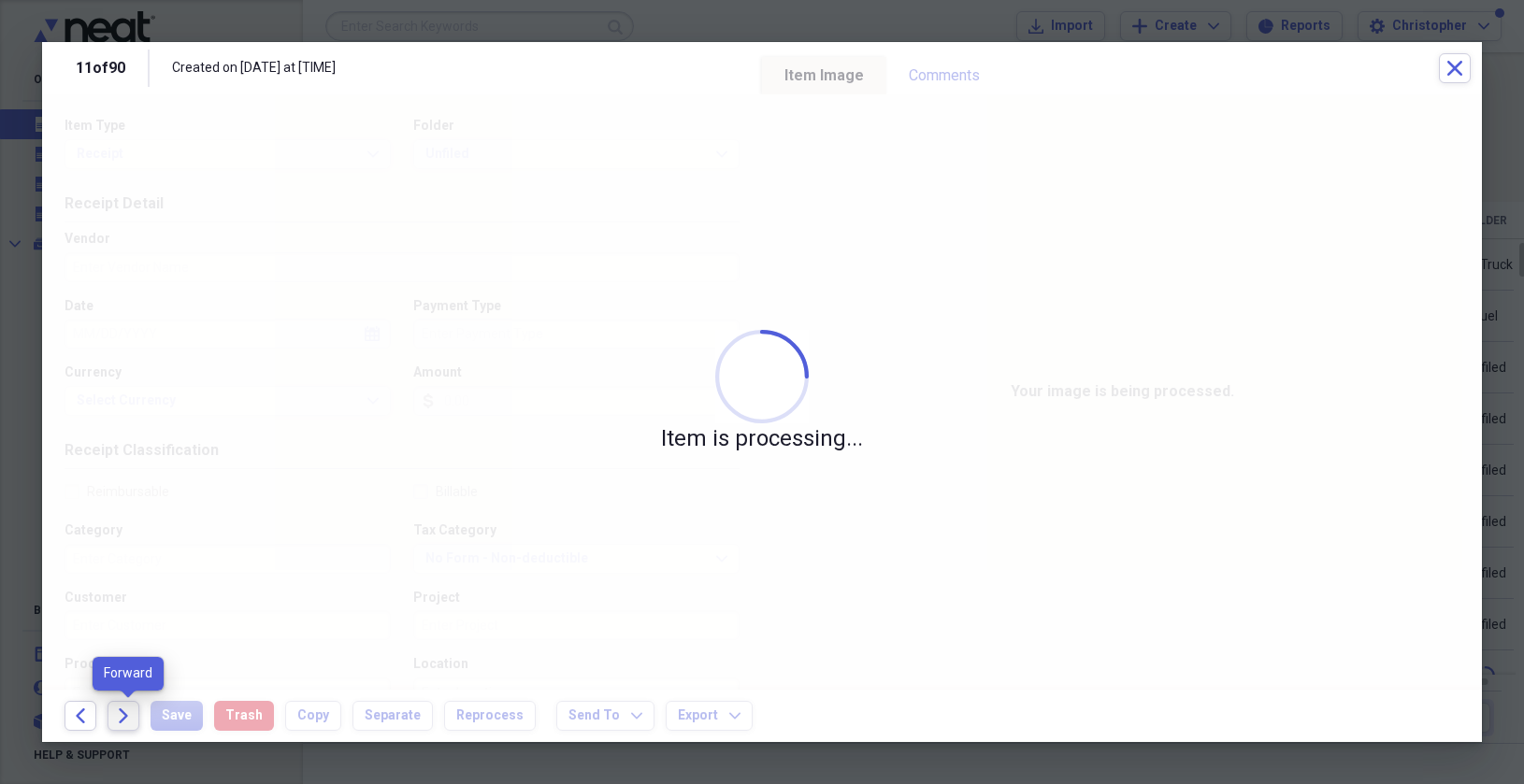 click on "Forward" at bounding box center (123, 716) 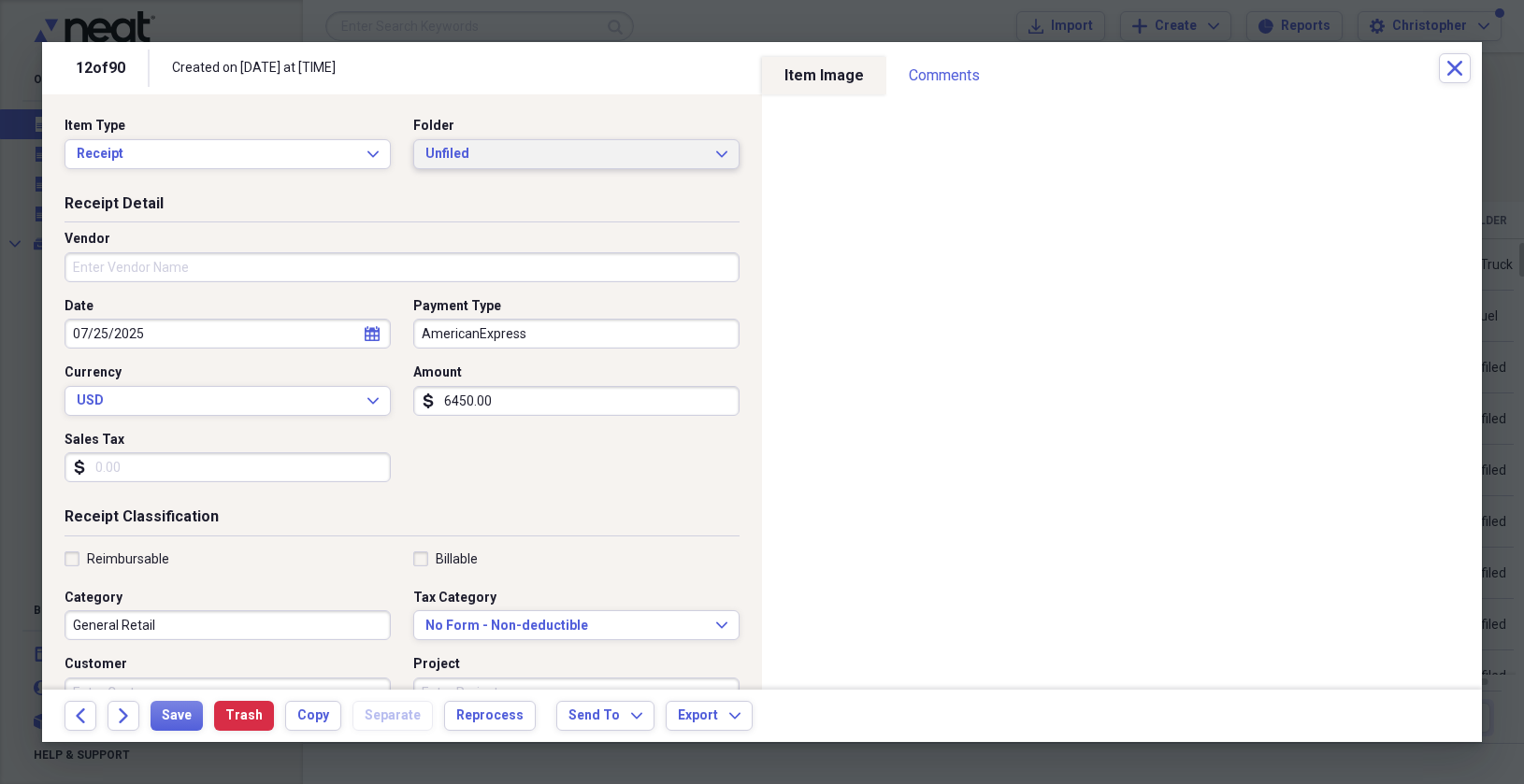 click on "Unfiled" at bounding box center [565, 154] 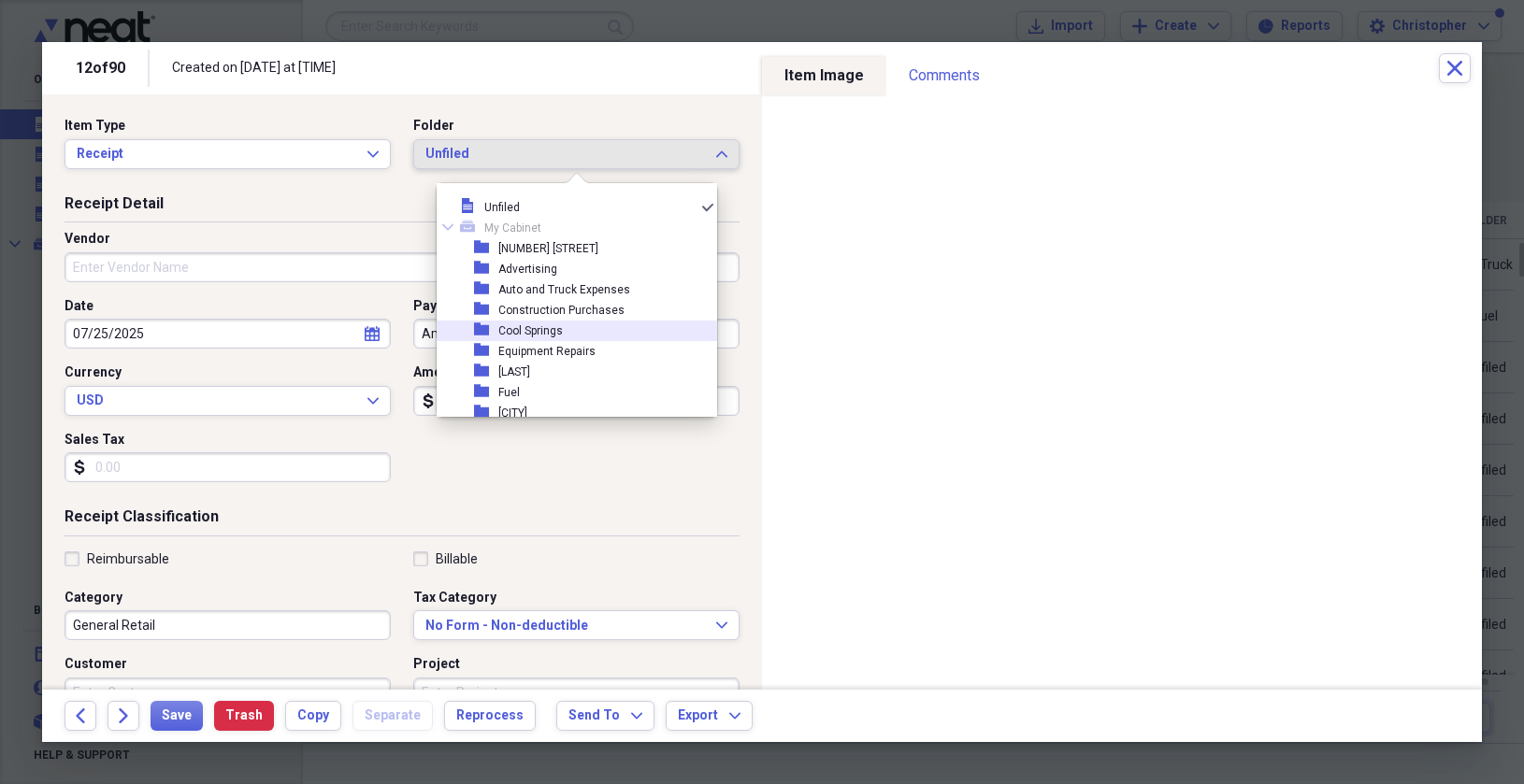 click on "Cool Springs" at bounding box center [530, 331] 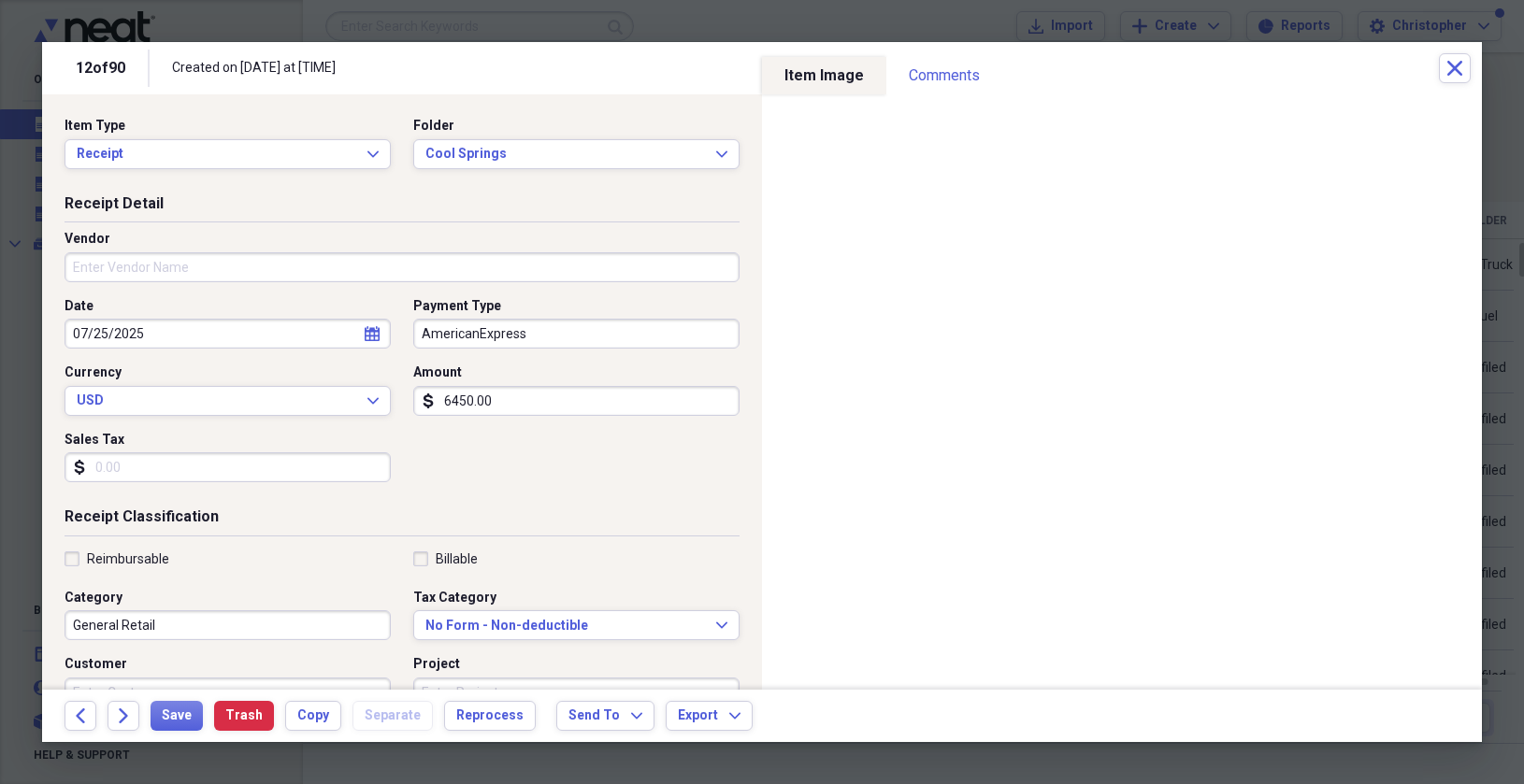 click on "Vendor" at bounding box center [402, 267] 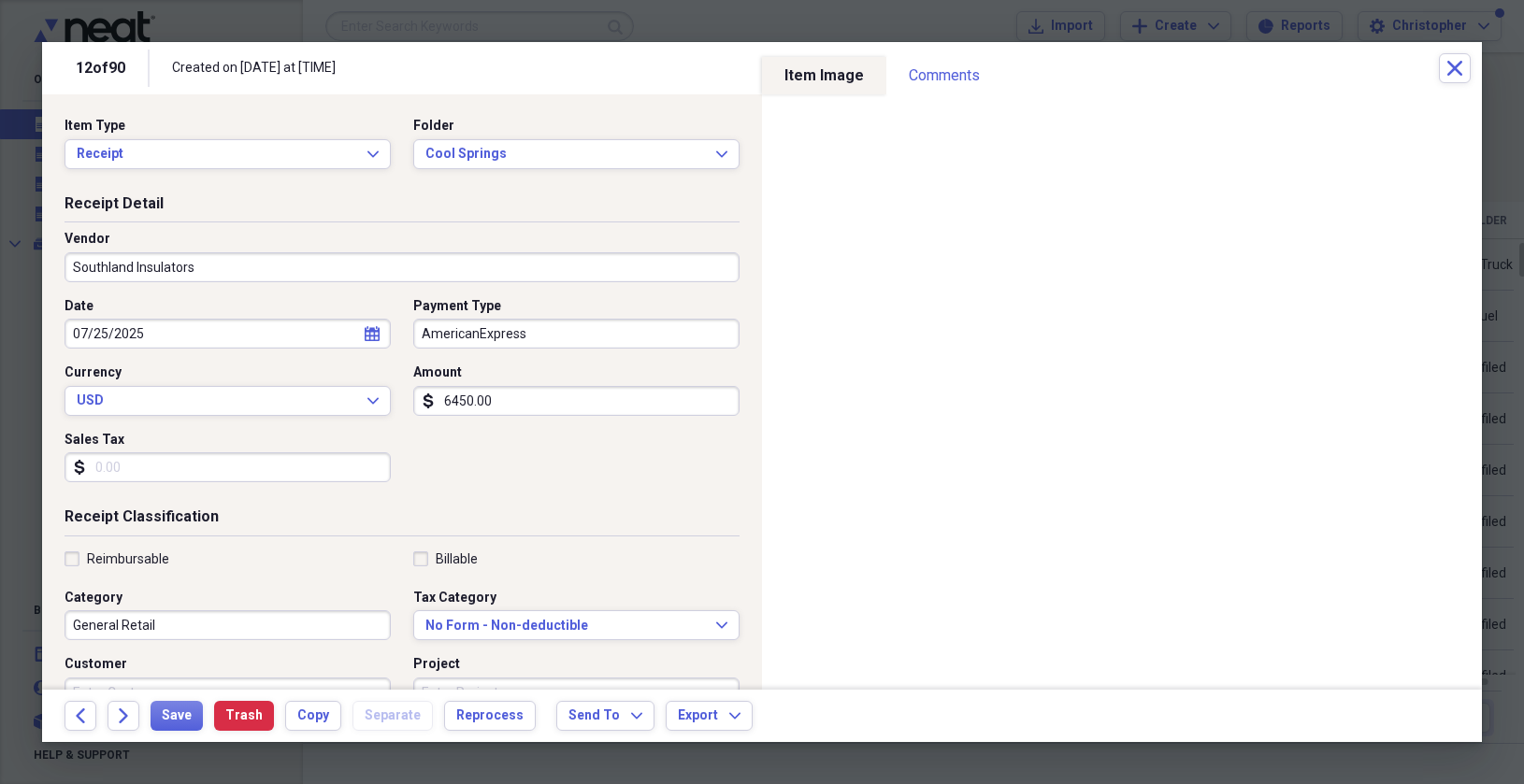 type on "Southland Insulators" 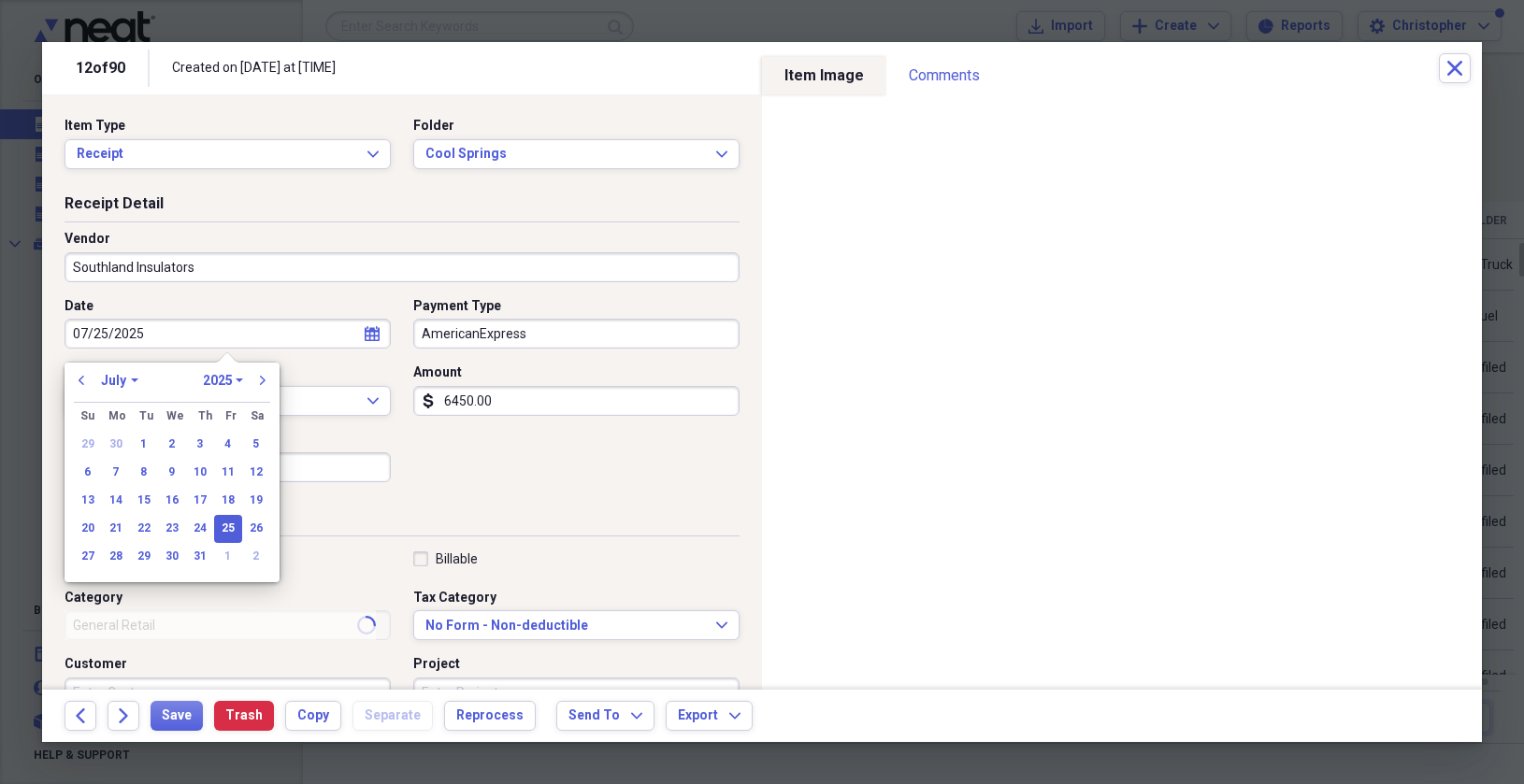 type 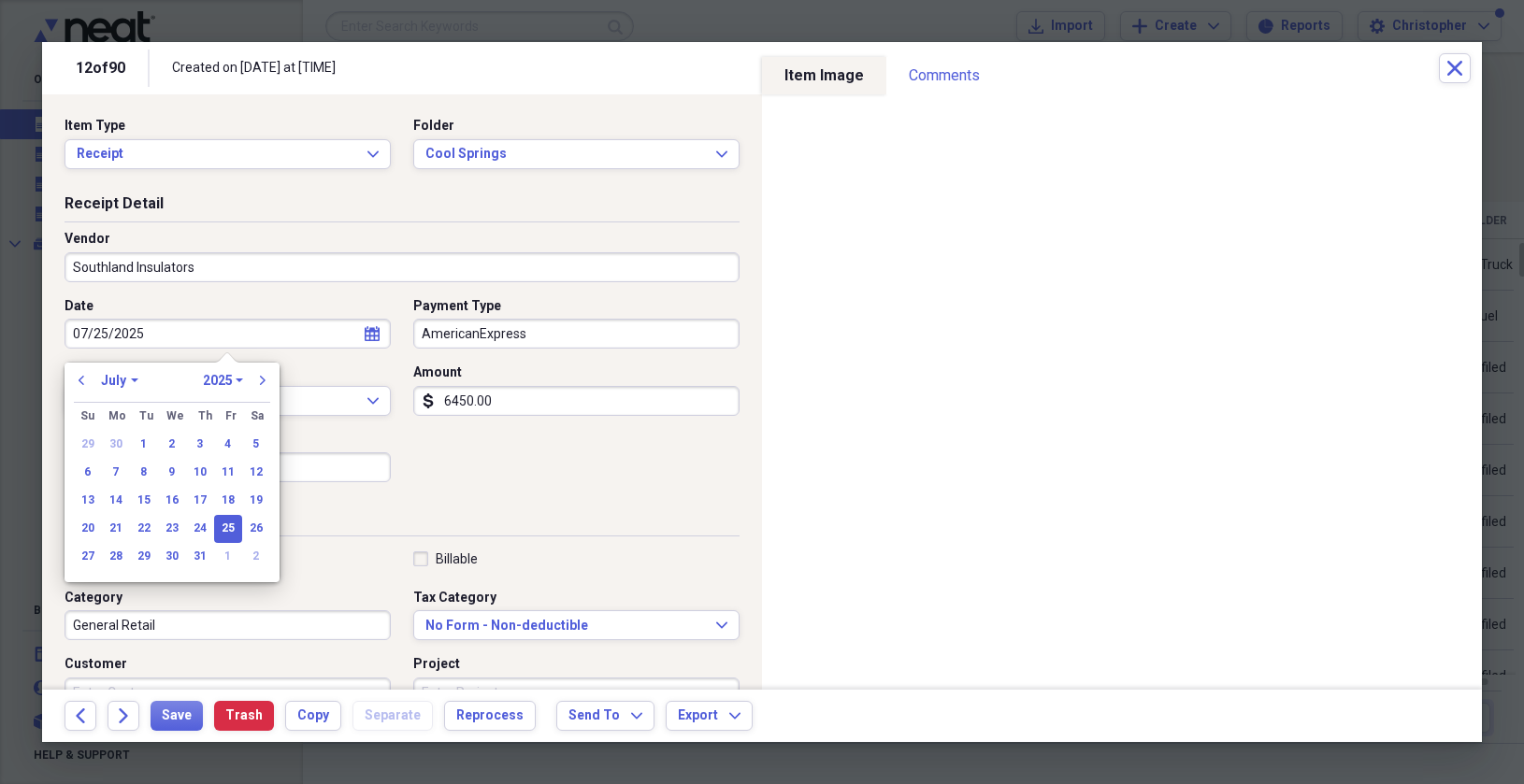 type 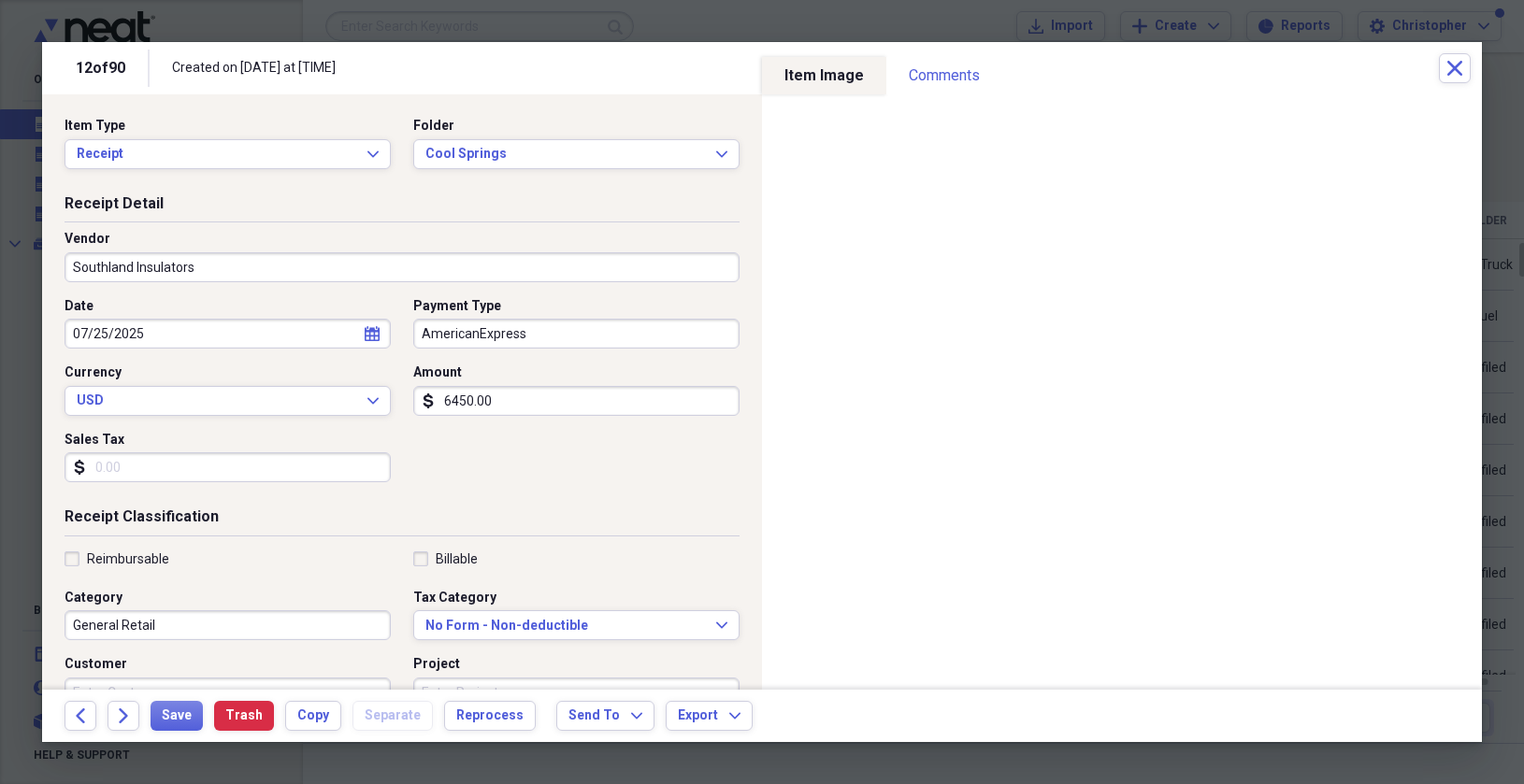 click on "Date [DATE] calendar Calendar Payment Type AmericanExpress Currency USD Expand Amount dollar-sign [AMOUNT] Sales Tax dollar-sign" at bounding box center (402, 397) 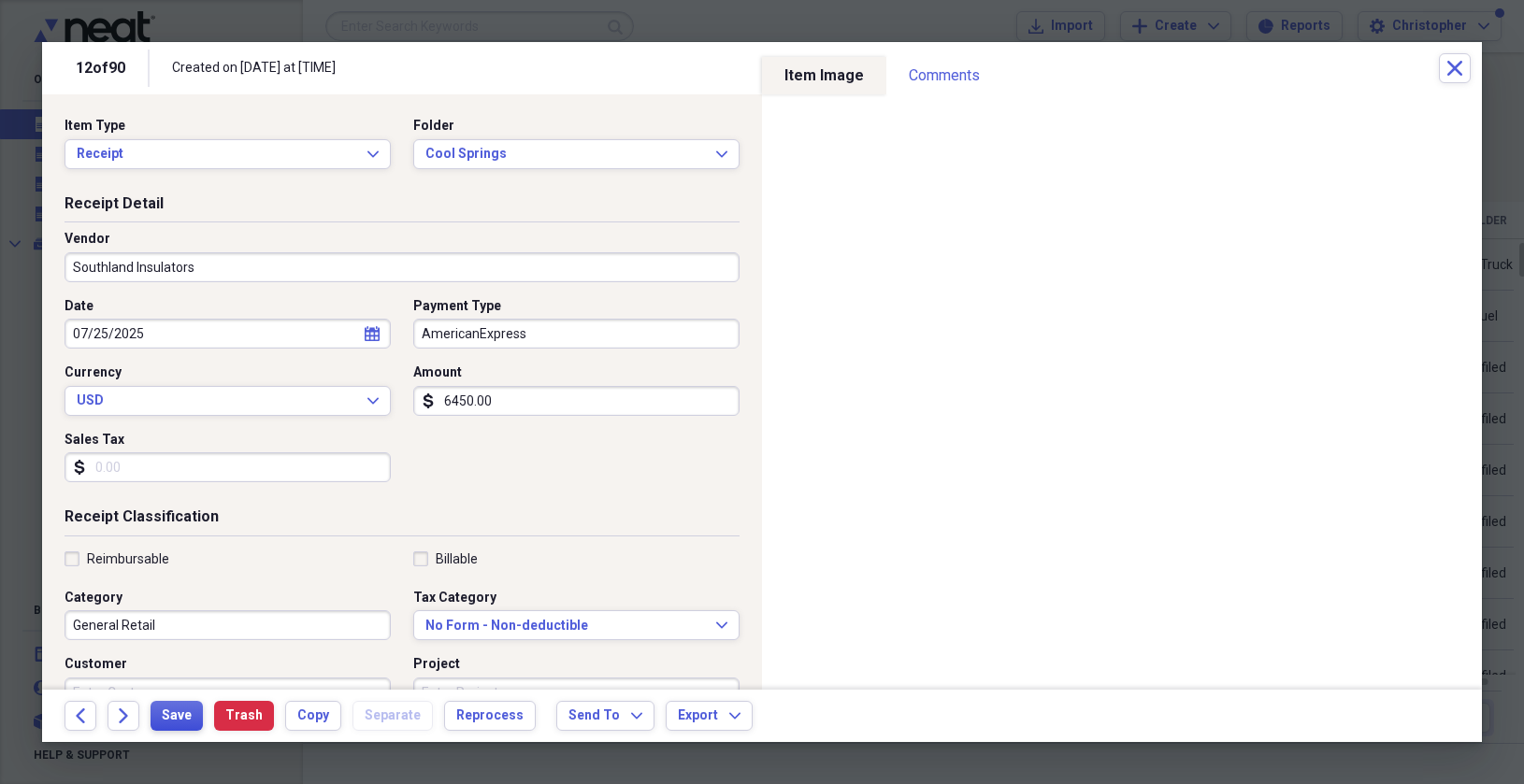click on "Save" at bounding box center (177, 716) 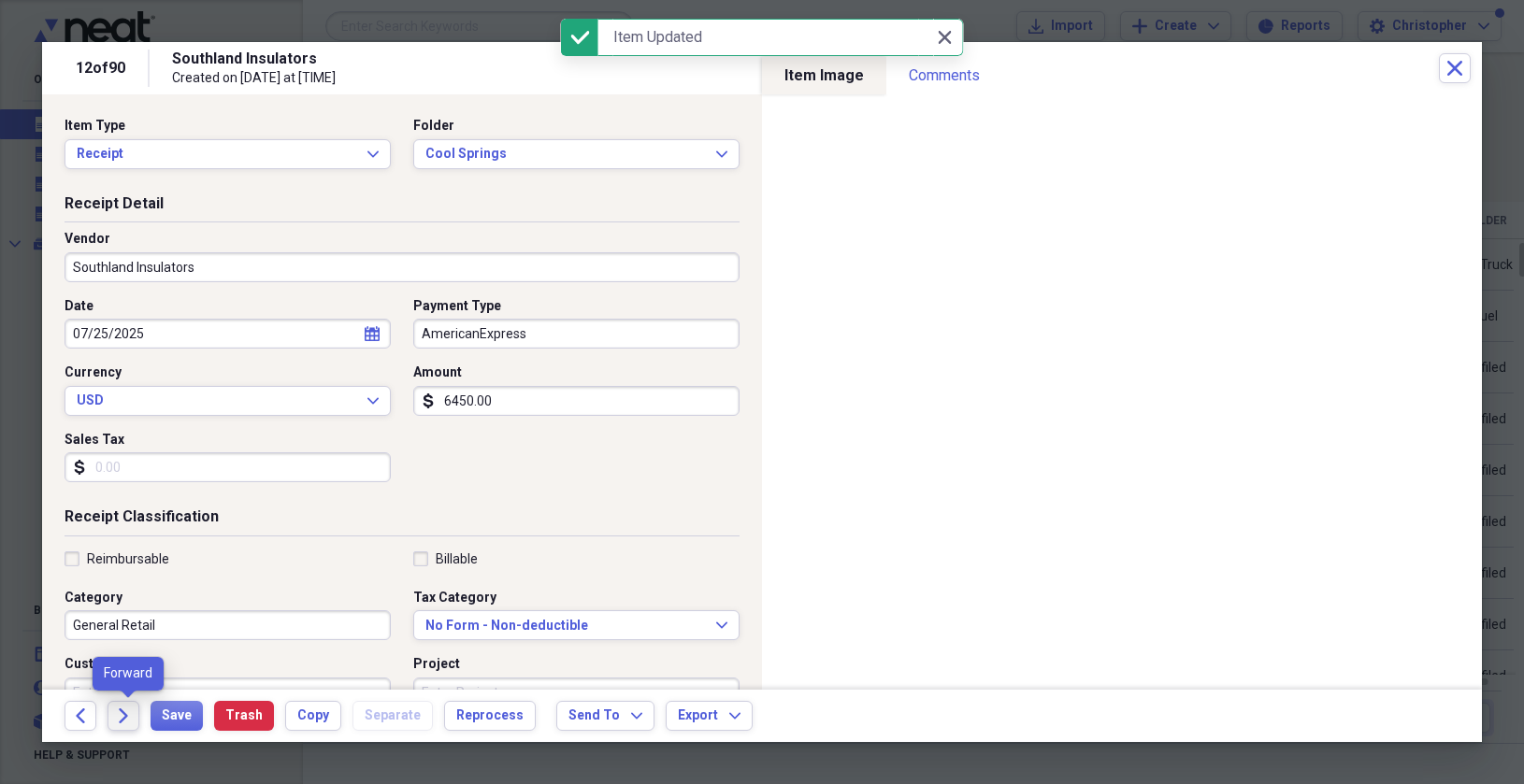 click on "Forward" 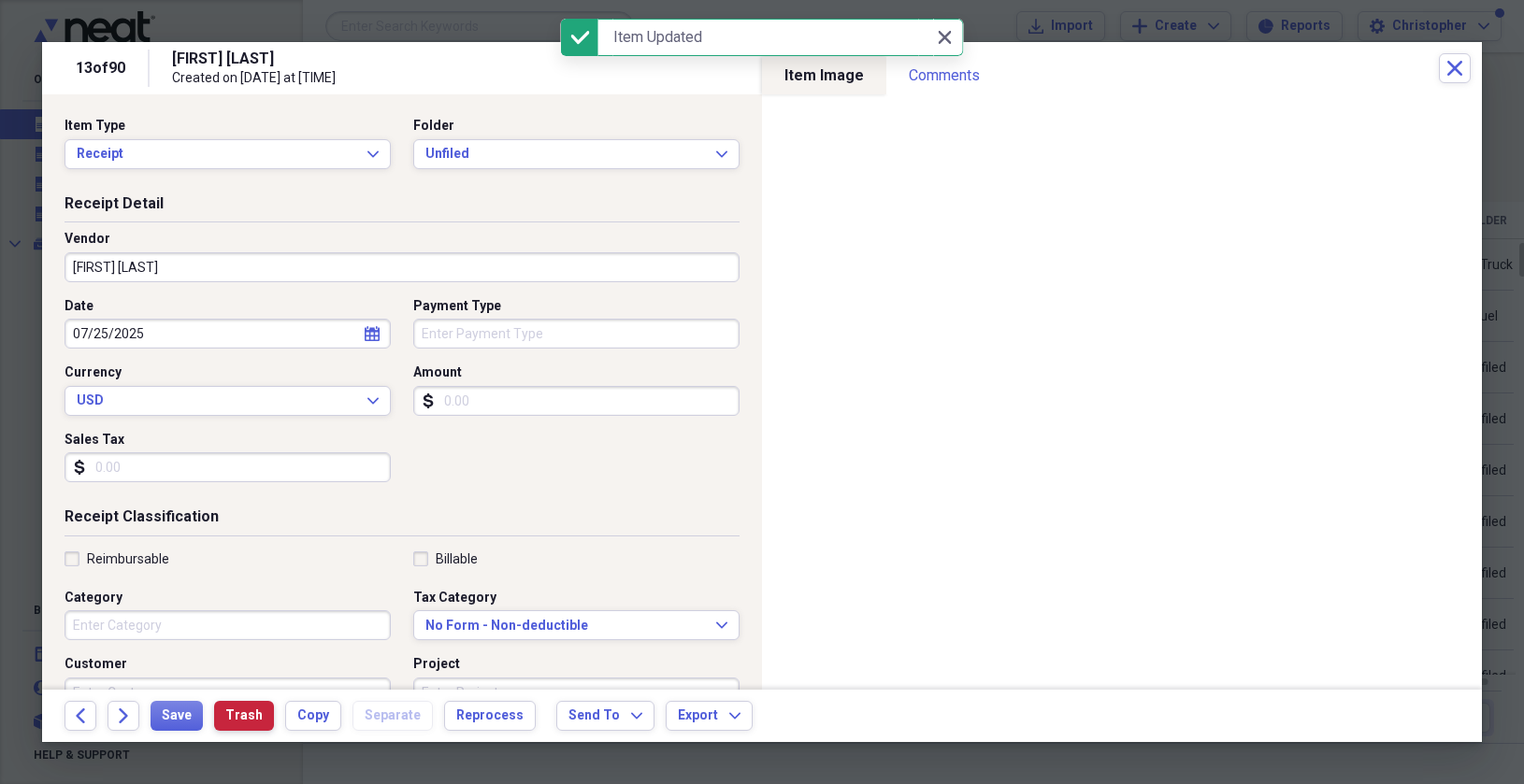 click on "Trash" at bounding box center (244, 716) 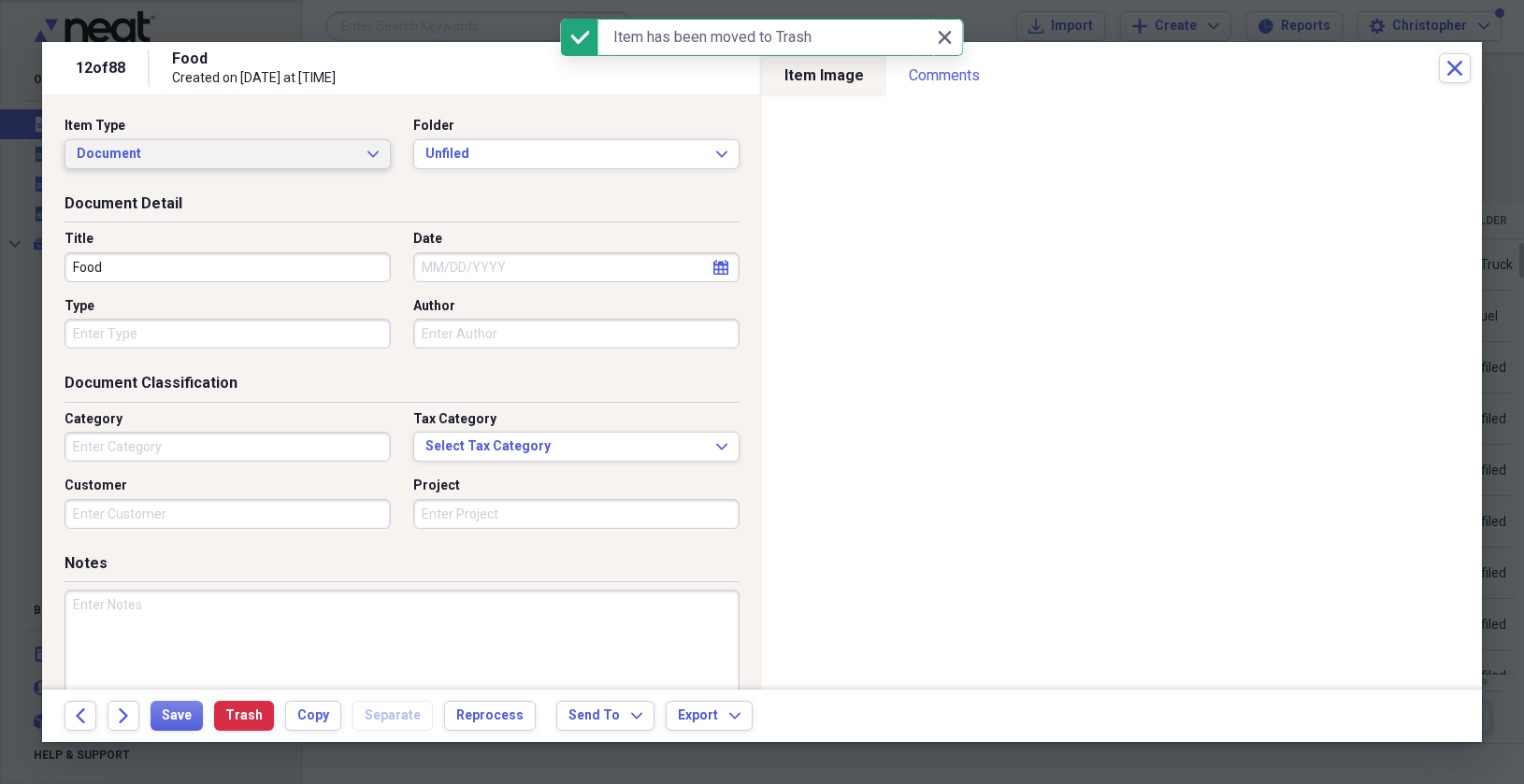 click on "Document" at bounding box center [216, 154] 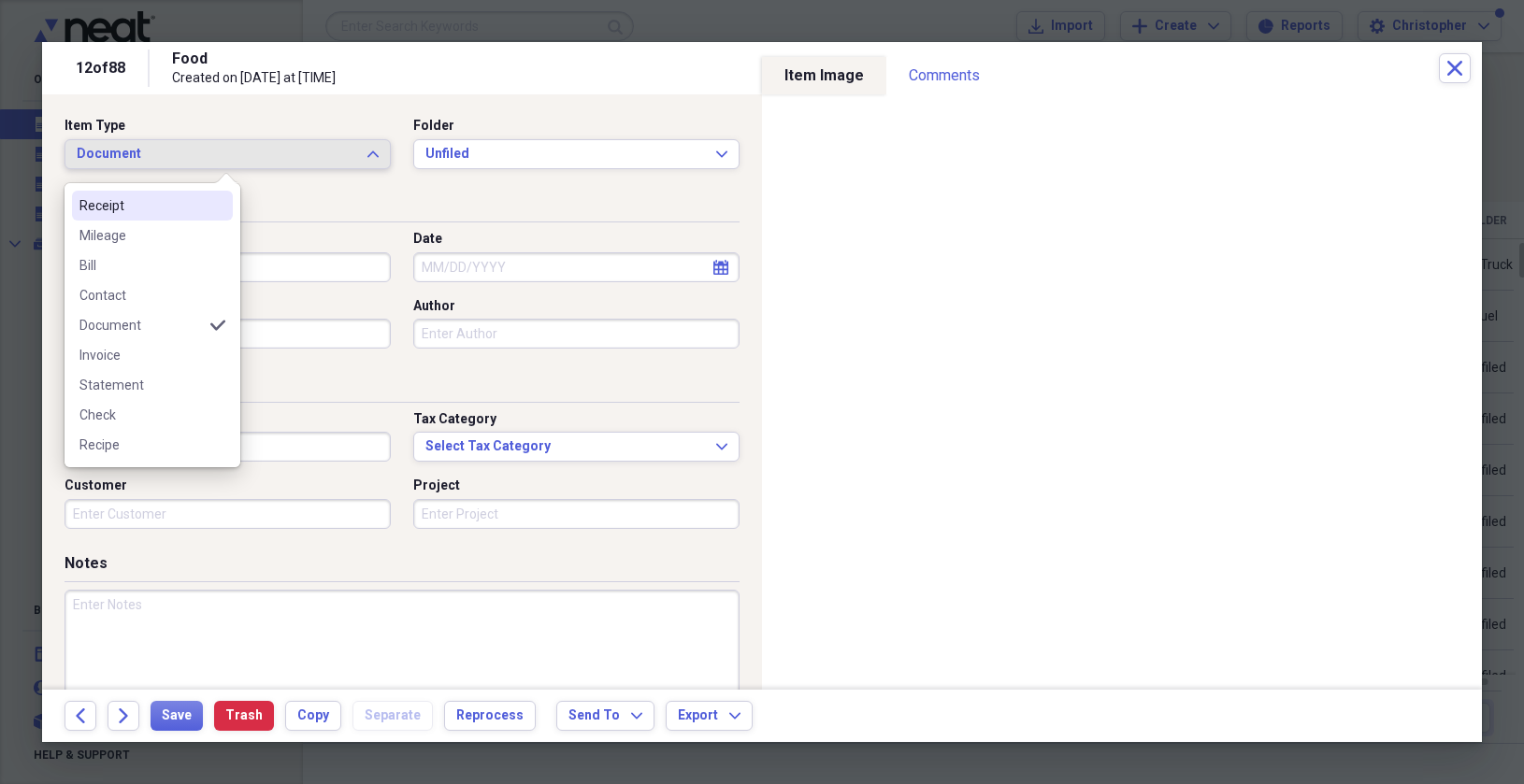 click on "Receipt" at bounding box center [152, 206] 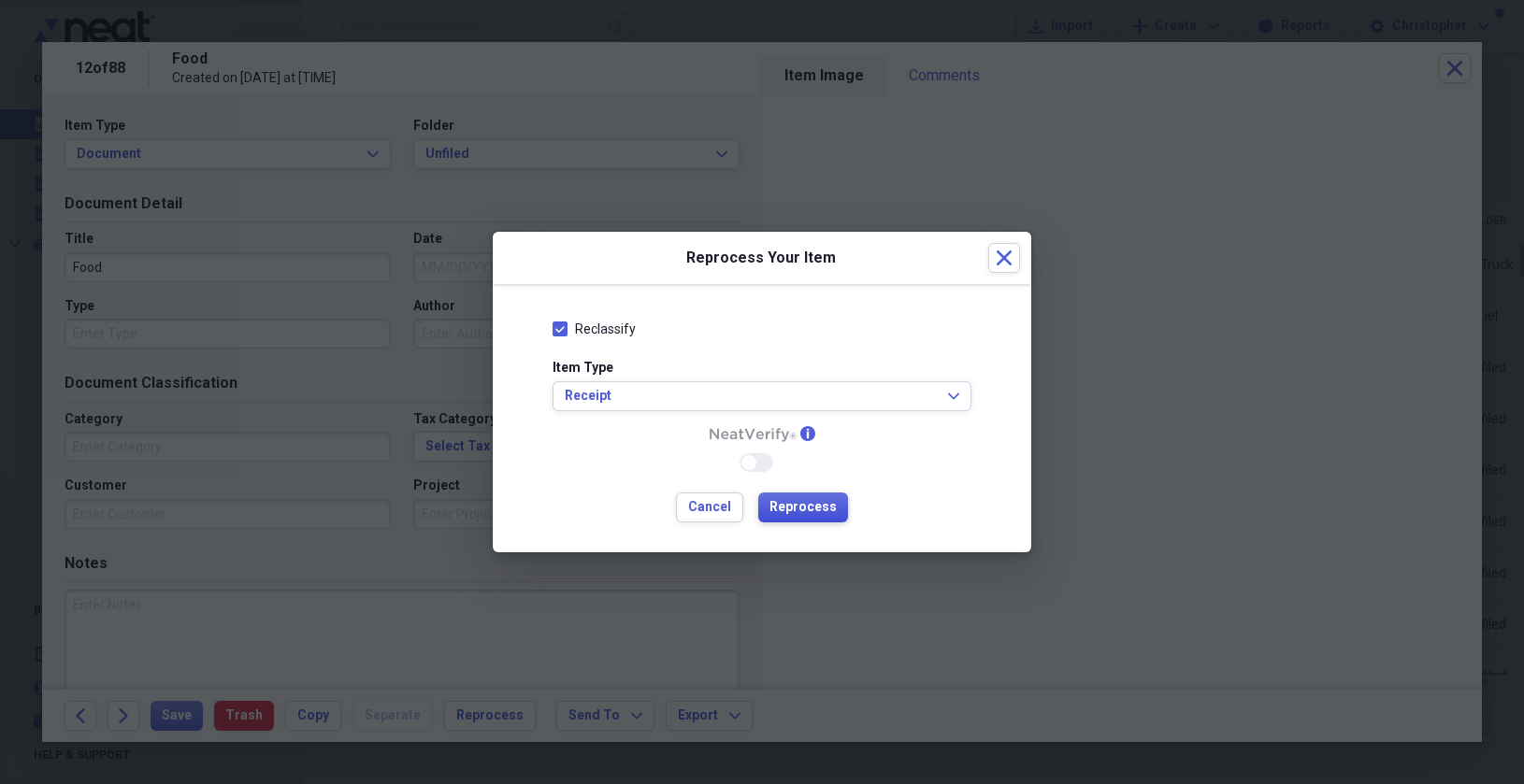 click on "Reprocess" at bounding box center (803, 507) 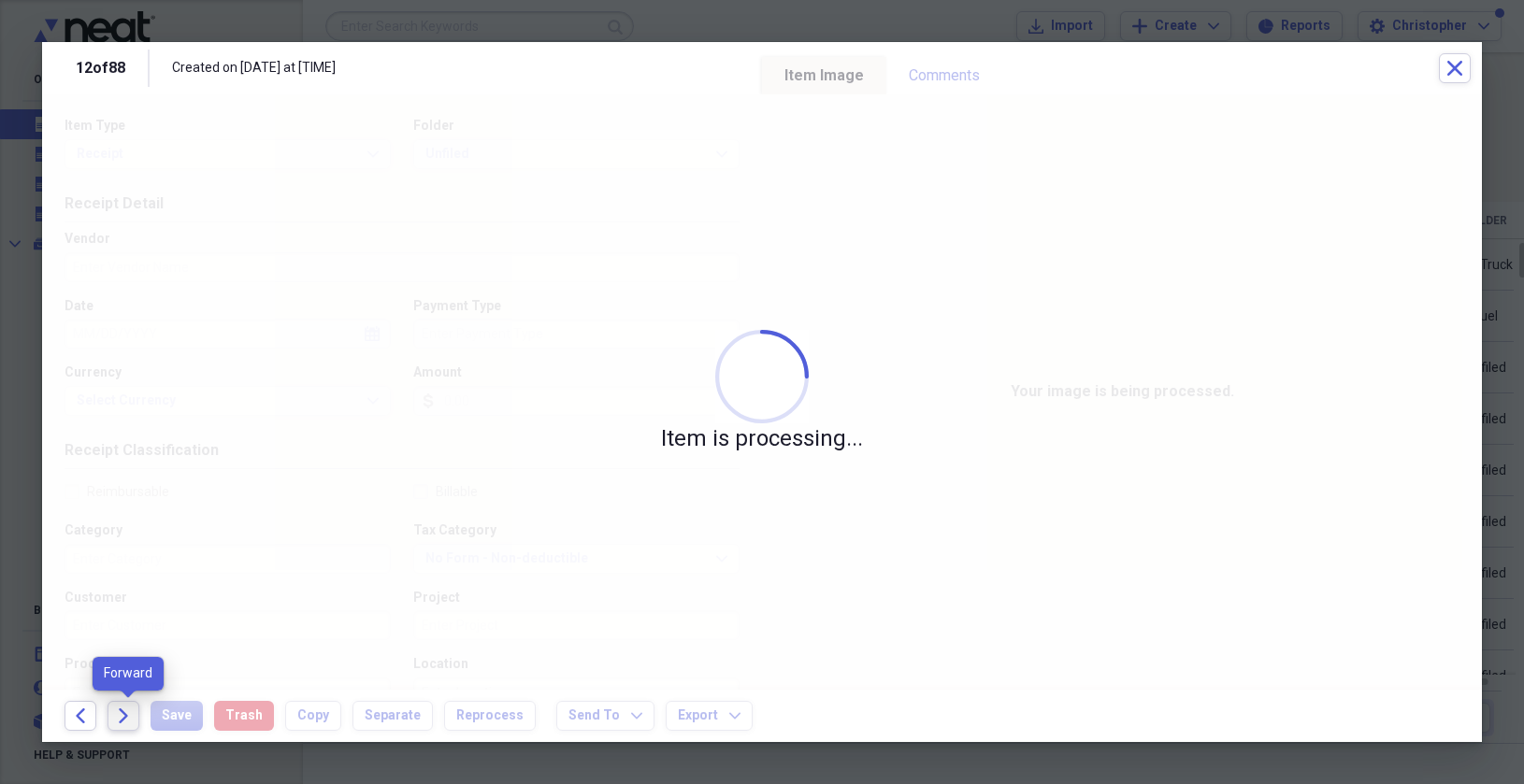click on "Forward" at bounding box center [123, 716] 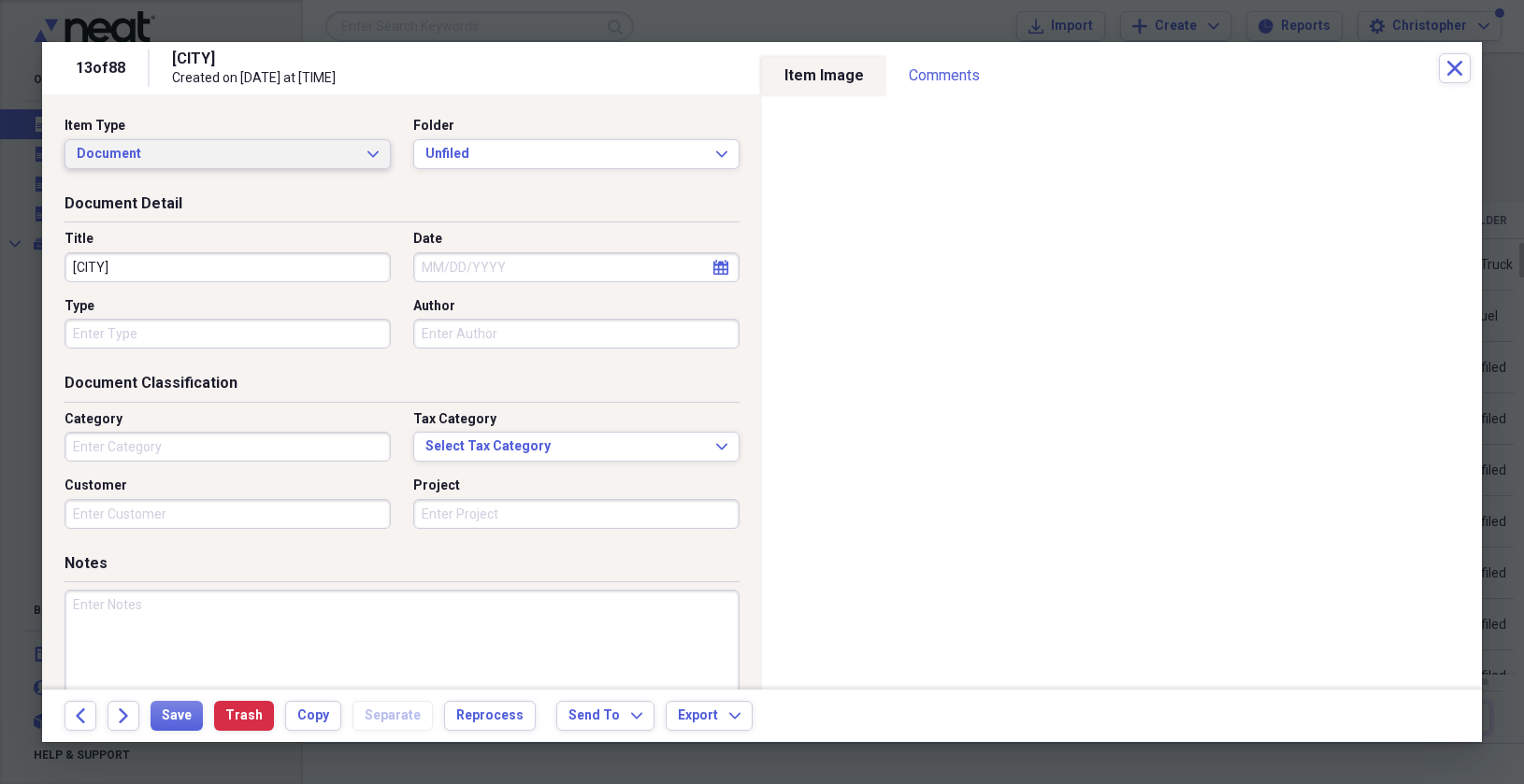 click on "Document Expand" at bounding box center [227, 154] 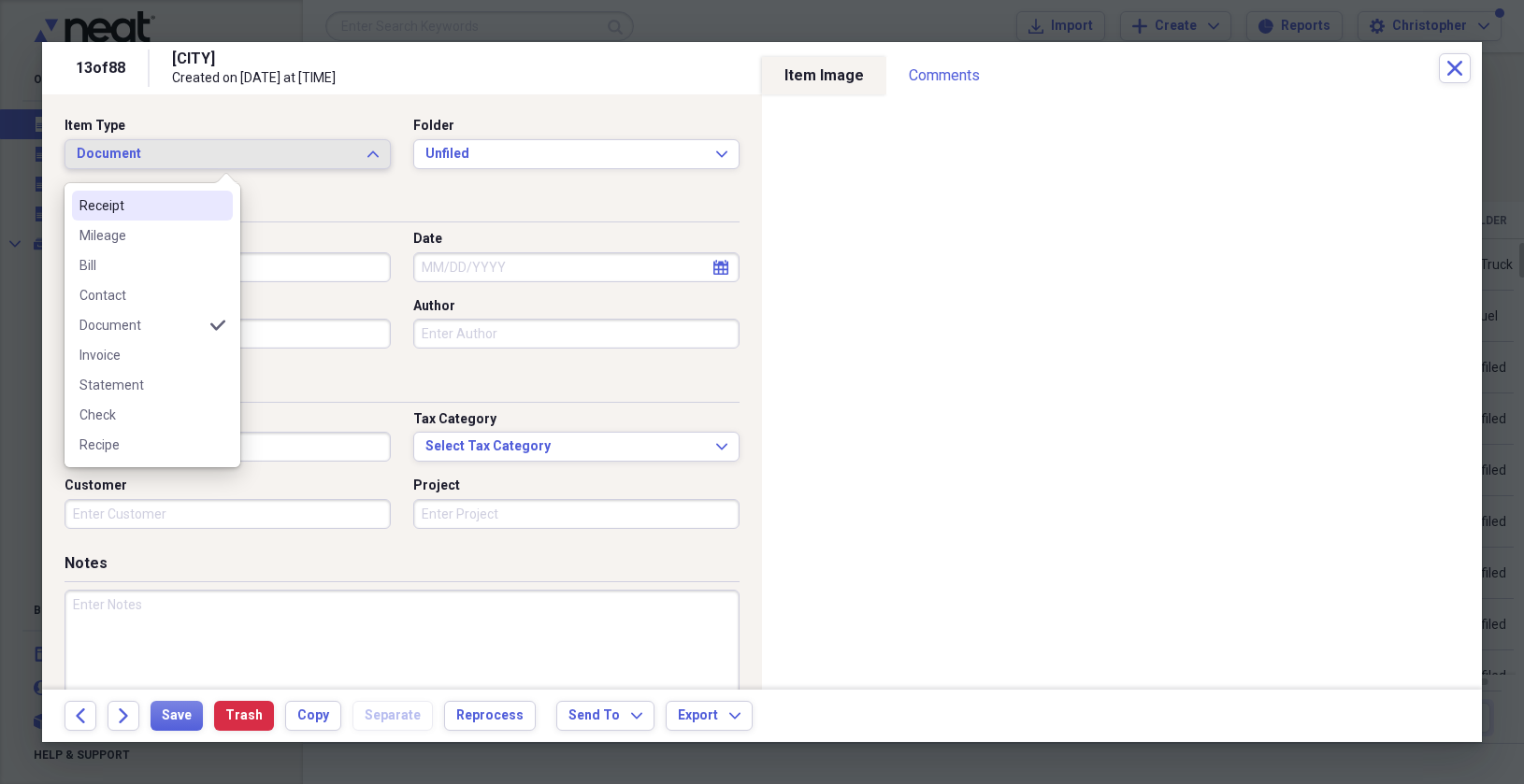 click on "Receipt" at bounding box center (152, 206) 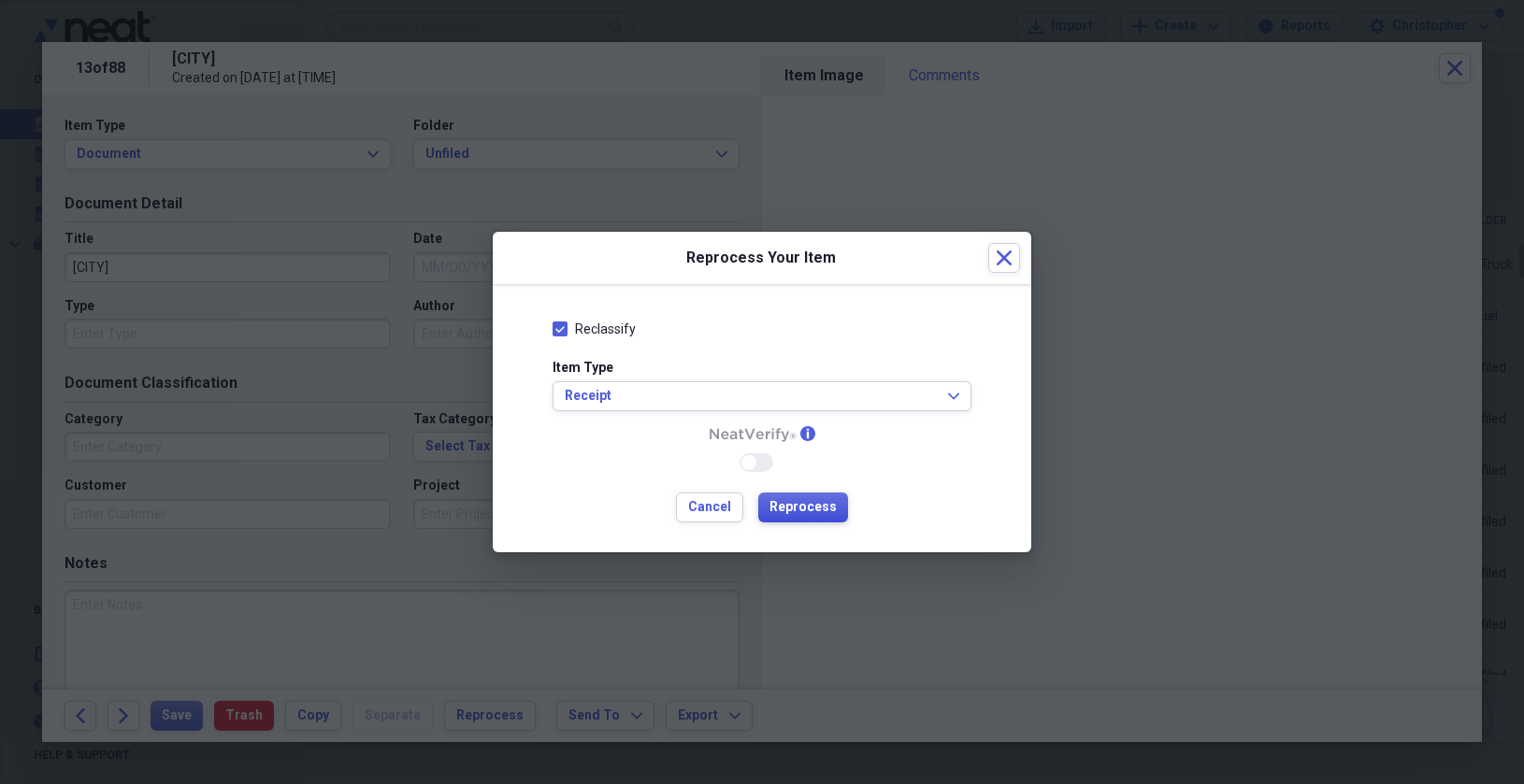 click on "Reprocess" at bounding box center [803, 507] 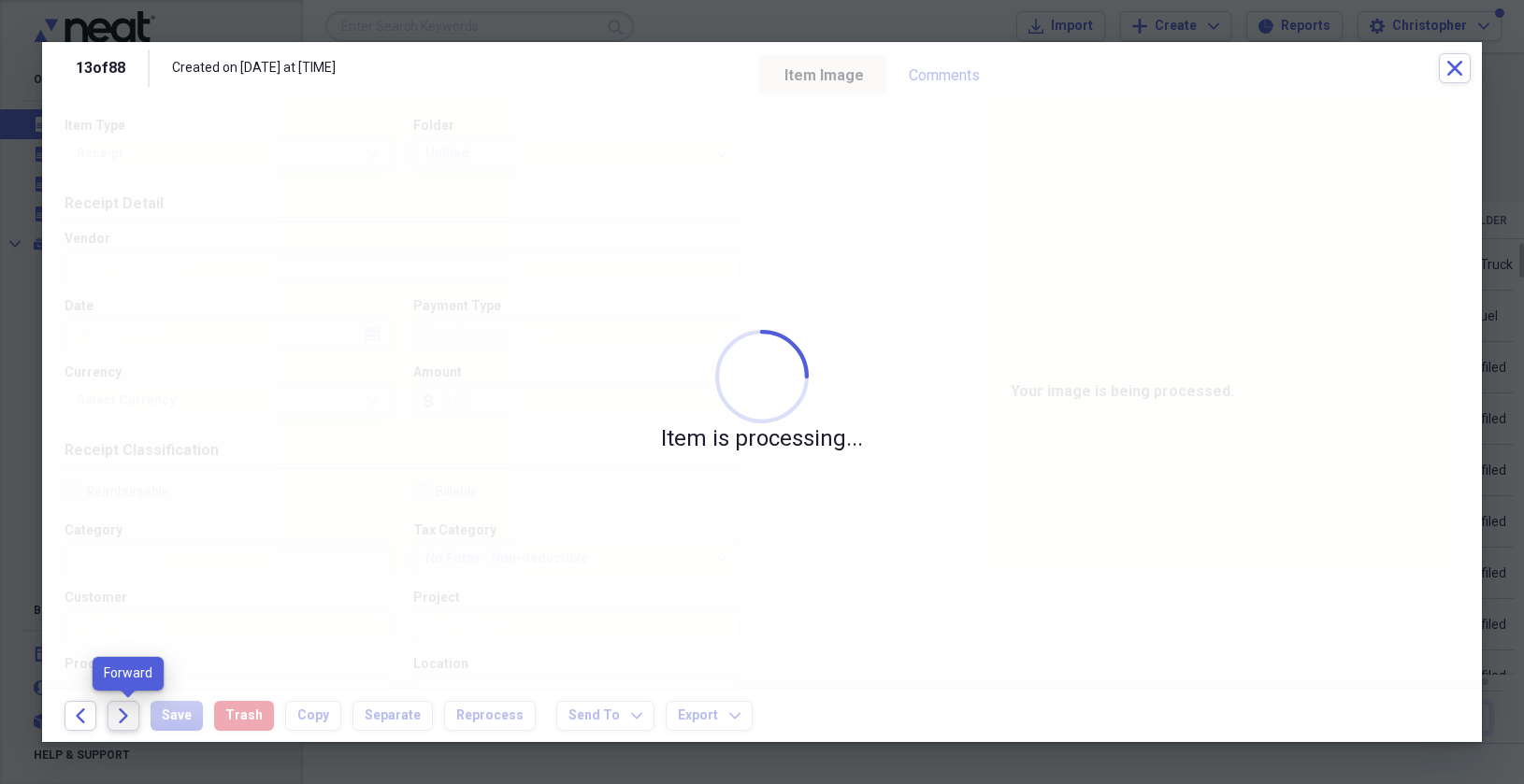 click on "Forward" 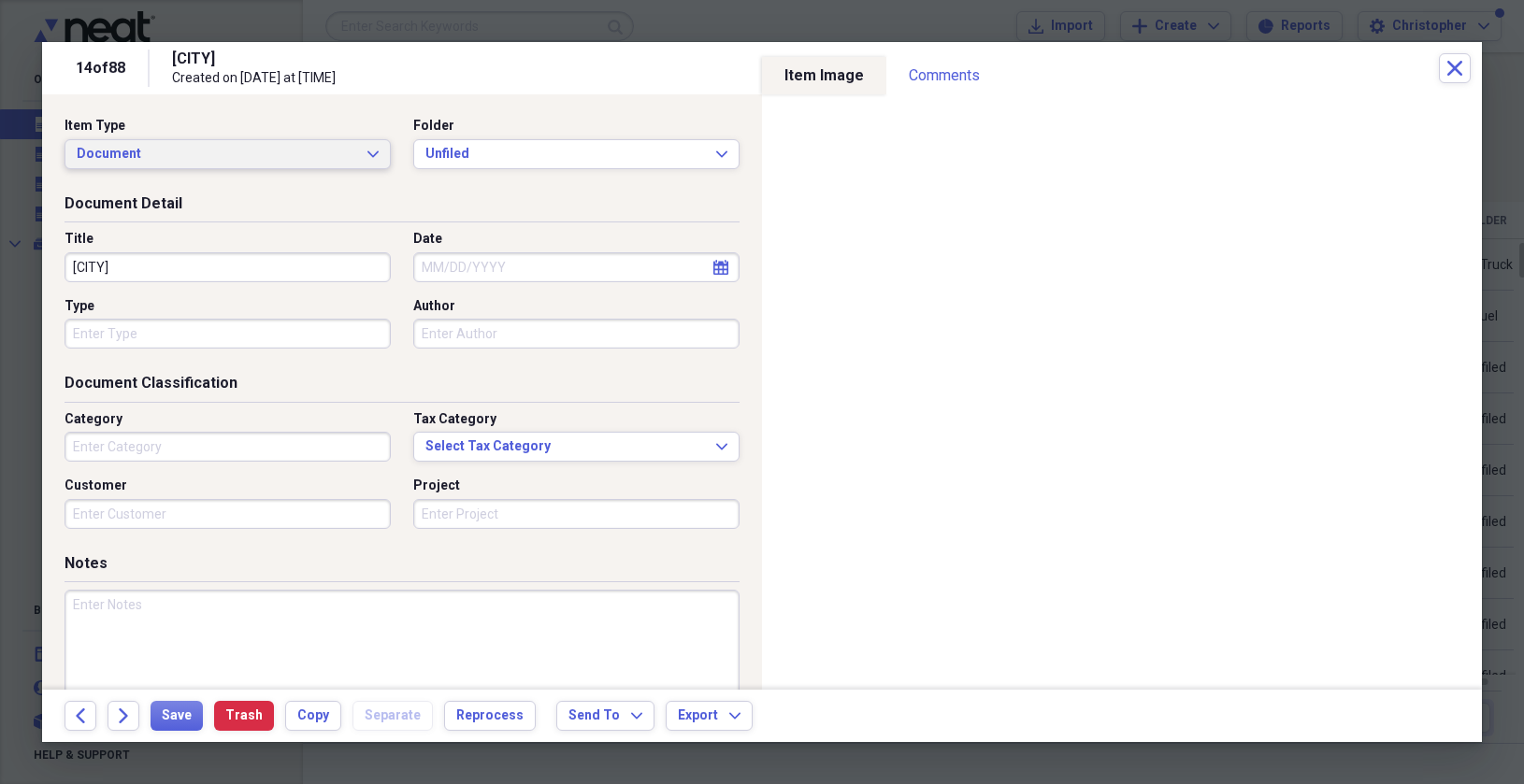 click on "Document" at bounding box center (216, 154) 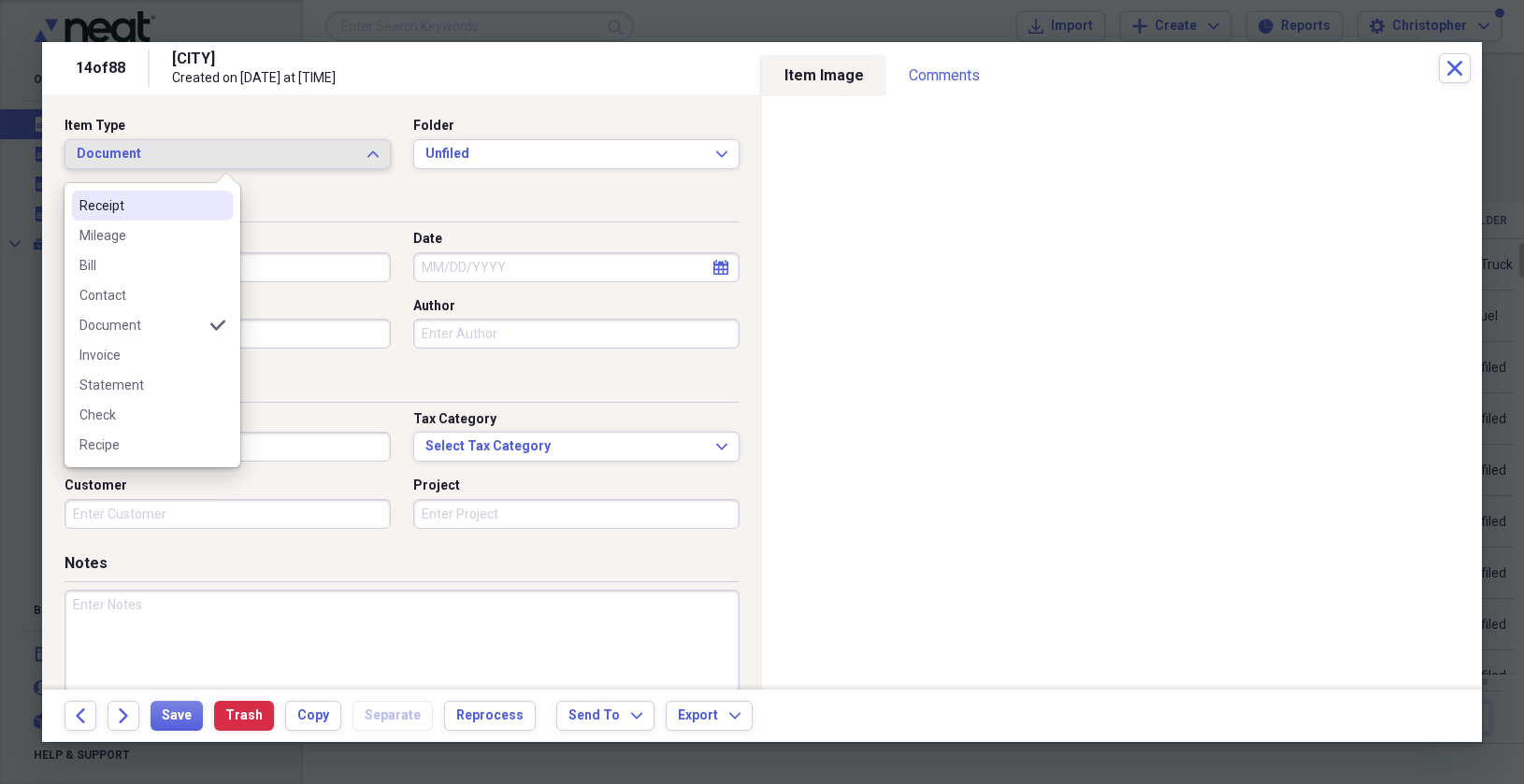 click on "Receipt" at bounding box center (152, 206) 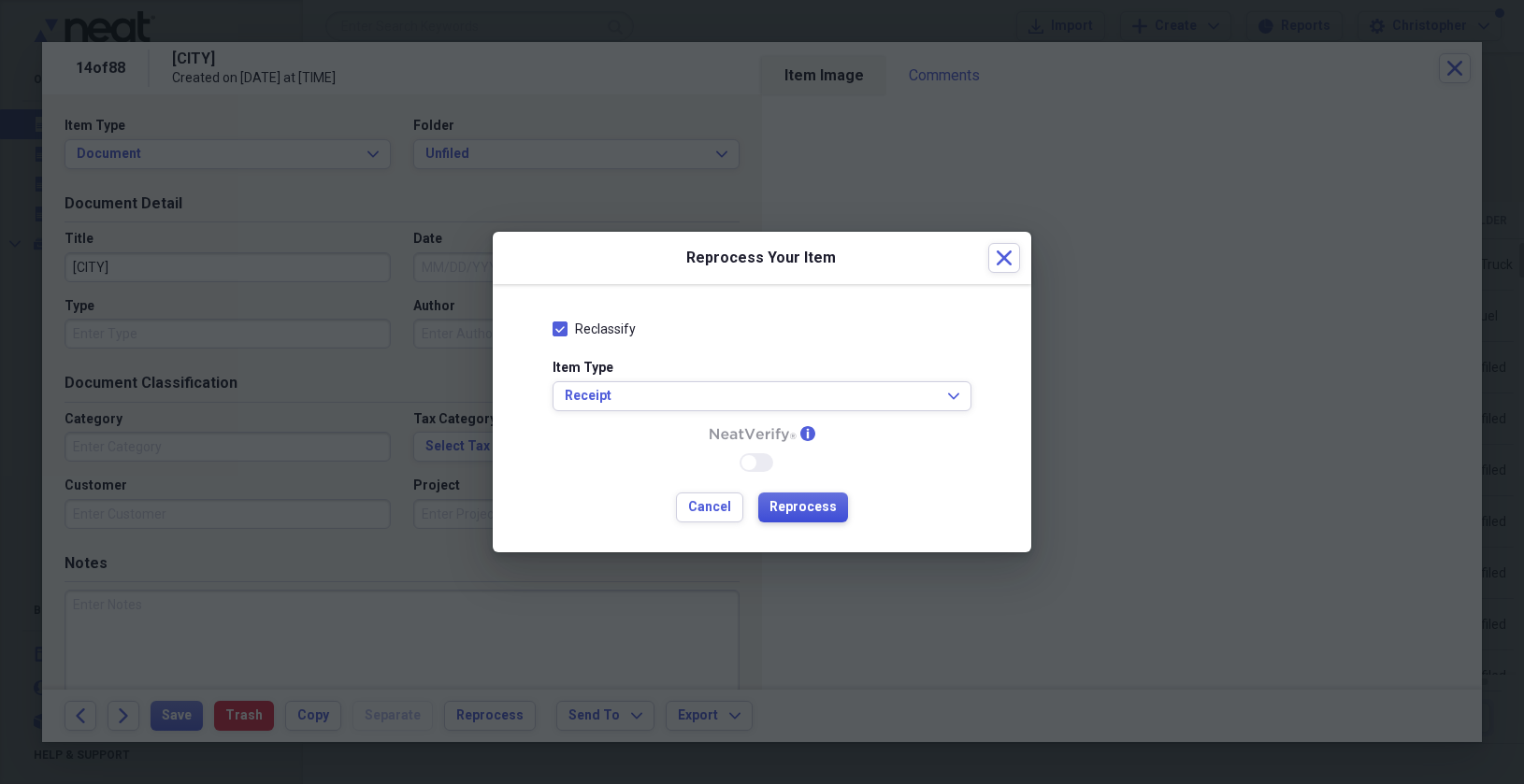 click on "Reprocess" at bounding box center [803, 507] 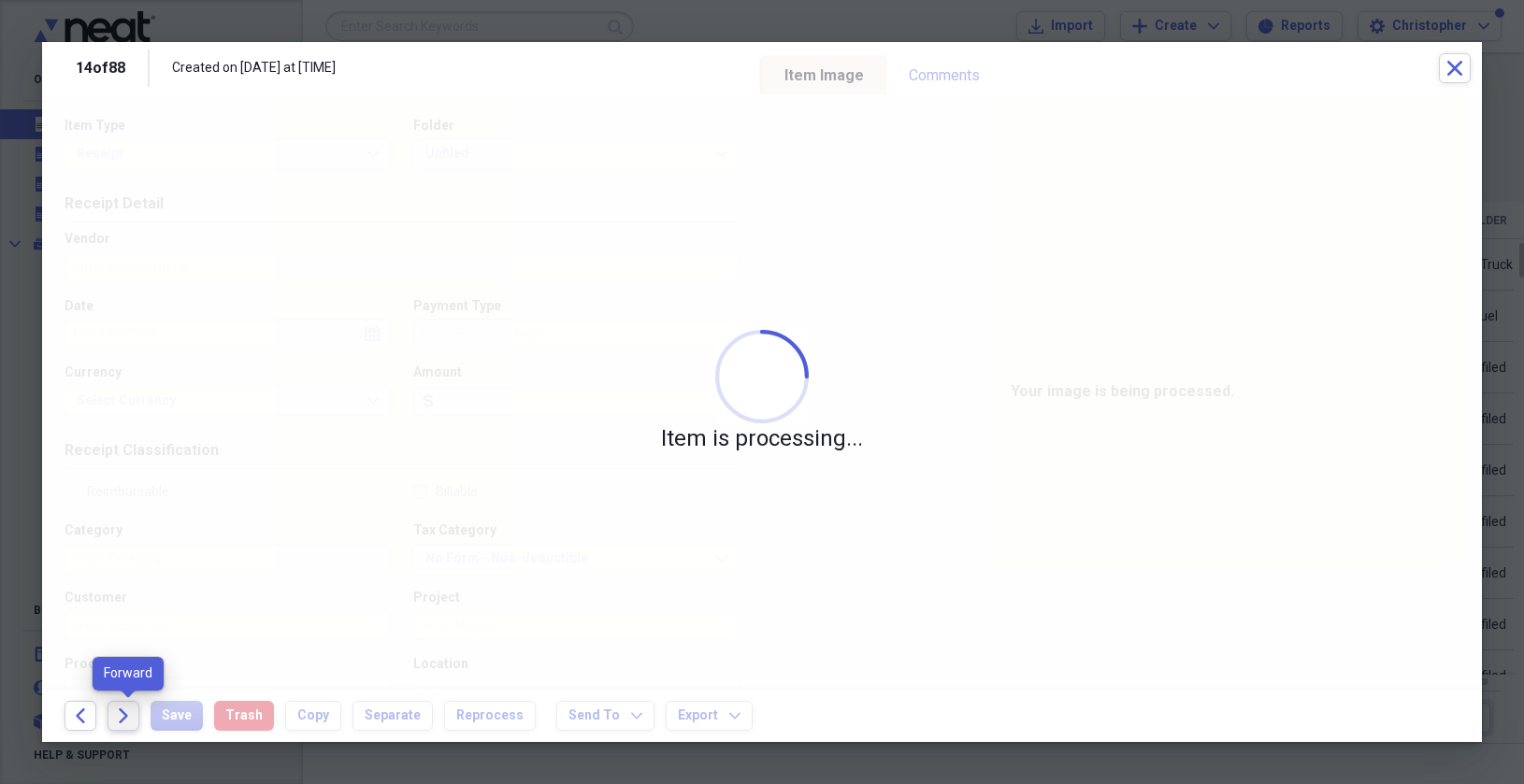 click on "Forward" at bounding box center (123, 716) 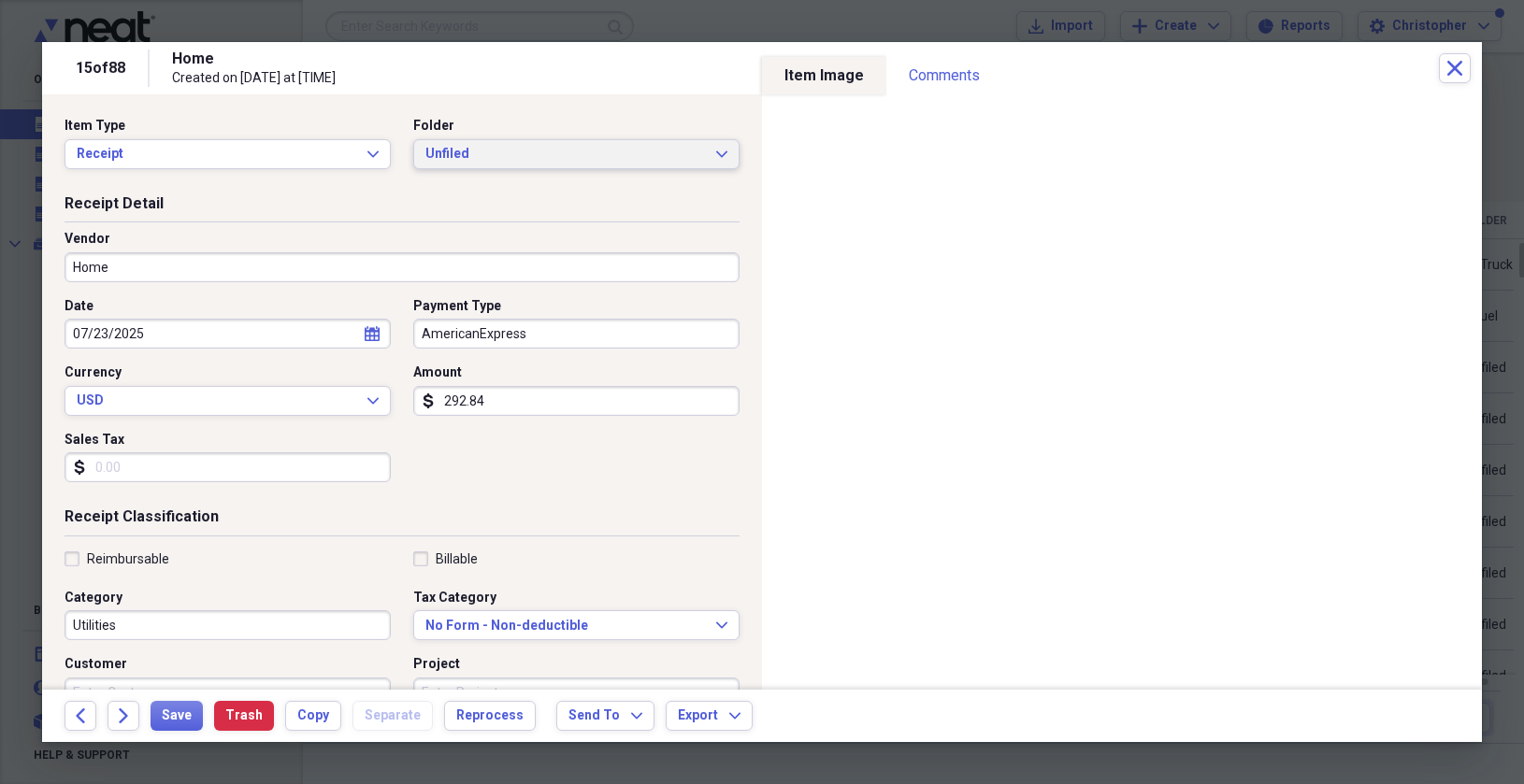 click on "Unfiled" at bounding box center (565, 154) 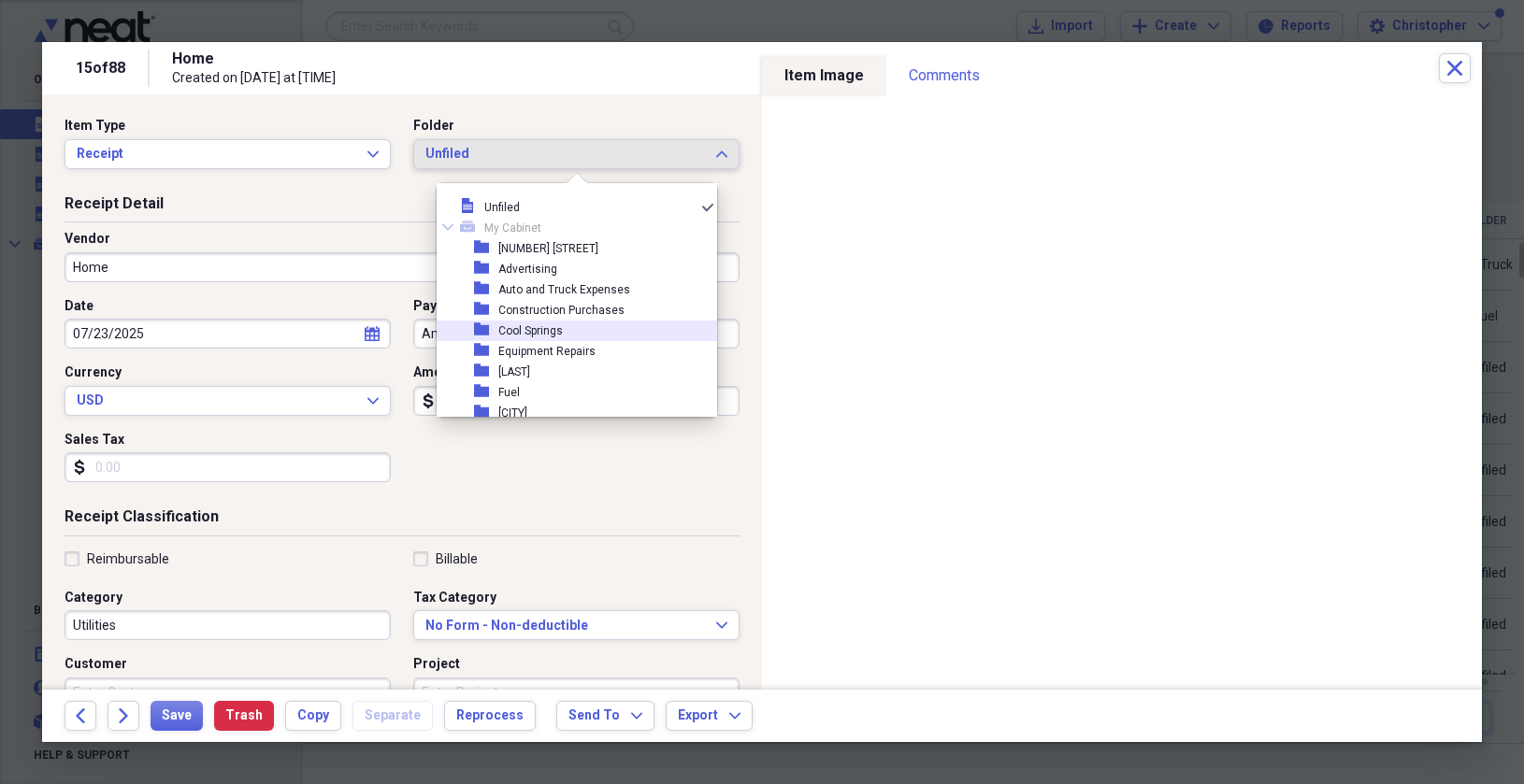 click on "folder" at bounding box center [486, 330] 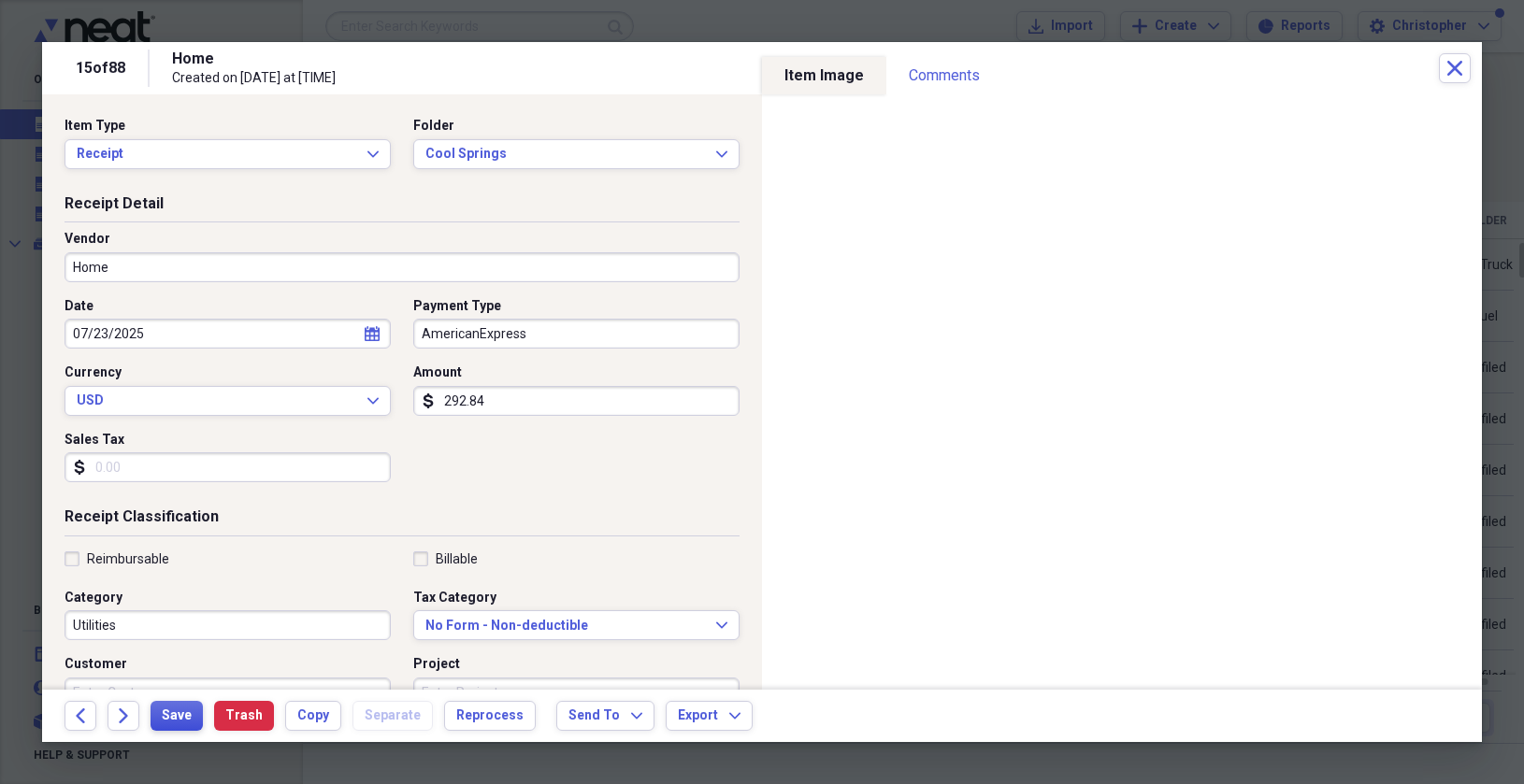 click on "Save" at bounding box center [177, 716] 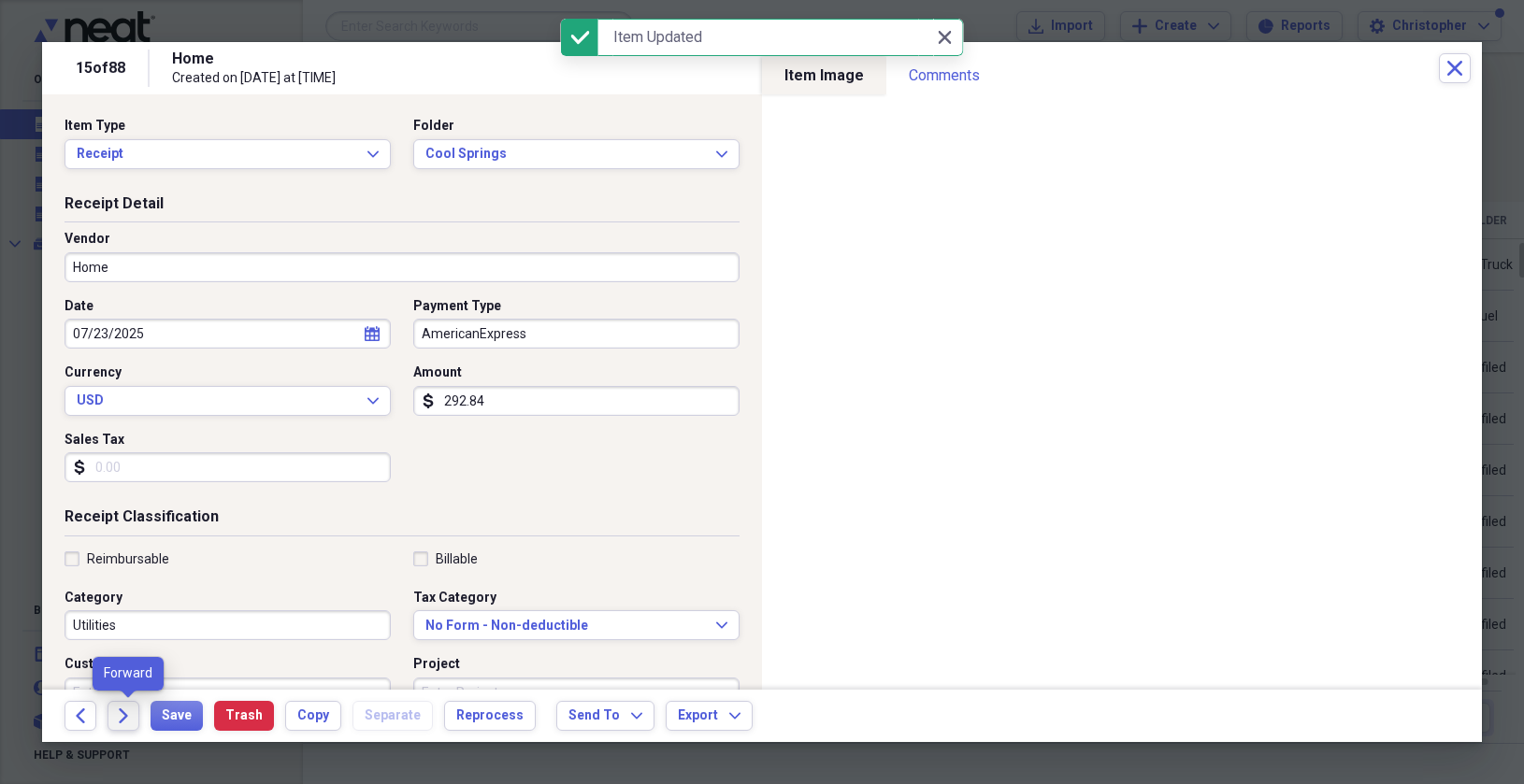 click on "Forward" 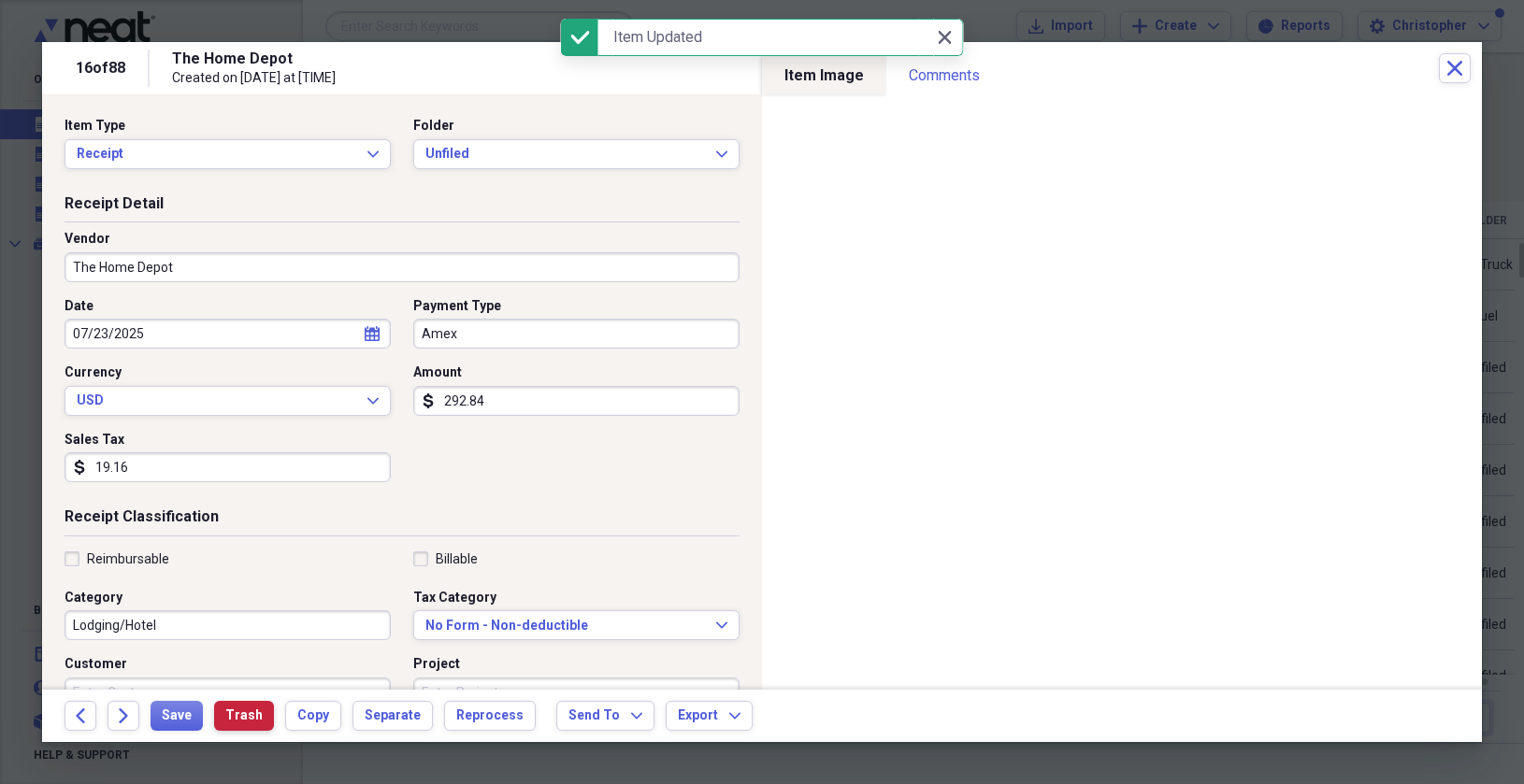 click on "Trash" at bounding box center (244, 716) 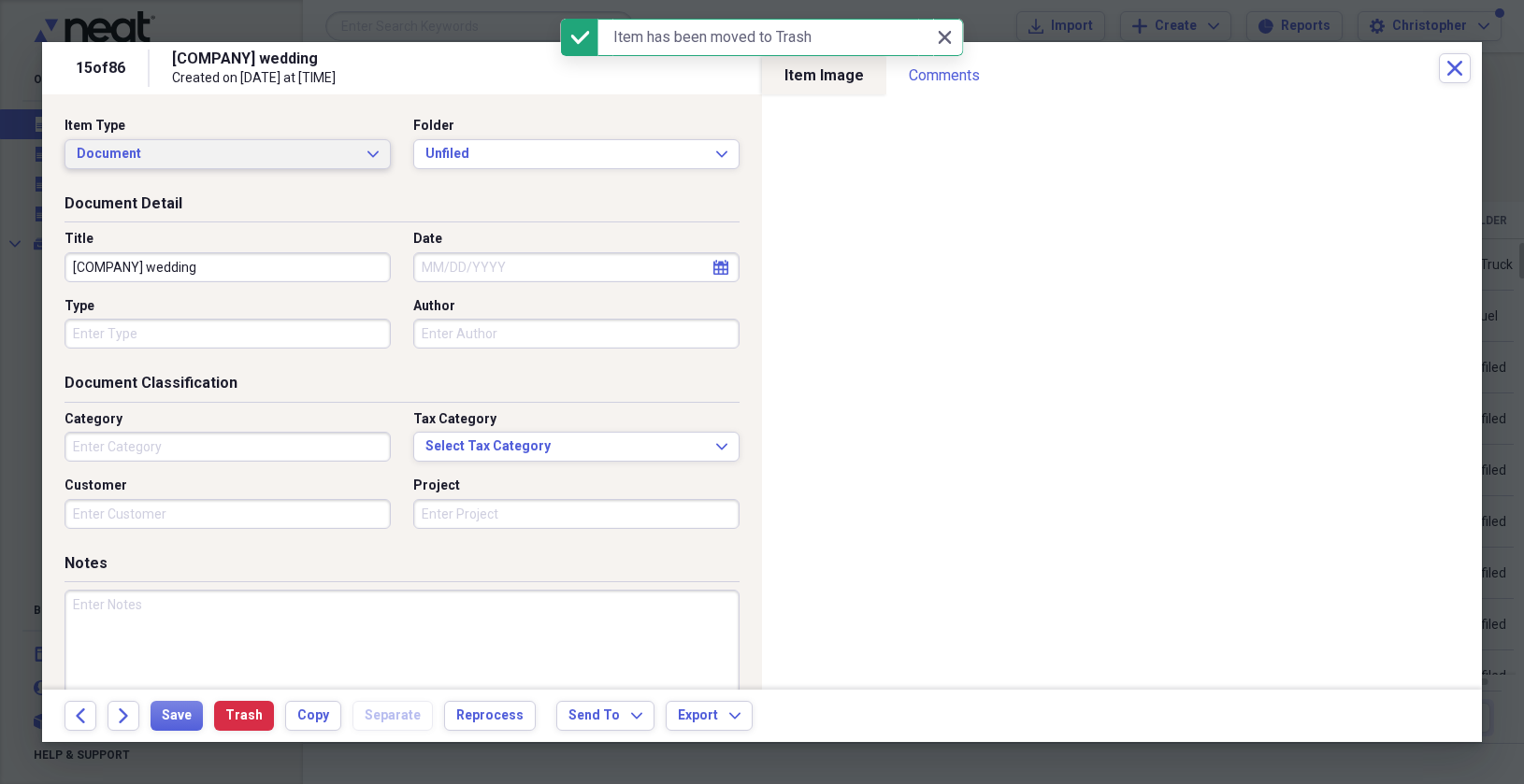 click on "Document" at bounding box center [216, 154] 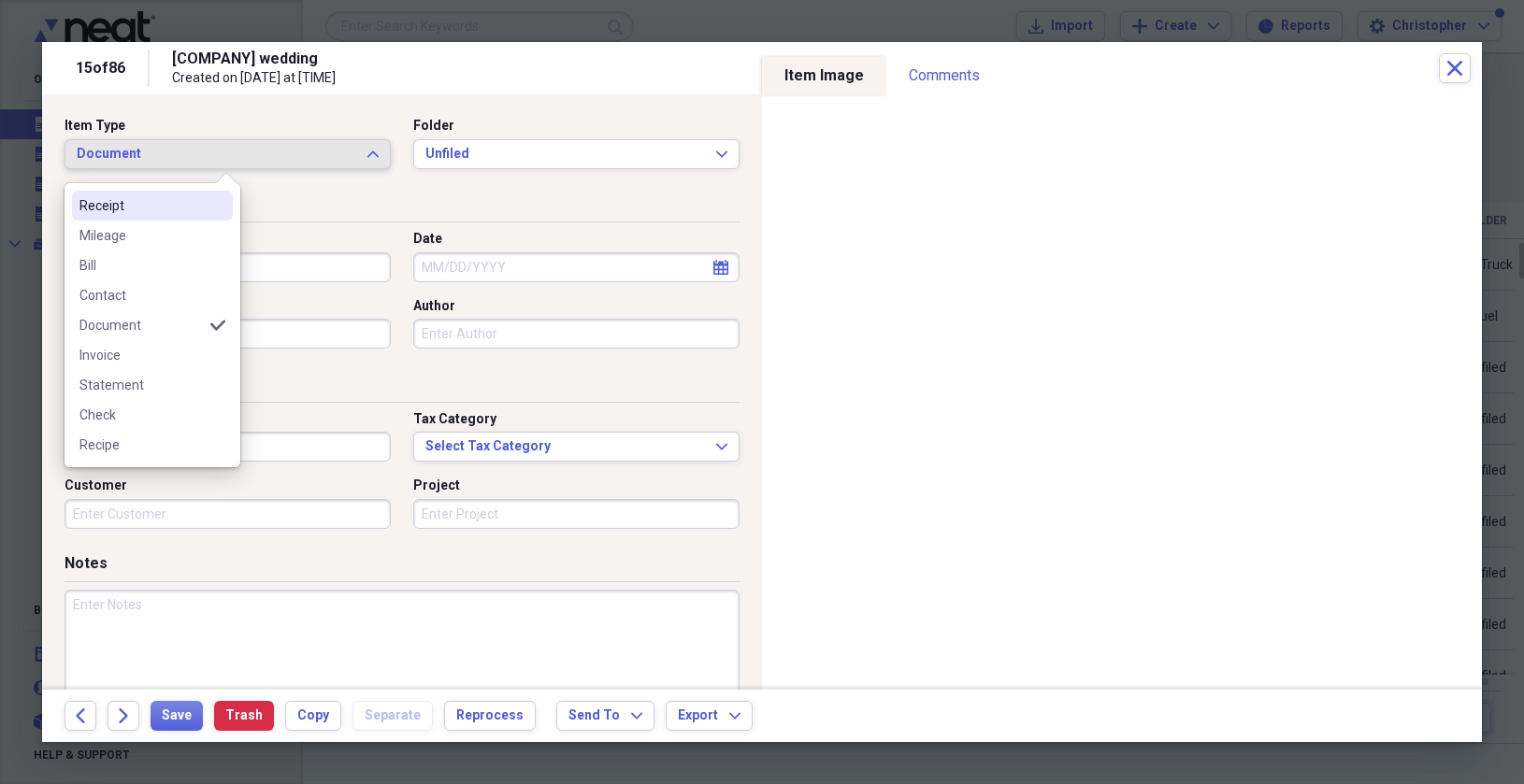 click on "Receipt" at bounding box center [152, 206] 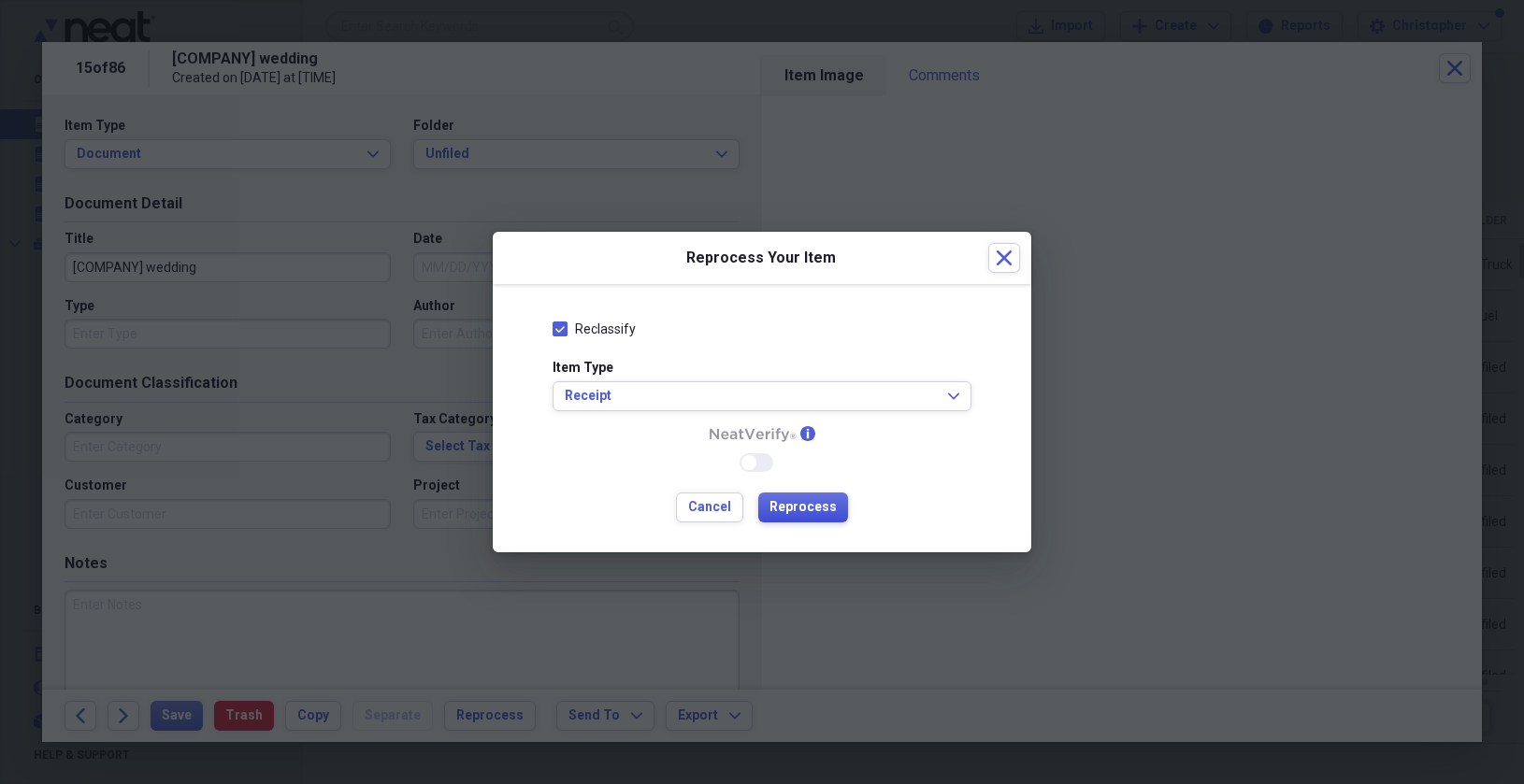 click on "Reprocess" at bounding box center (803, 507) 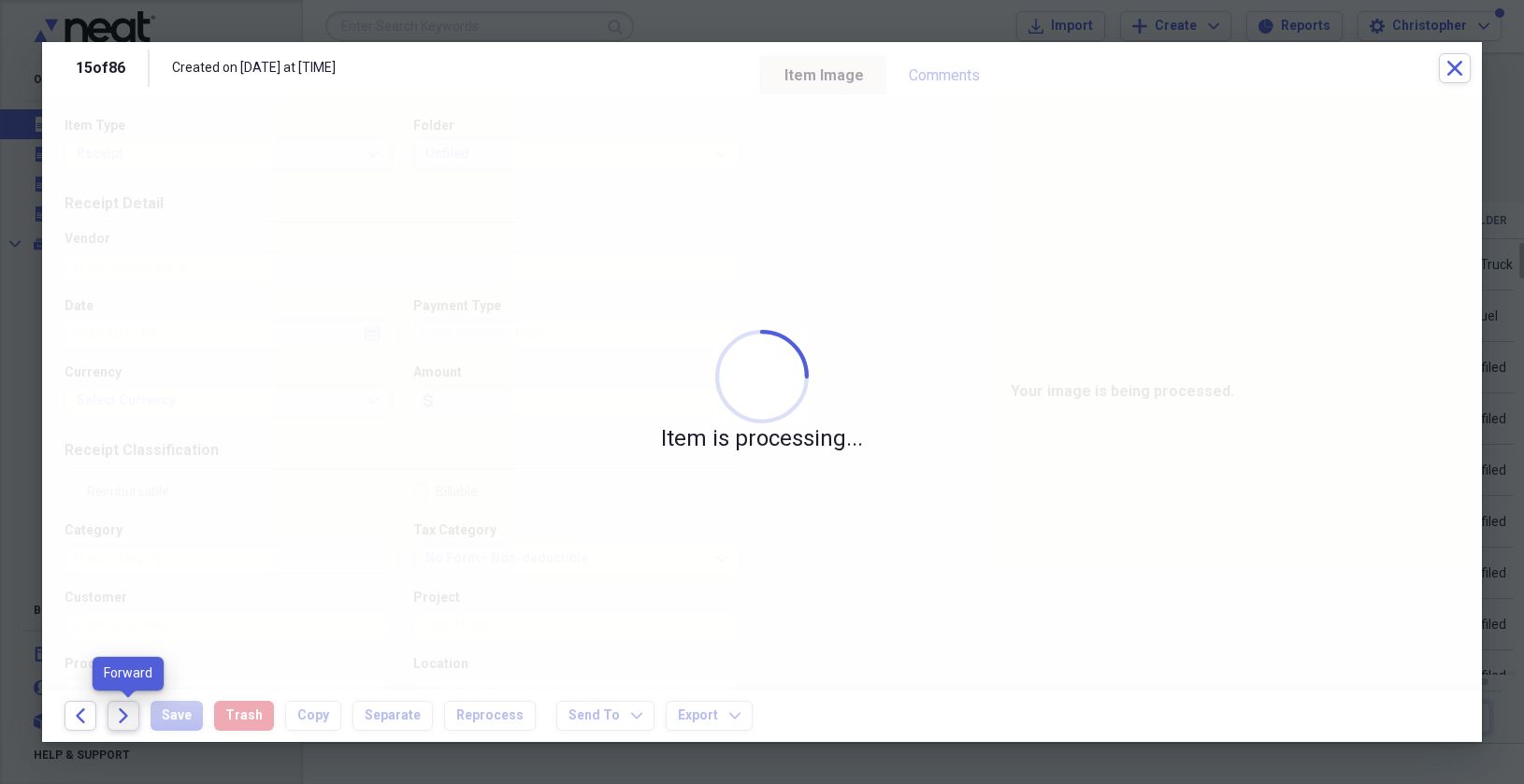 click on "Forward" 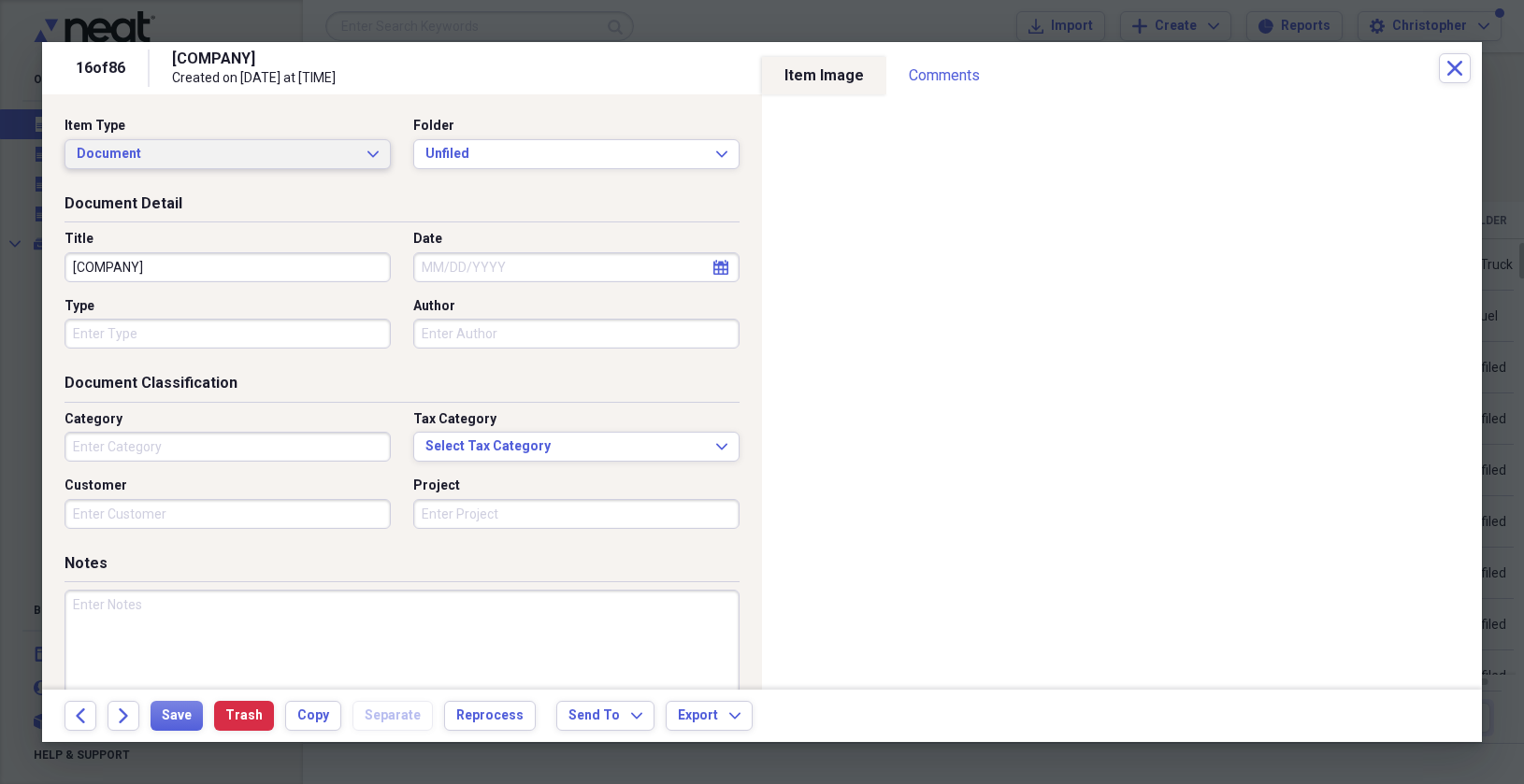 click on "Document Expand" at bounding box center (227, 154) 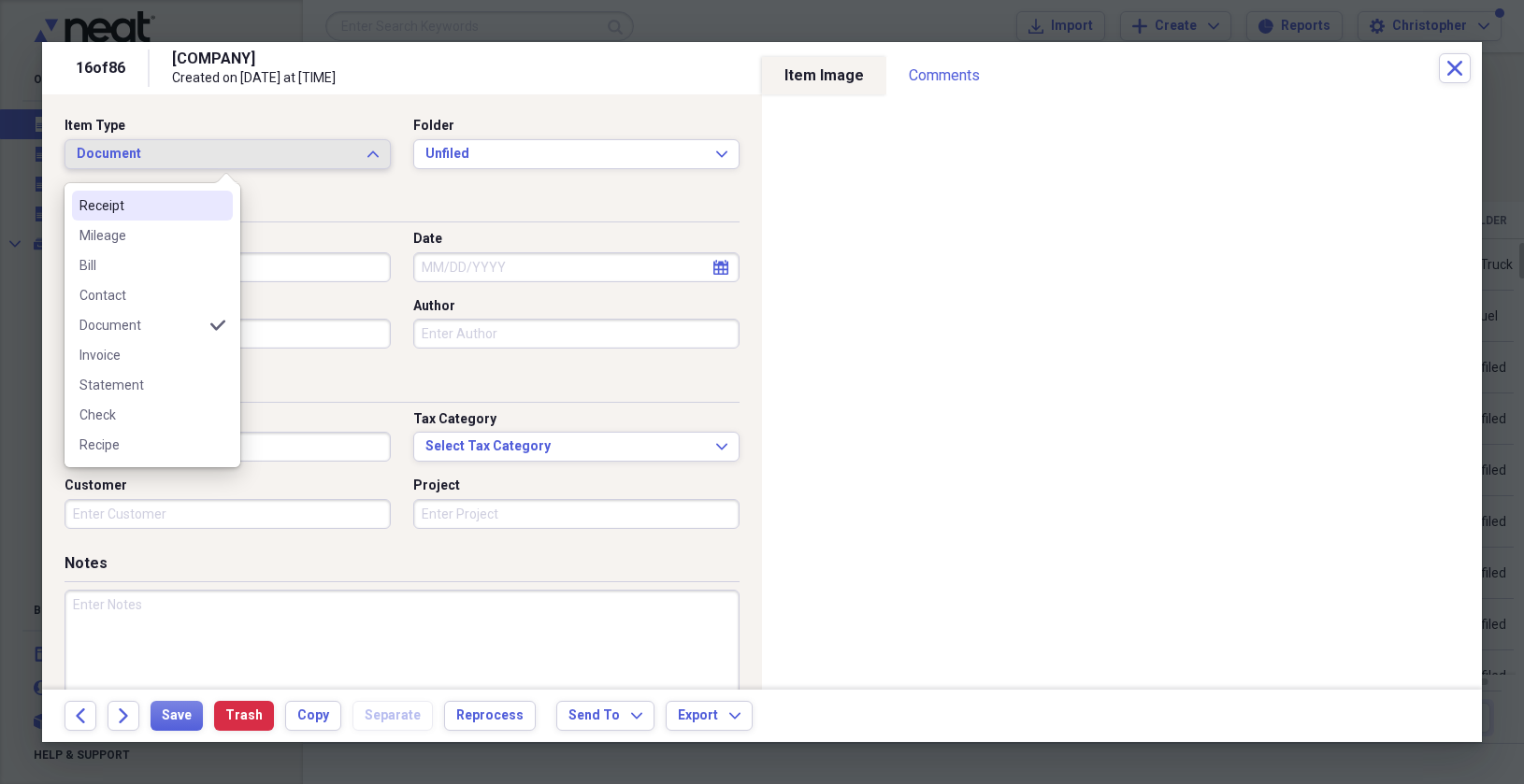 click at bounding box center (218, 206) 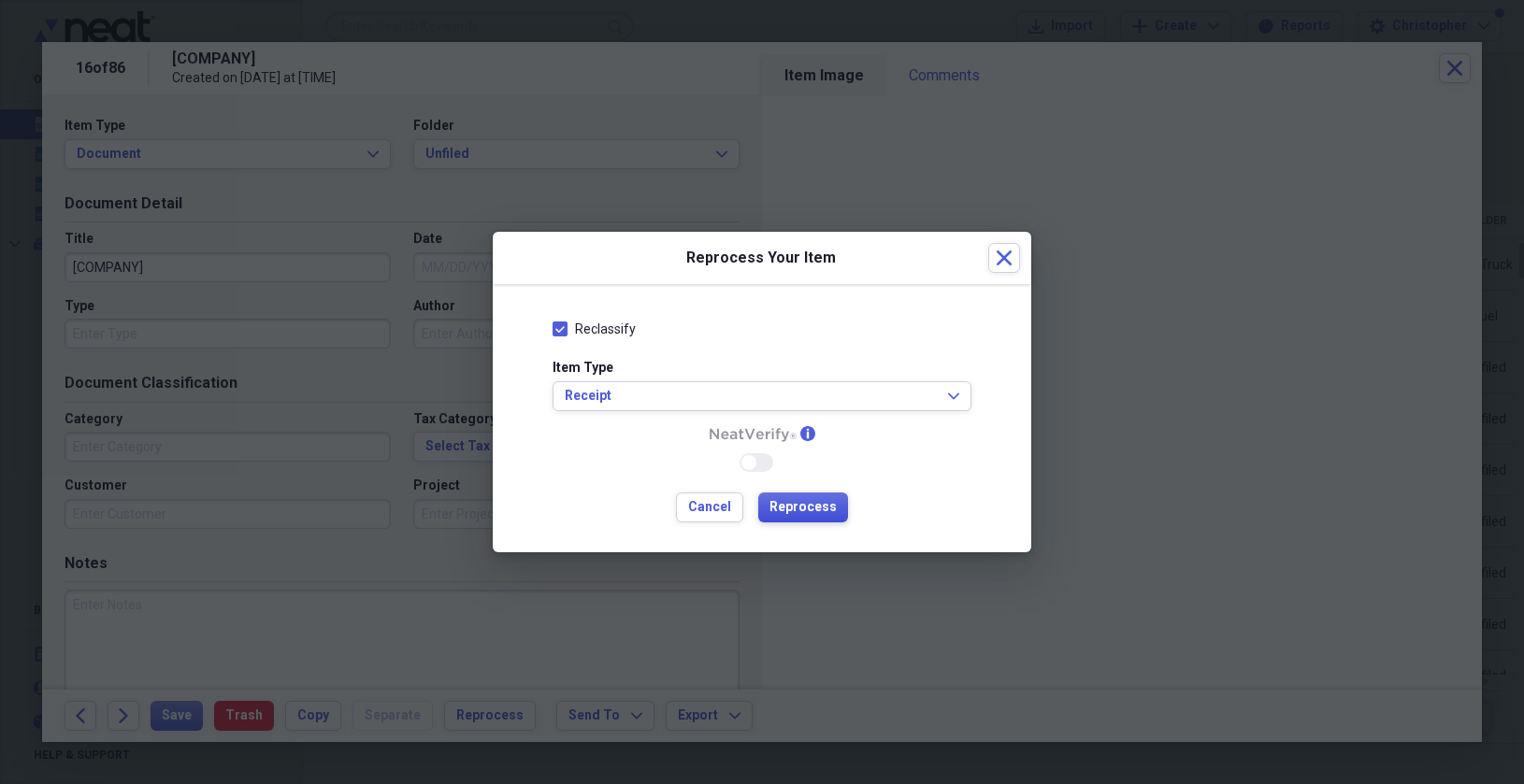 click on "Reprocess" at bounding box center [803, 507] 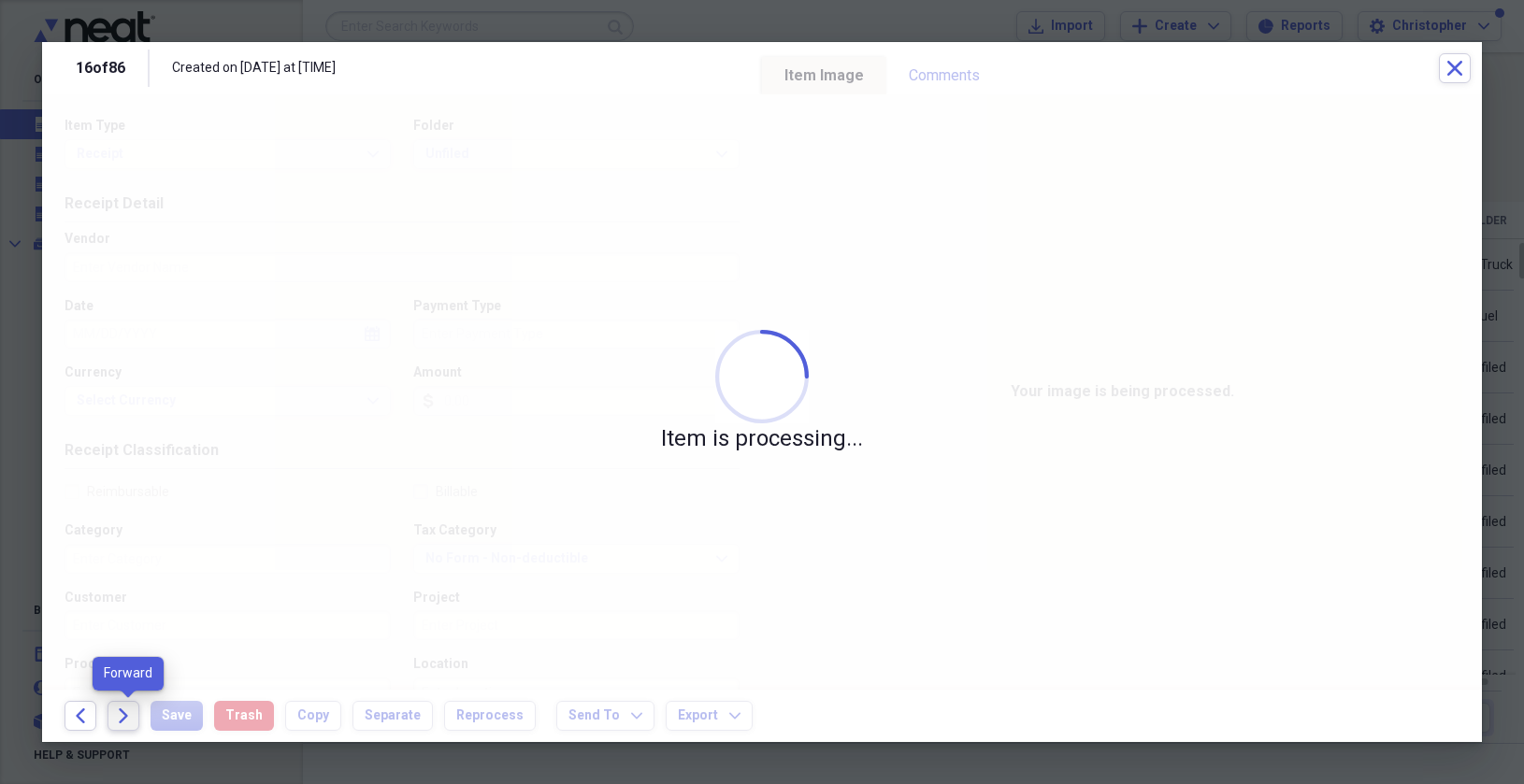 click on "Forward" at bounding box center (123, 716) 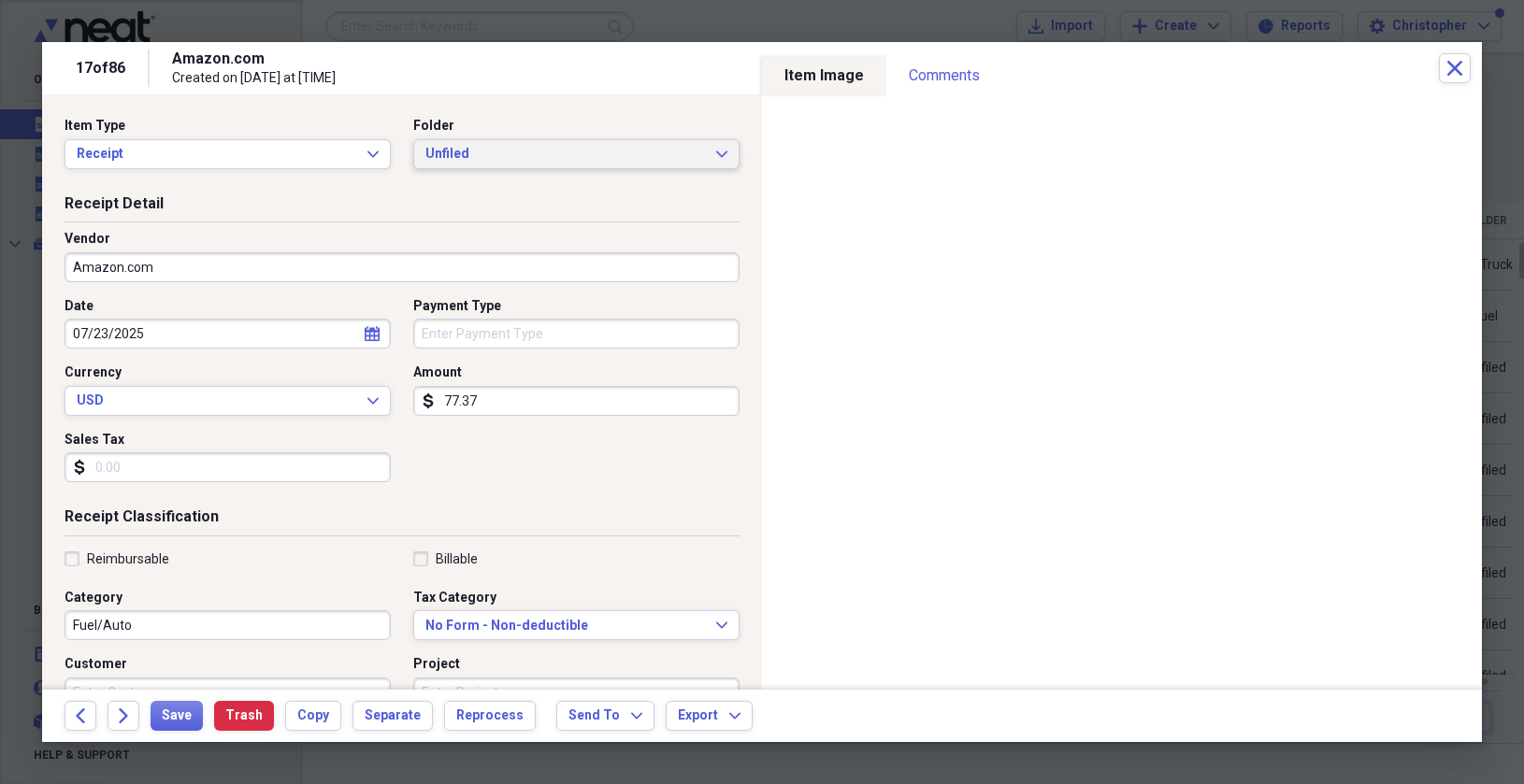 click on "Unfiled" at bounding box center (565, 154) 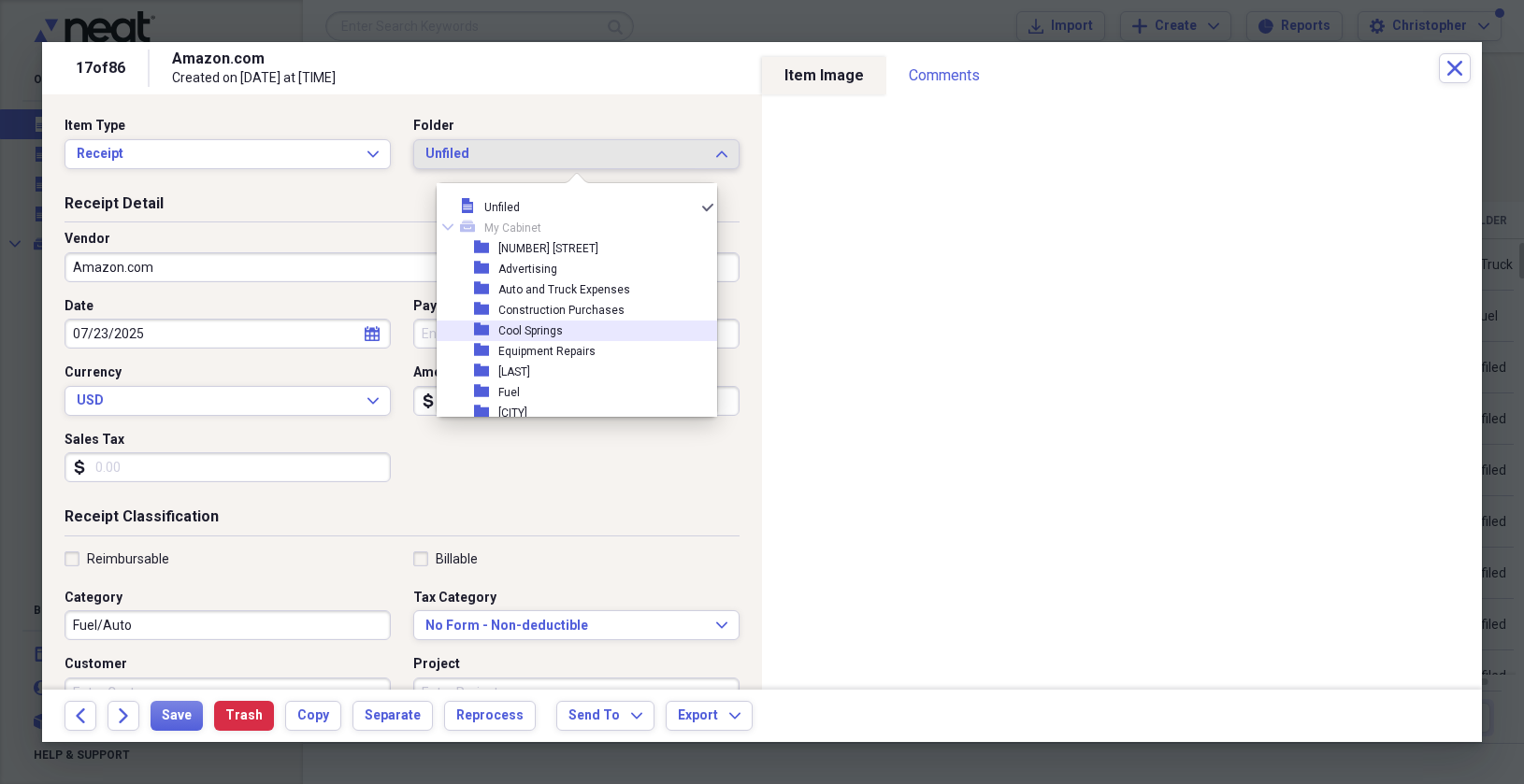 click on "folder" at bounding box center (486, 330) 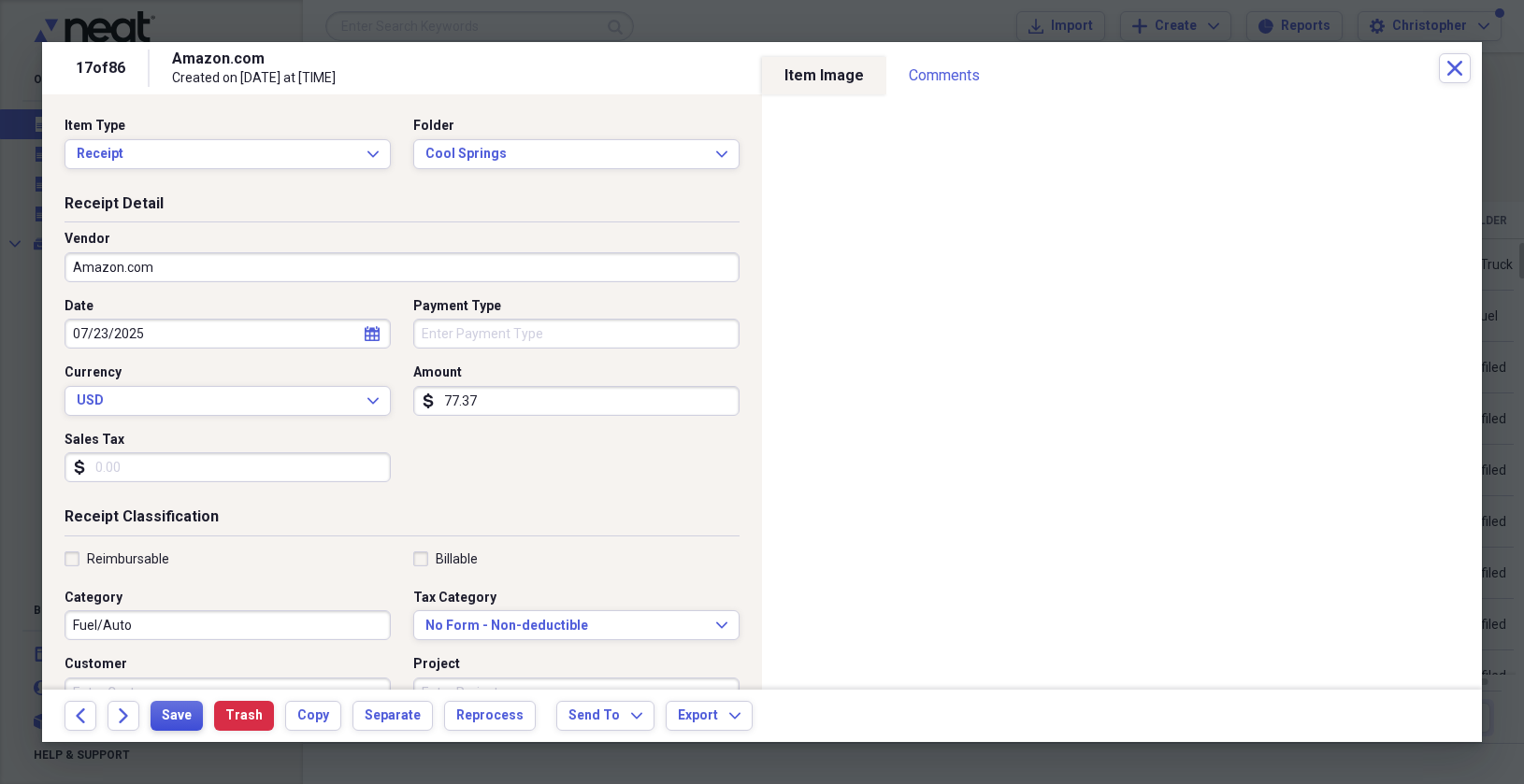 click on "Save" at bounding box center (177, 716) 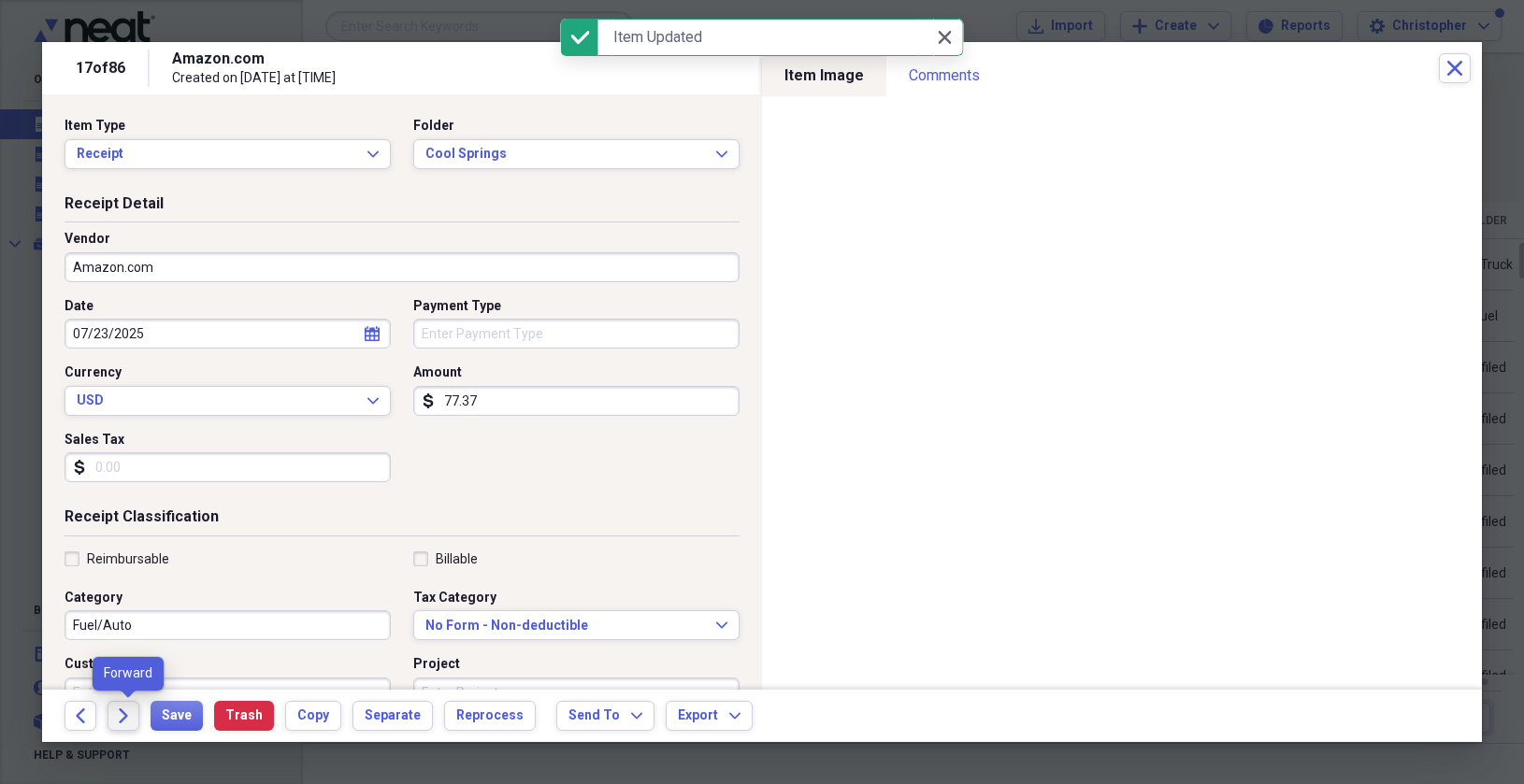 click on "Forward" 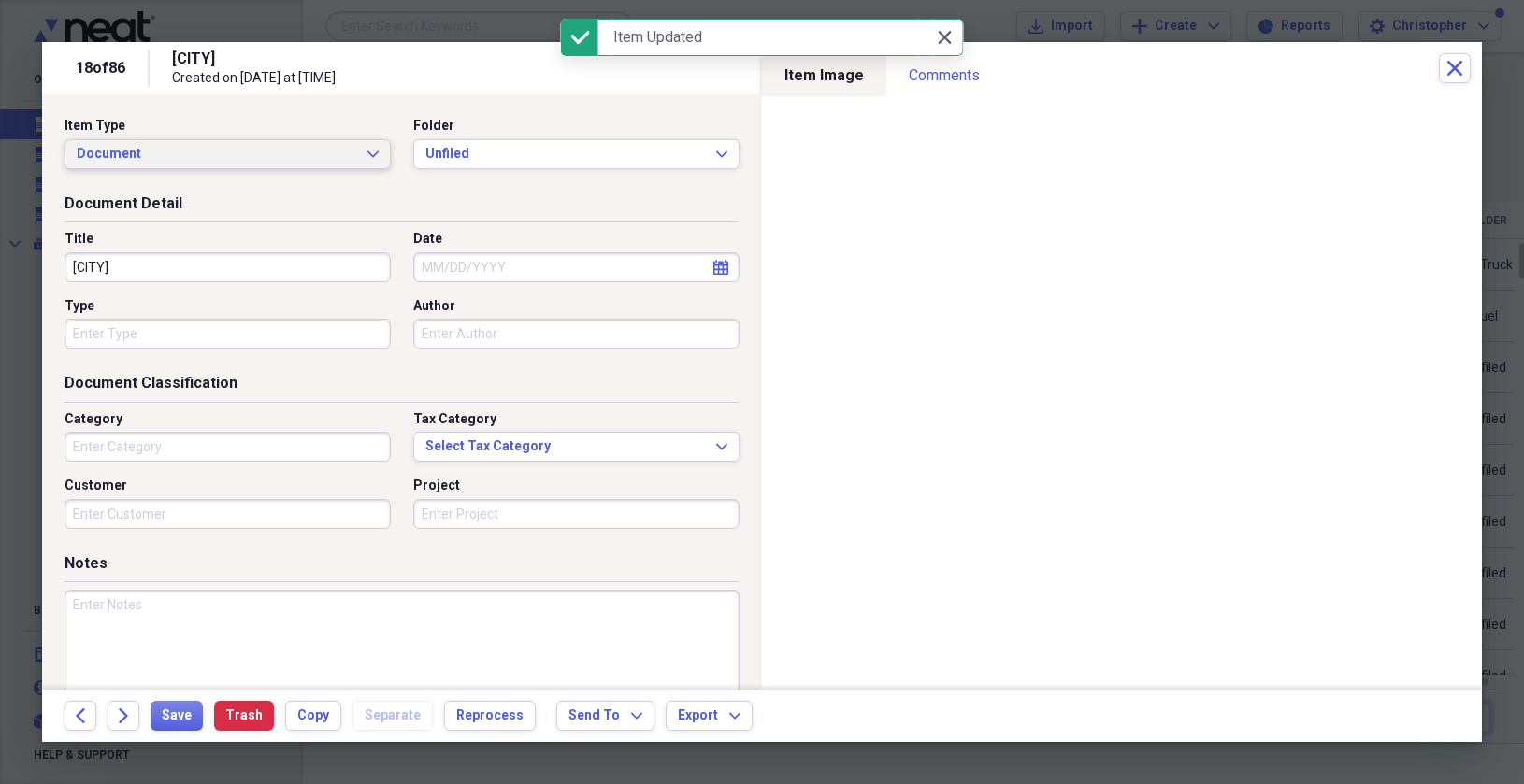 click on "Expand" 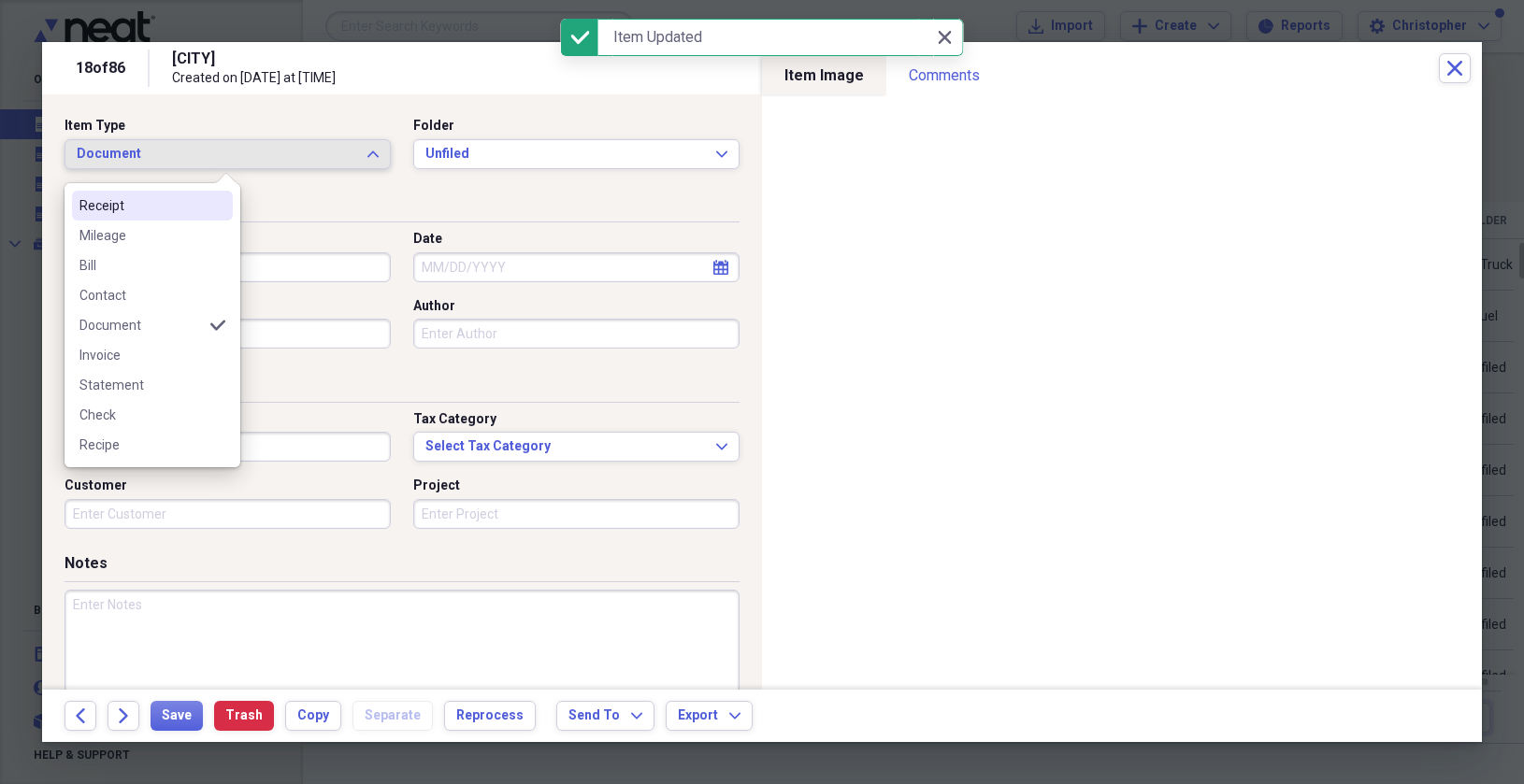 click on "Receipt" at bounding box center (141, 206) 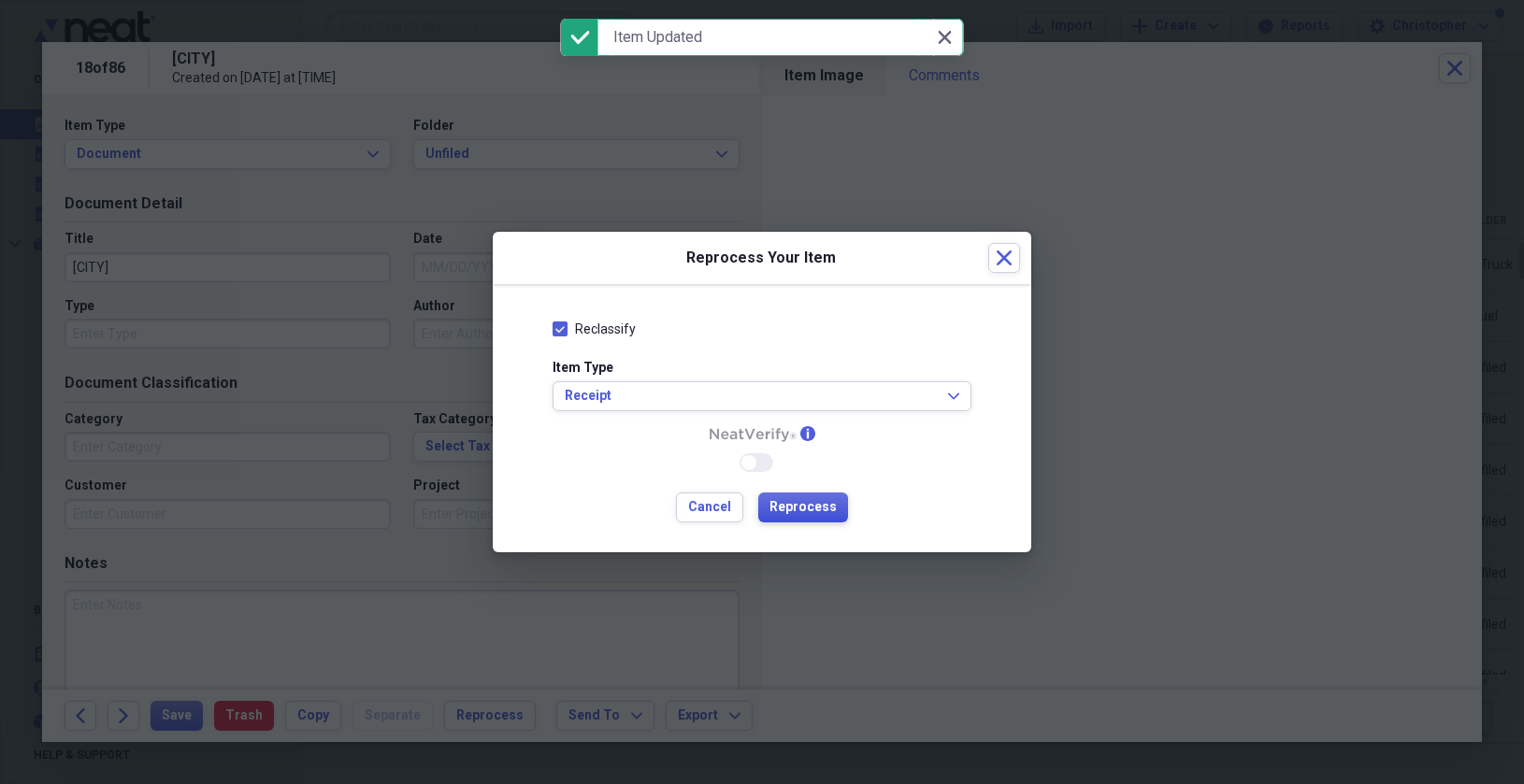 click on "Reprocess" at bounding box center (803, 507) 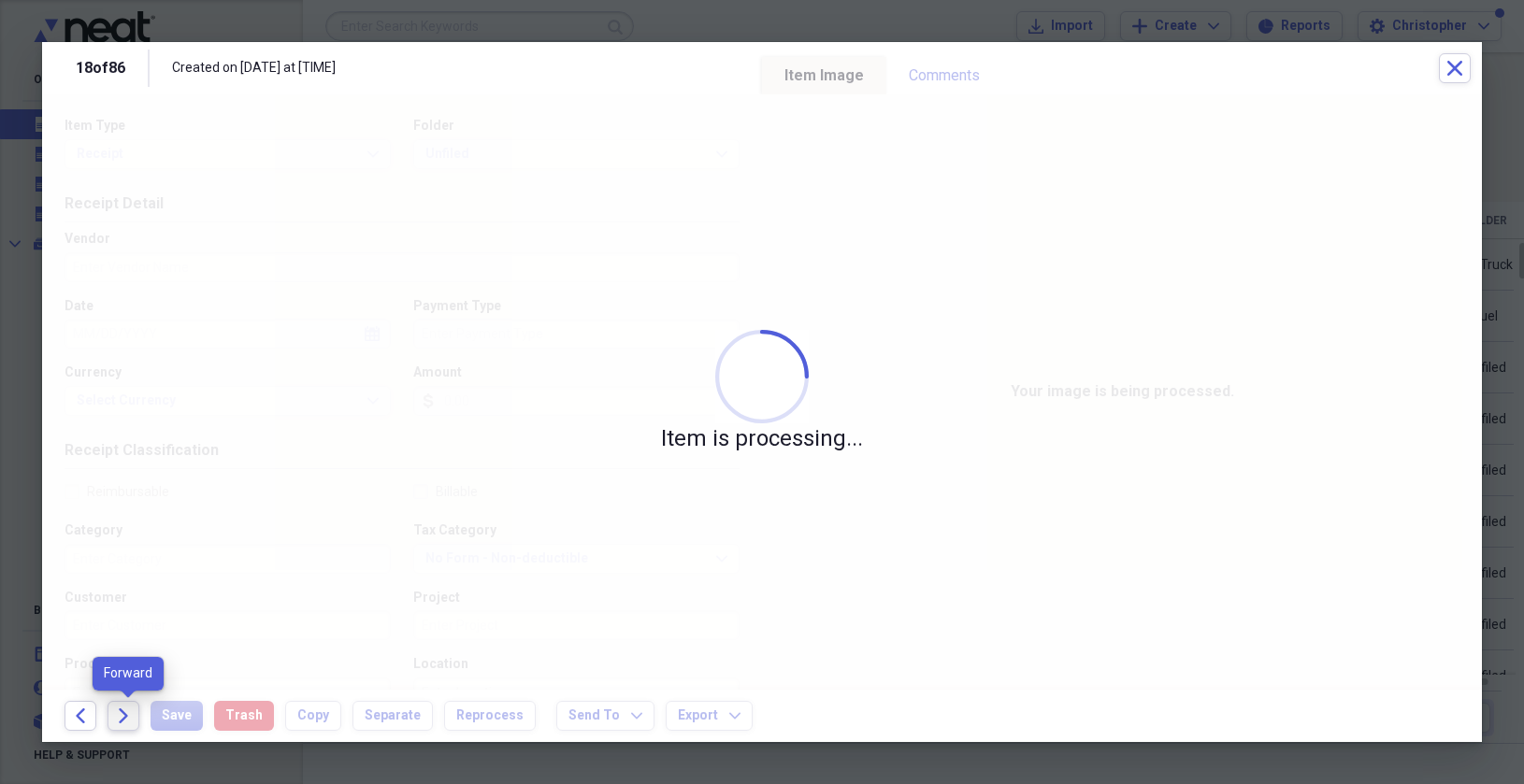click 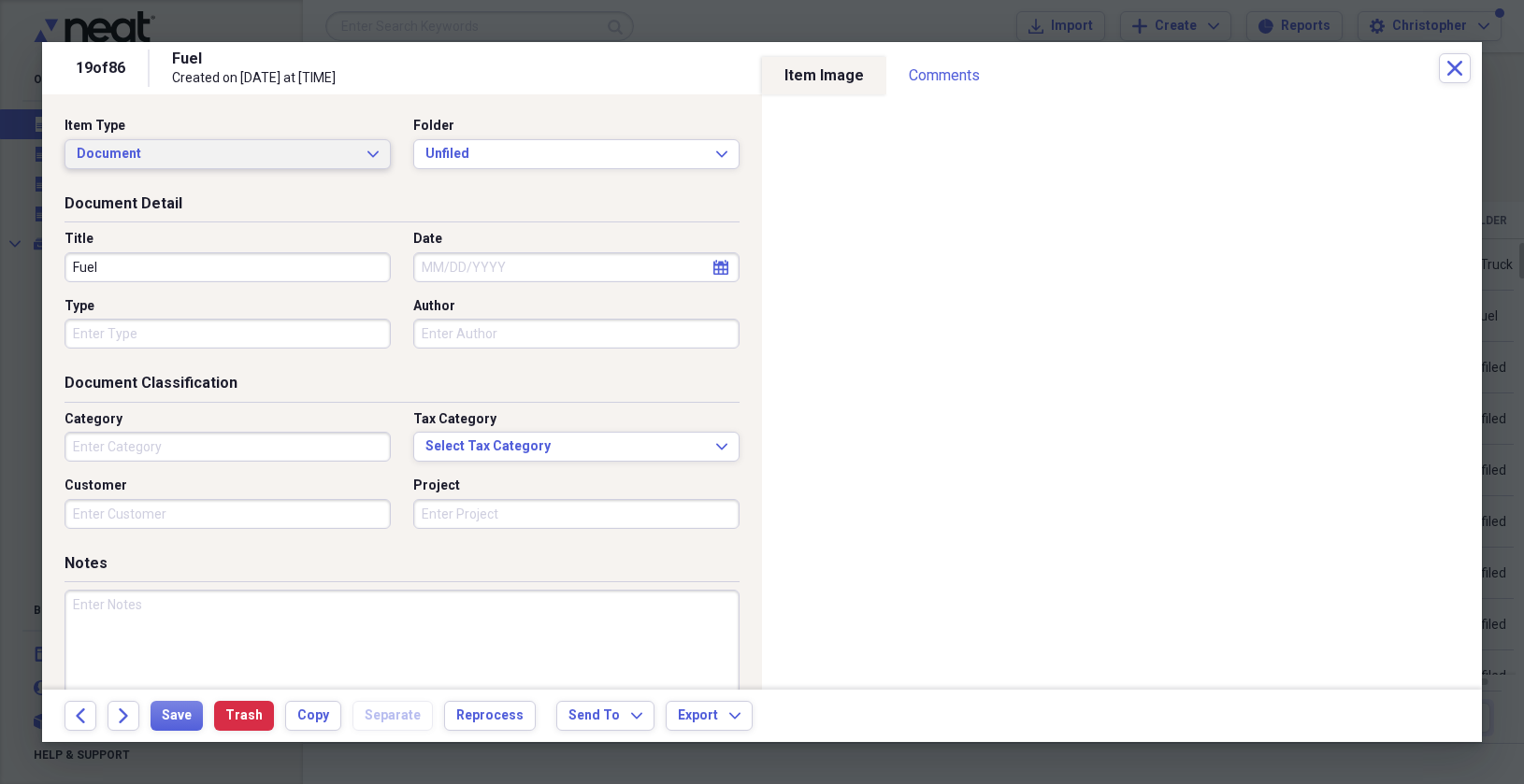 click on "Document" at bounding box center [216, 154] 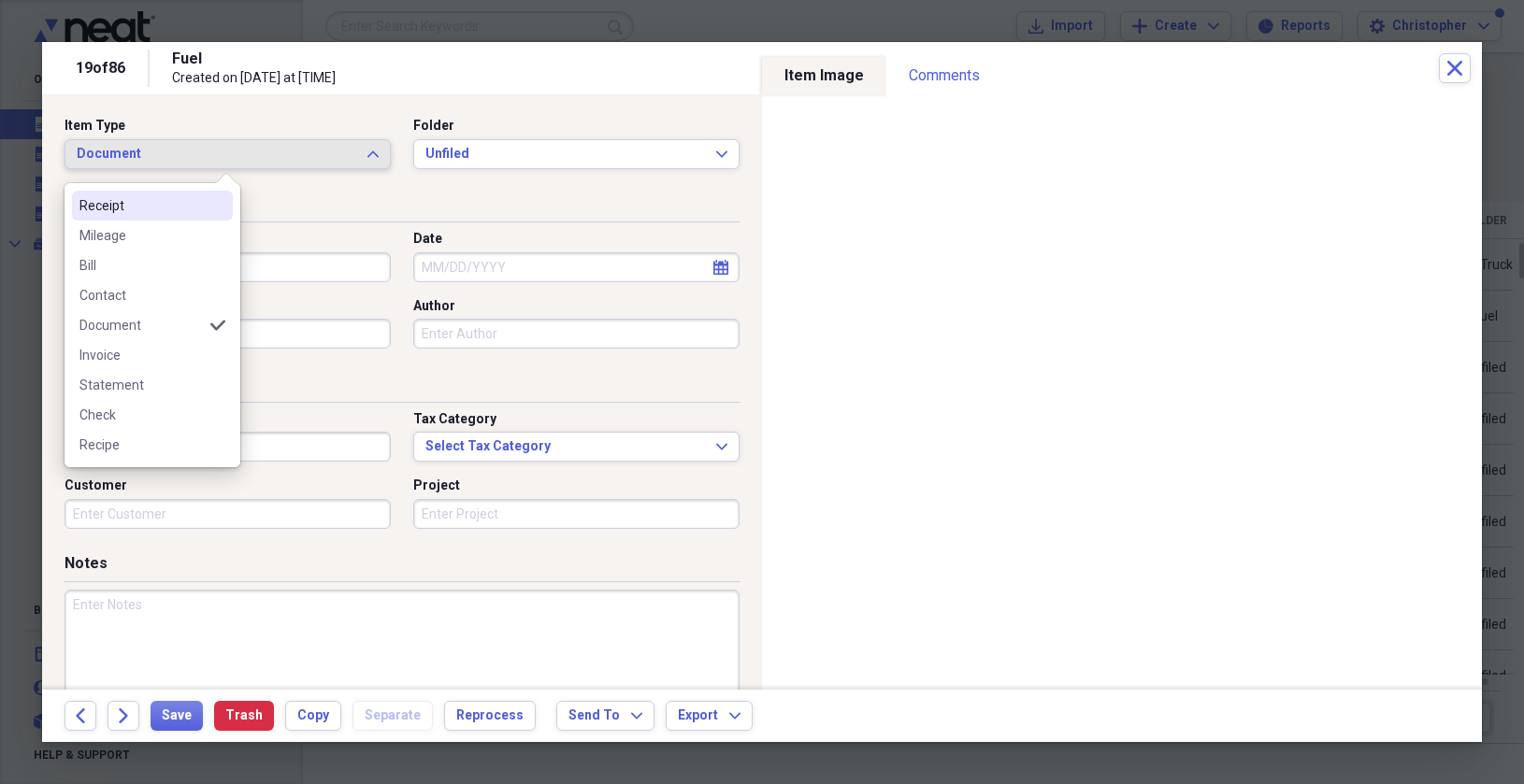click on "Receipt" at bounding box center (141, 206) 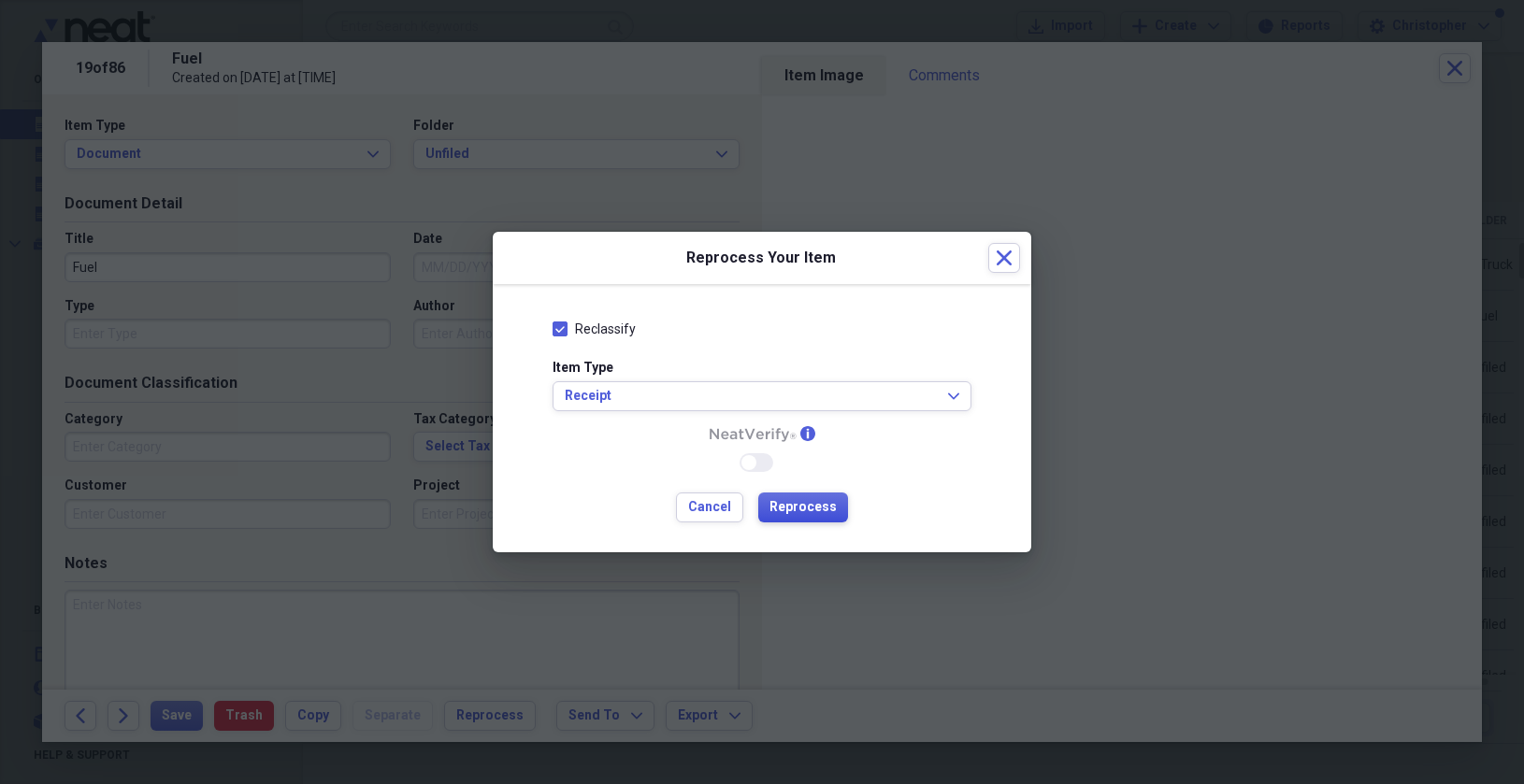 click on "Reprocess" at bounding box center [803, 507] 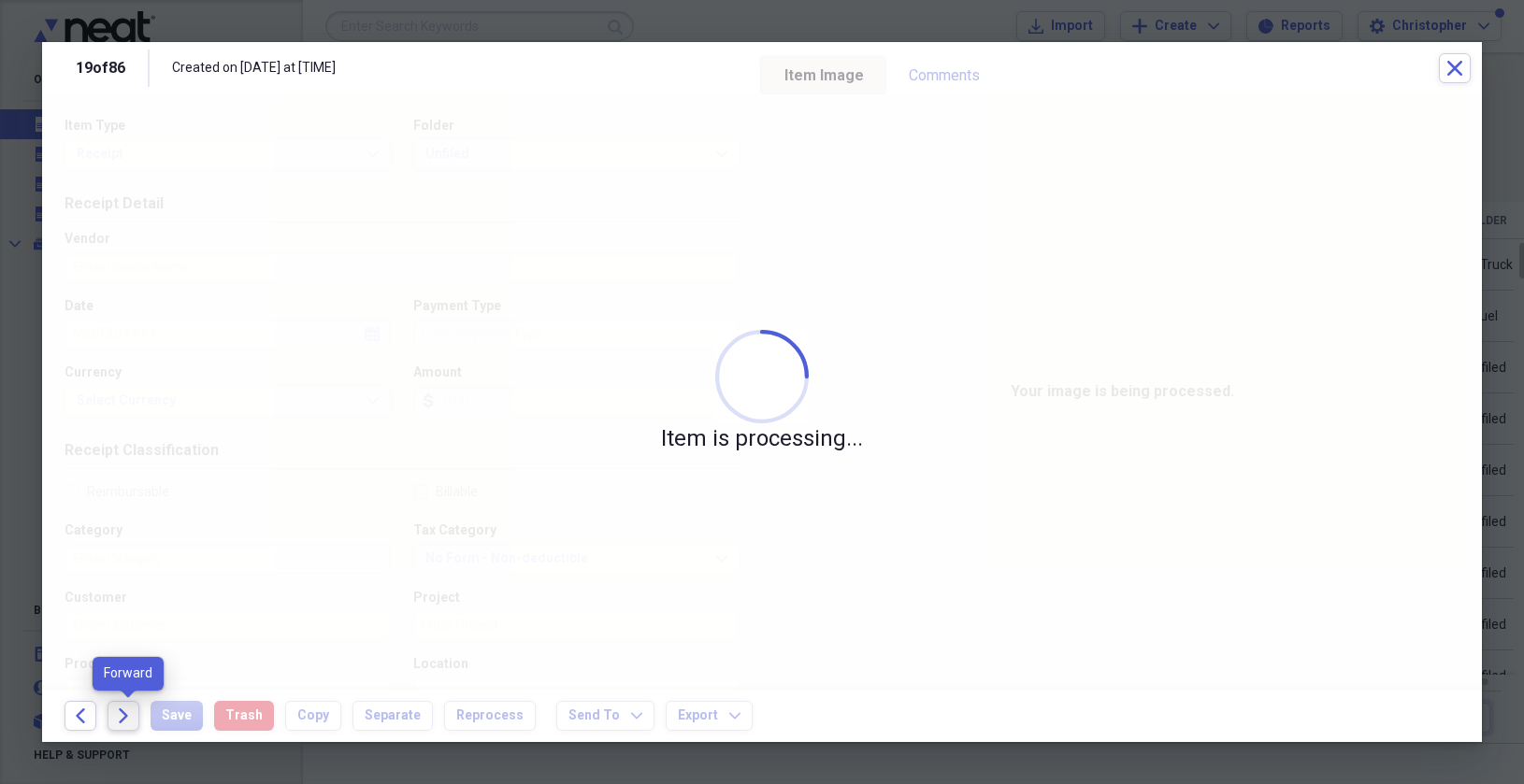 click on "Forward" at bounding box center [123, 716] 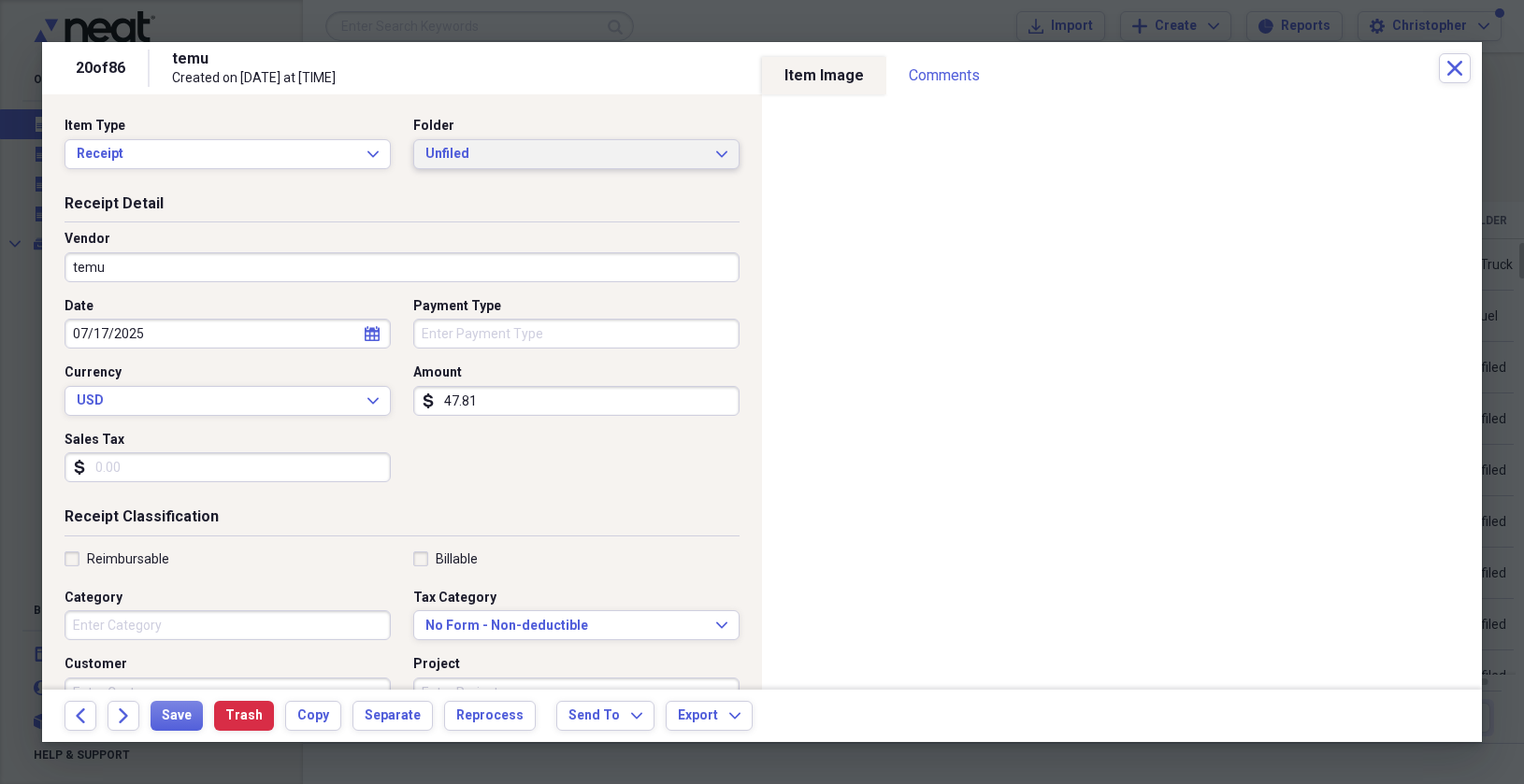 click on "Unfiled" at bounding box center (565, 154) 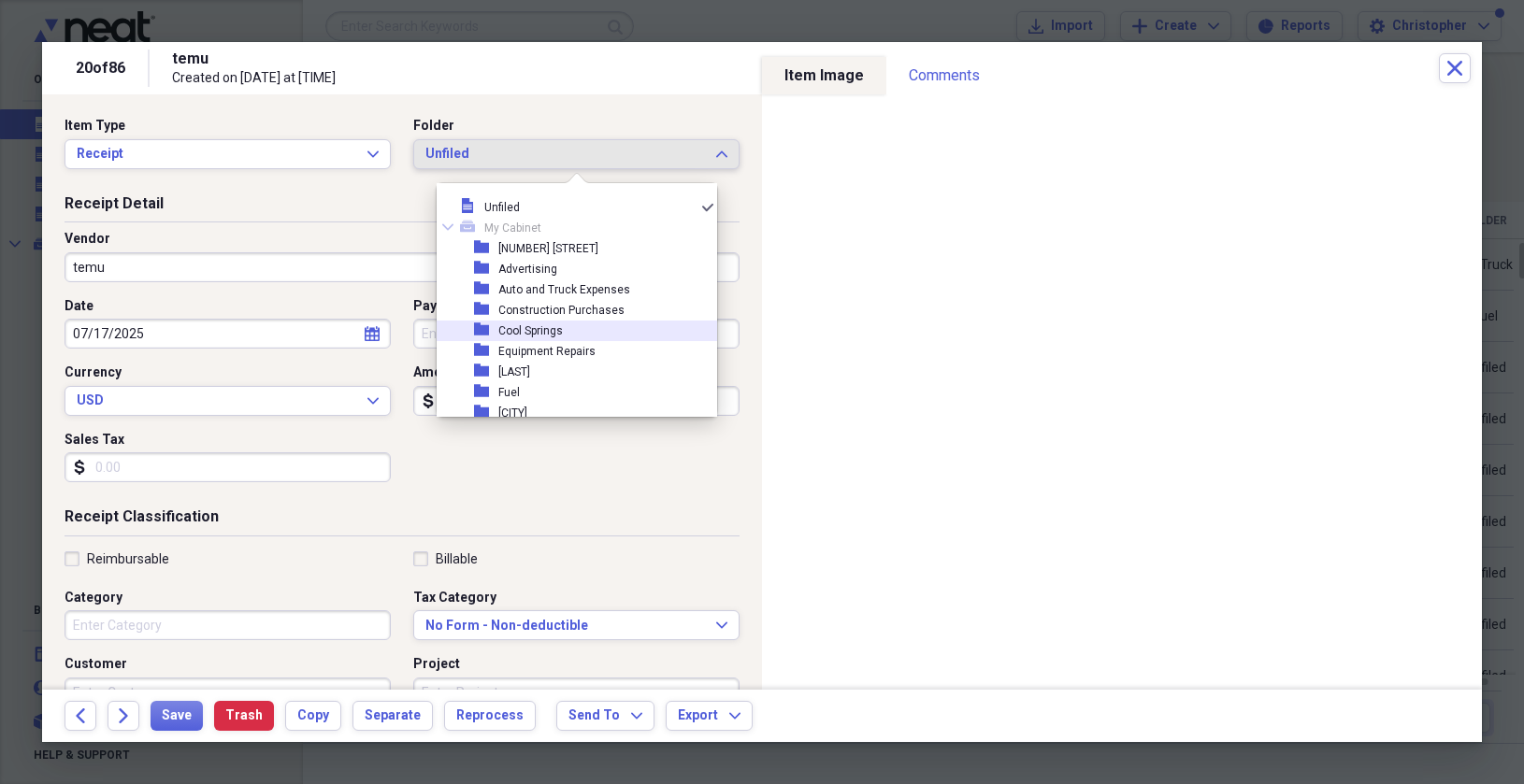 click on "Cool Springs" at bounding box center [530, 331] 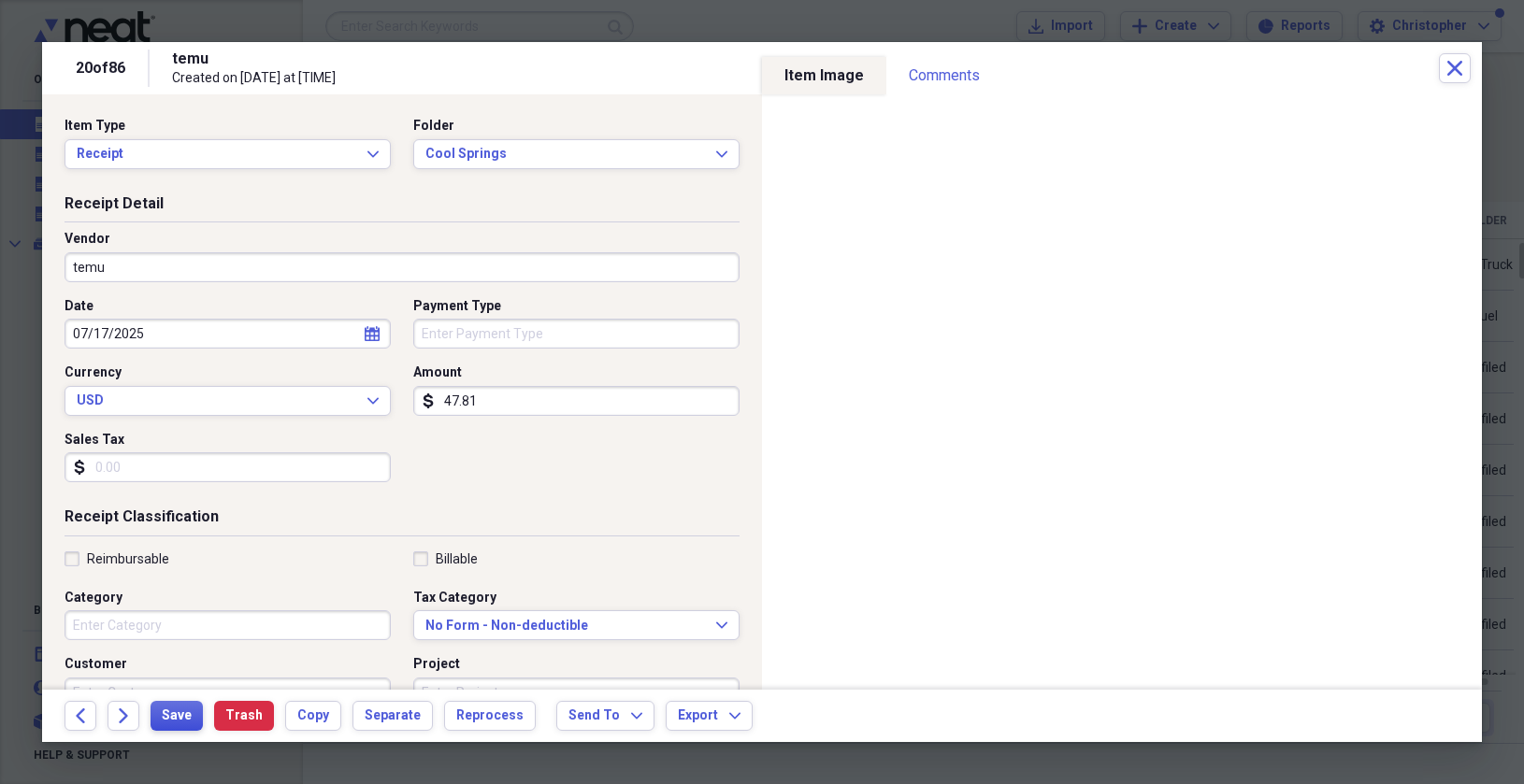 click on "Save" at bounding box center [177, 716] 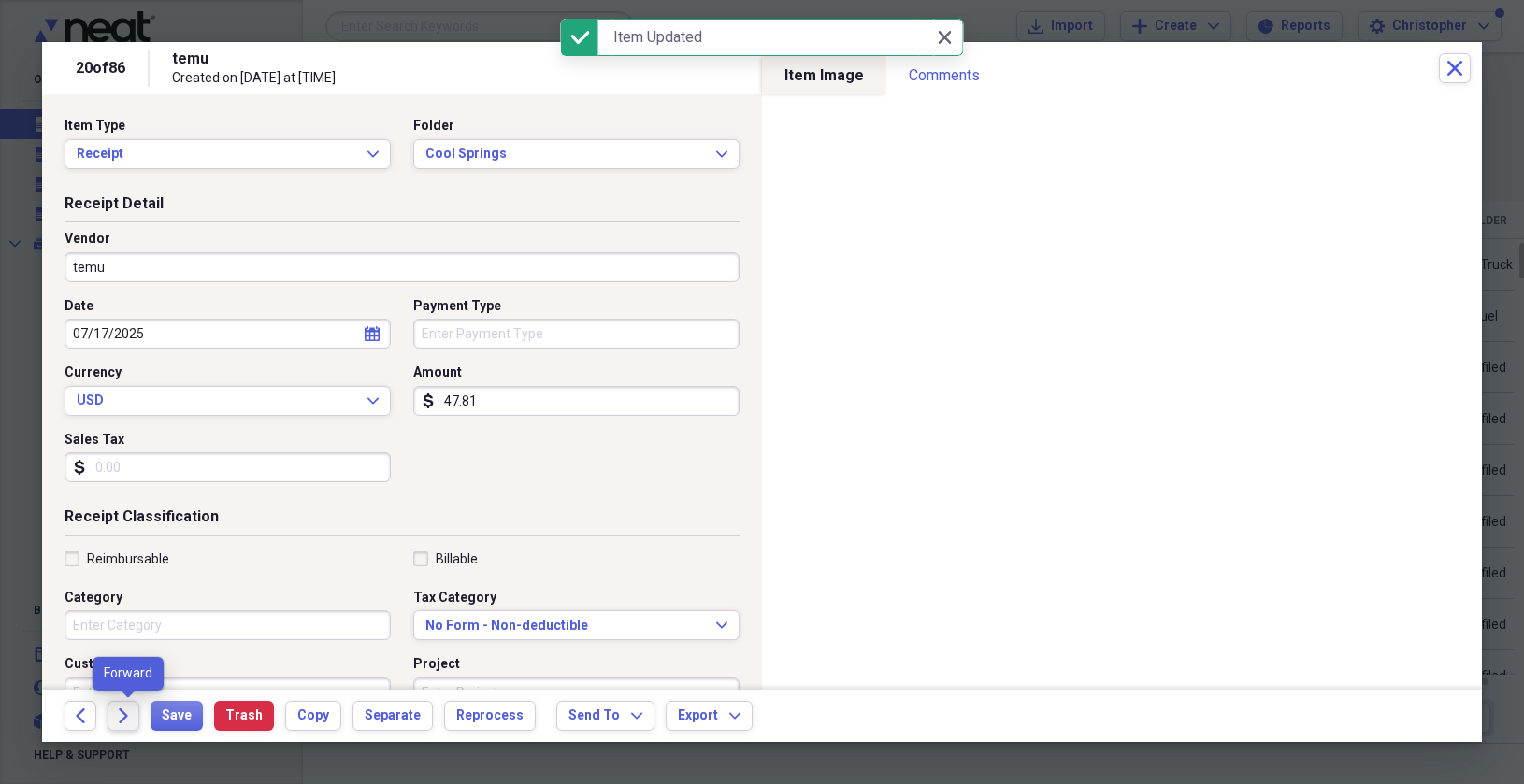 click on "Forward" 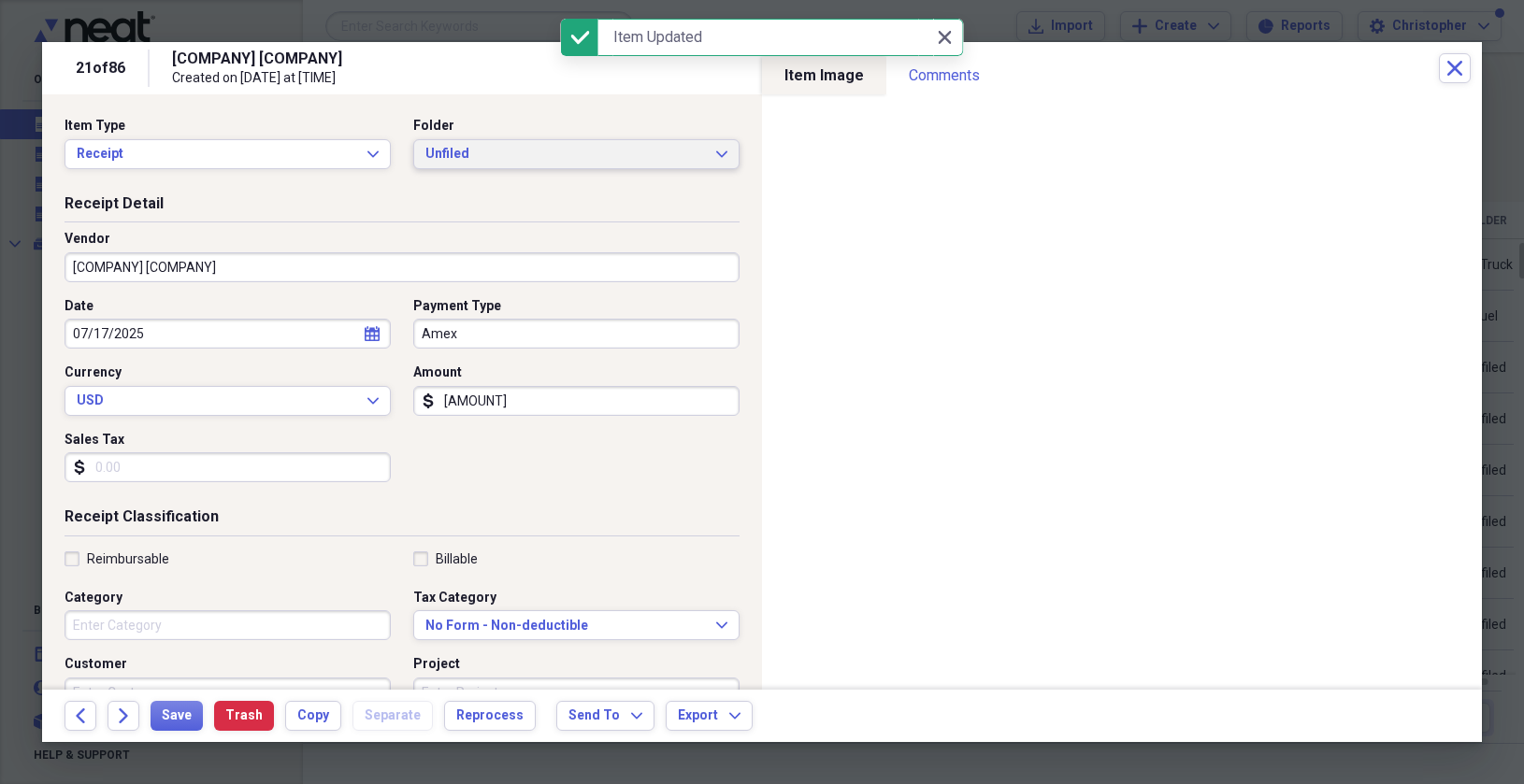 click on "Unfiled" at bounding box center [565, 154] 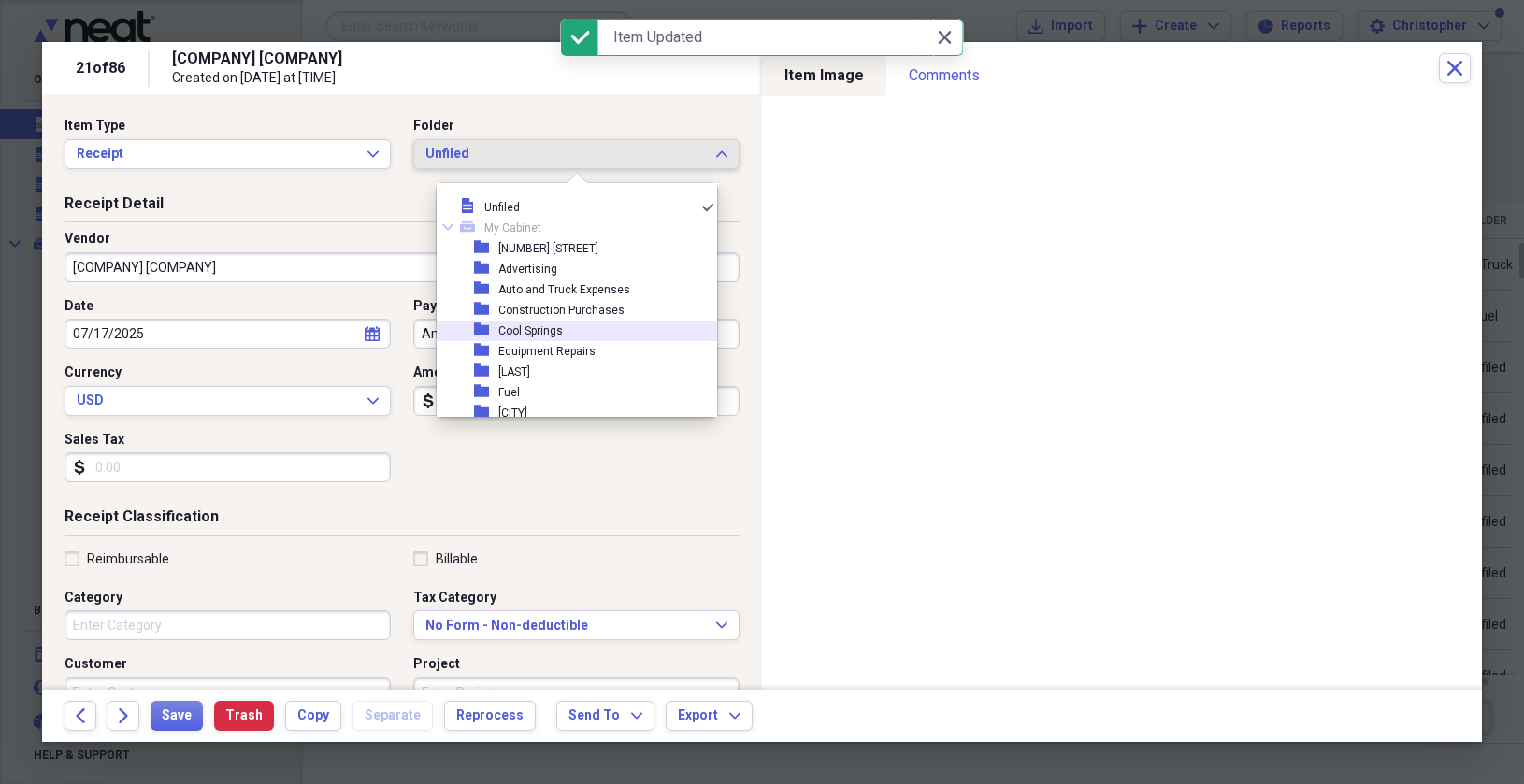 click on "Cool Springs" at bounding box center (530, 331) 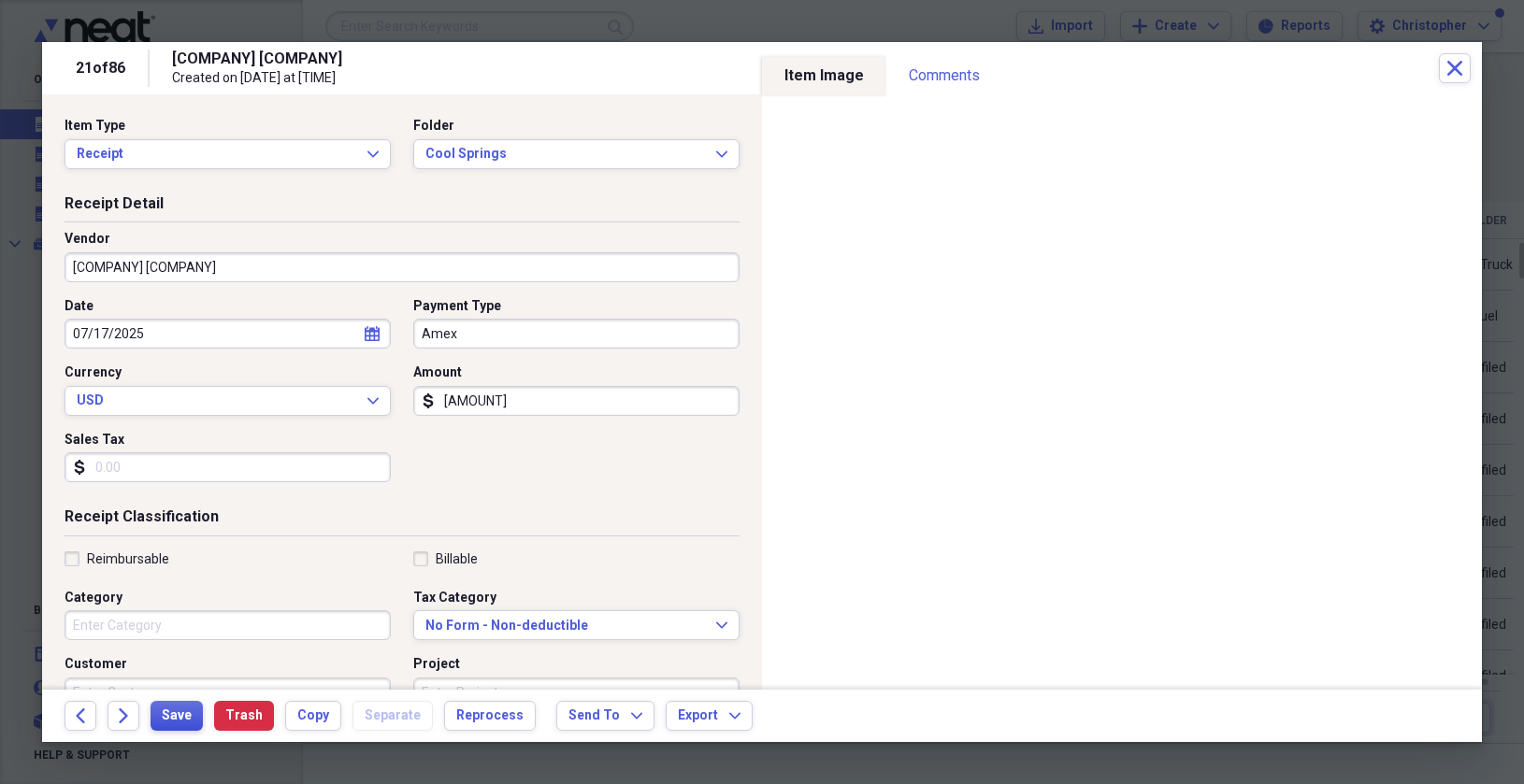 click on "Save" at bounding box center (177, 716) 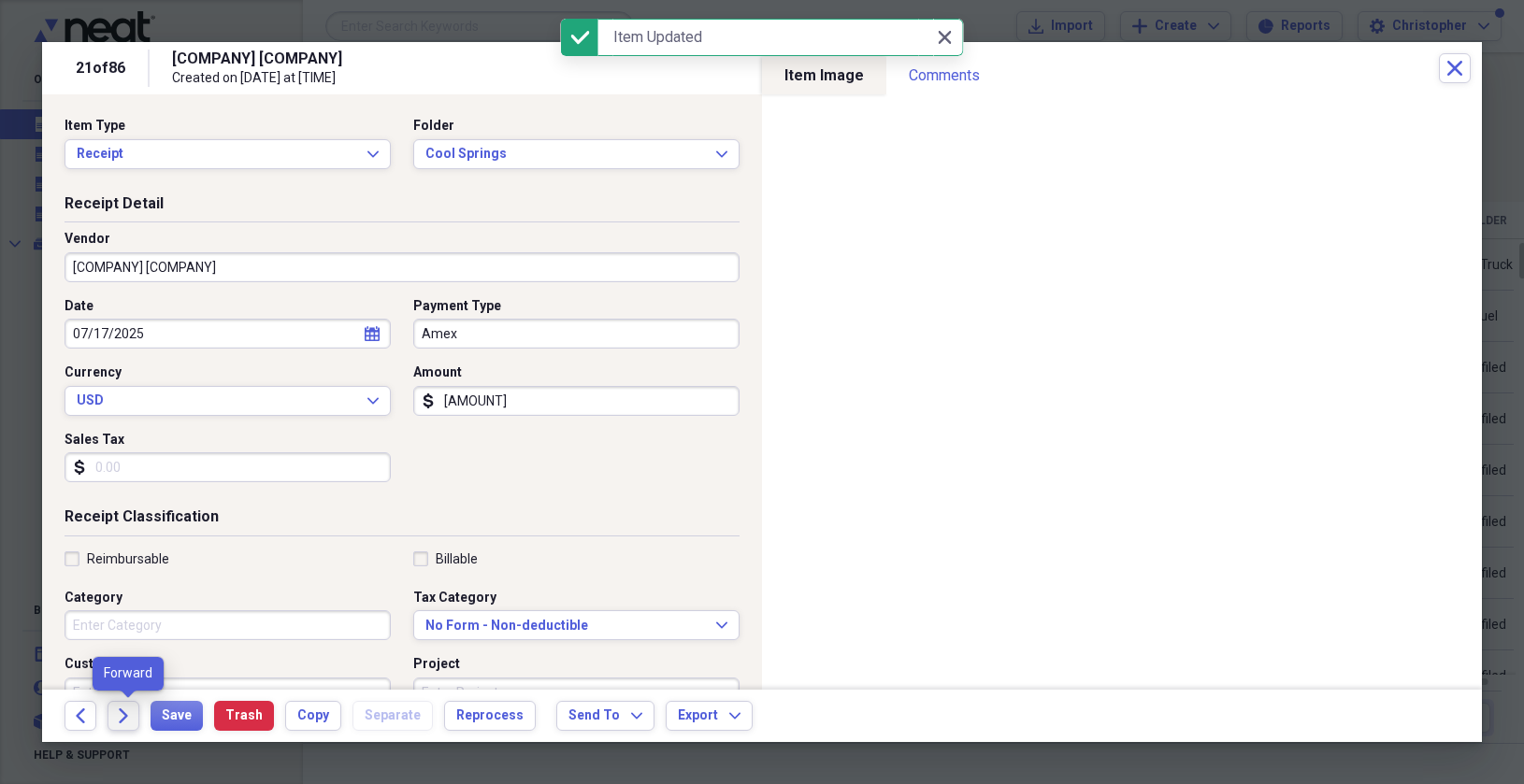 click 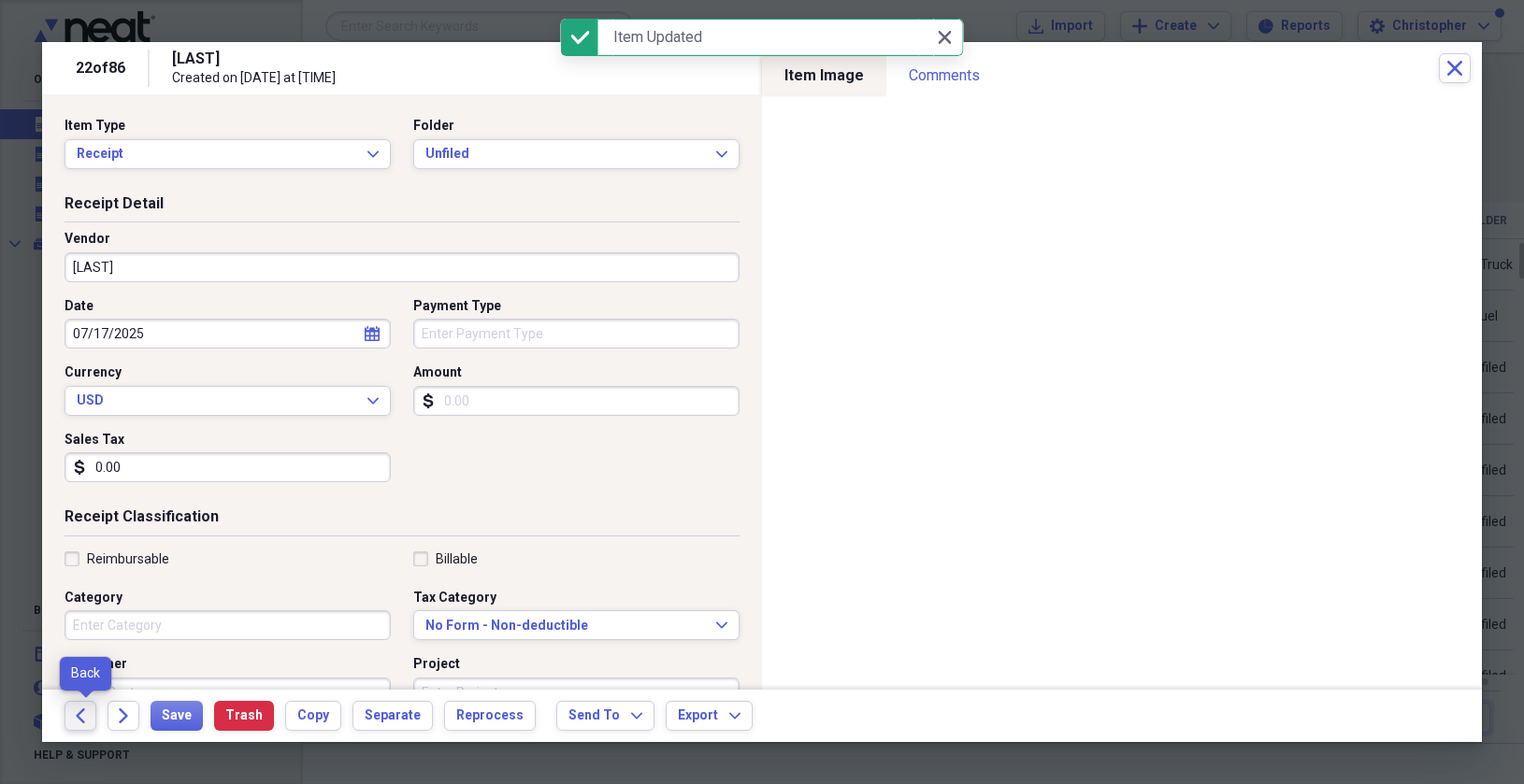 click on "Back" 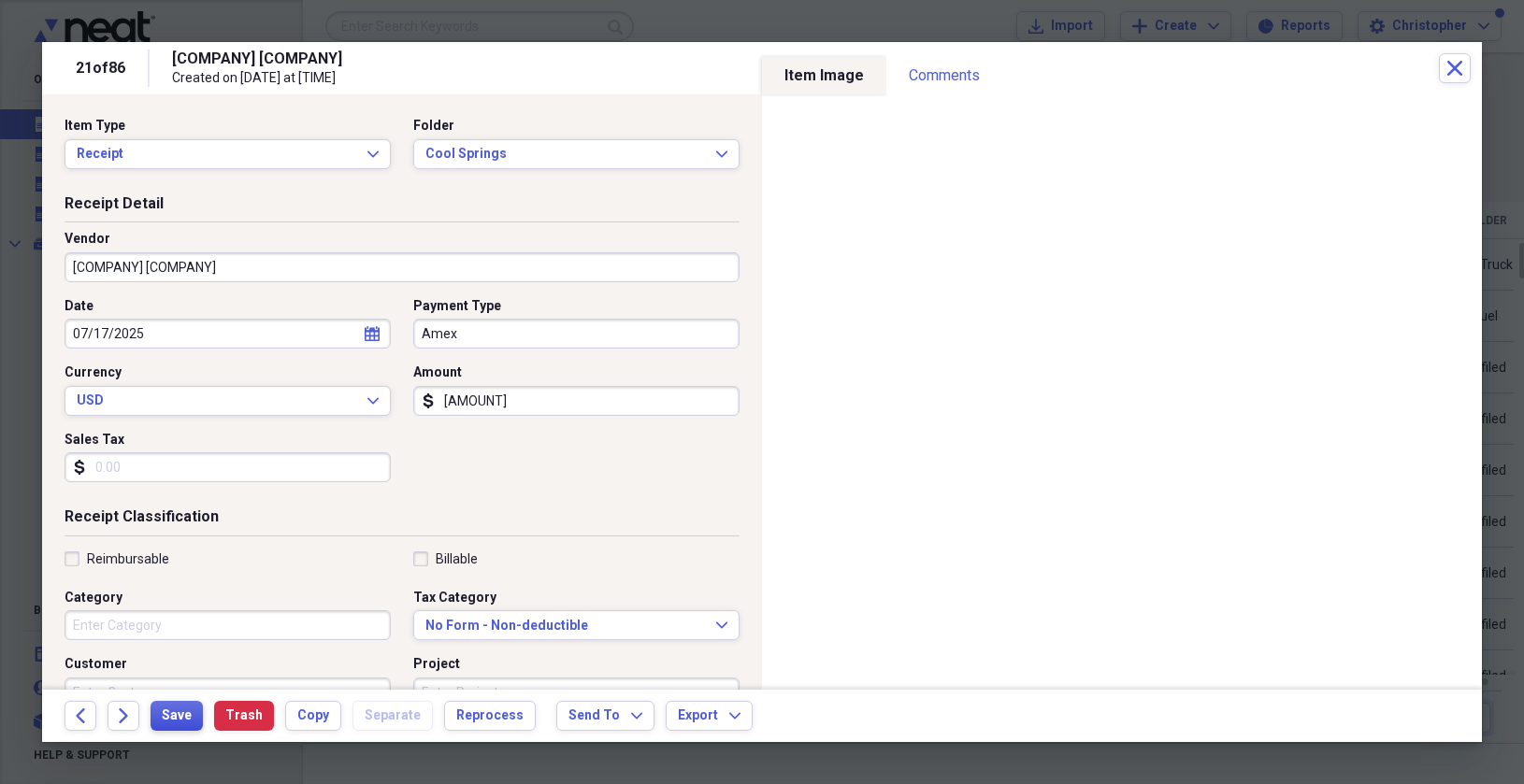 click on "Save" at bounding box center (177, 716) 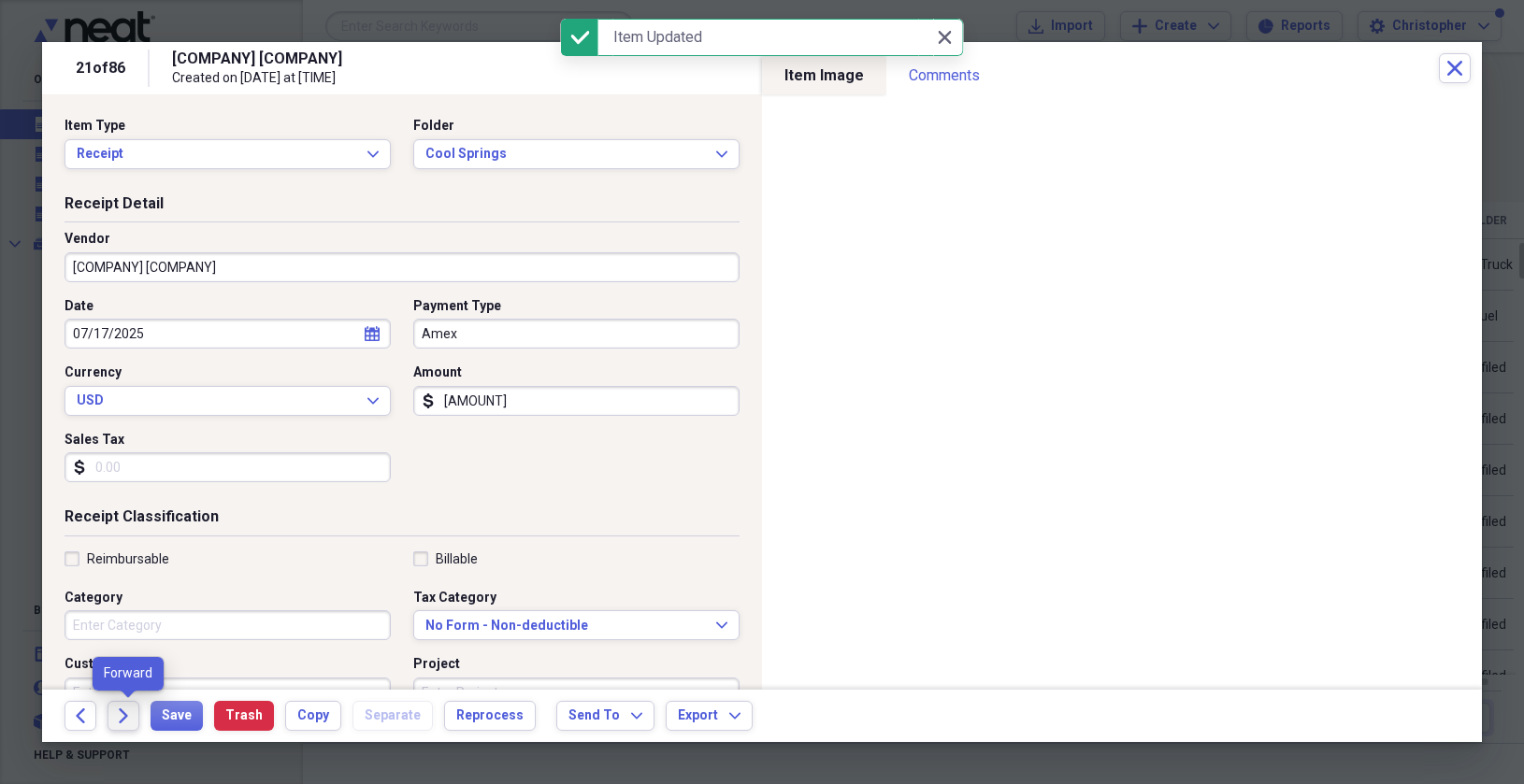 click 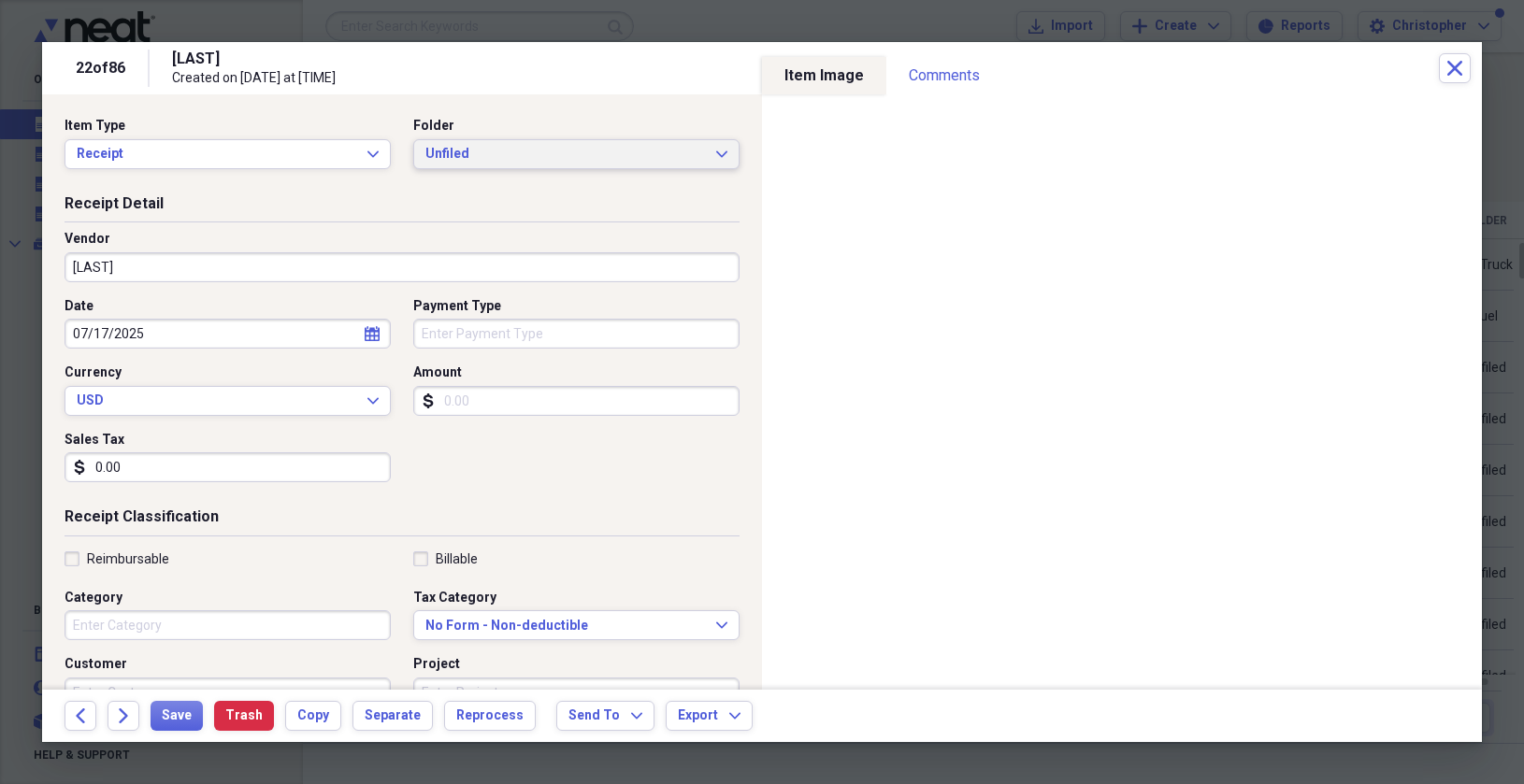 click on "Unfiled" at bounding box center [565, 154] 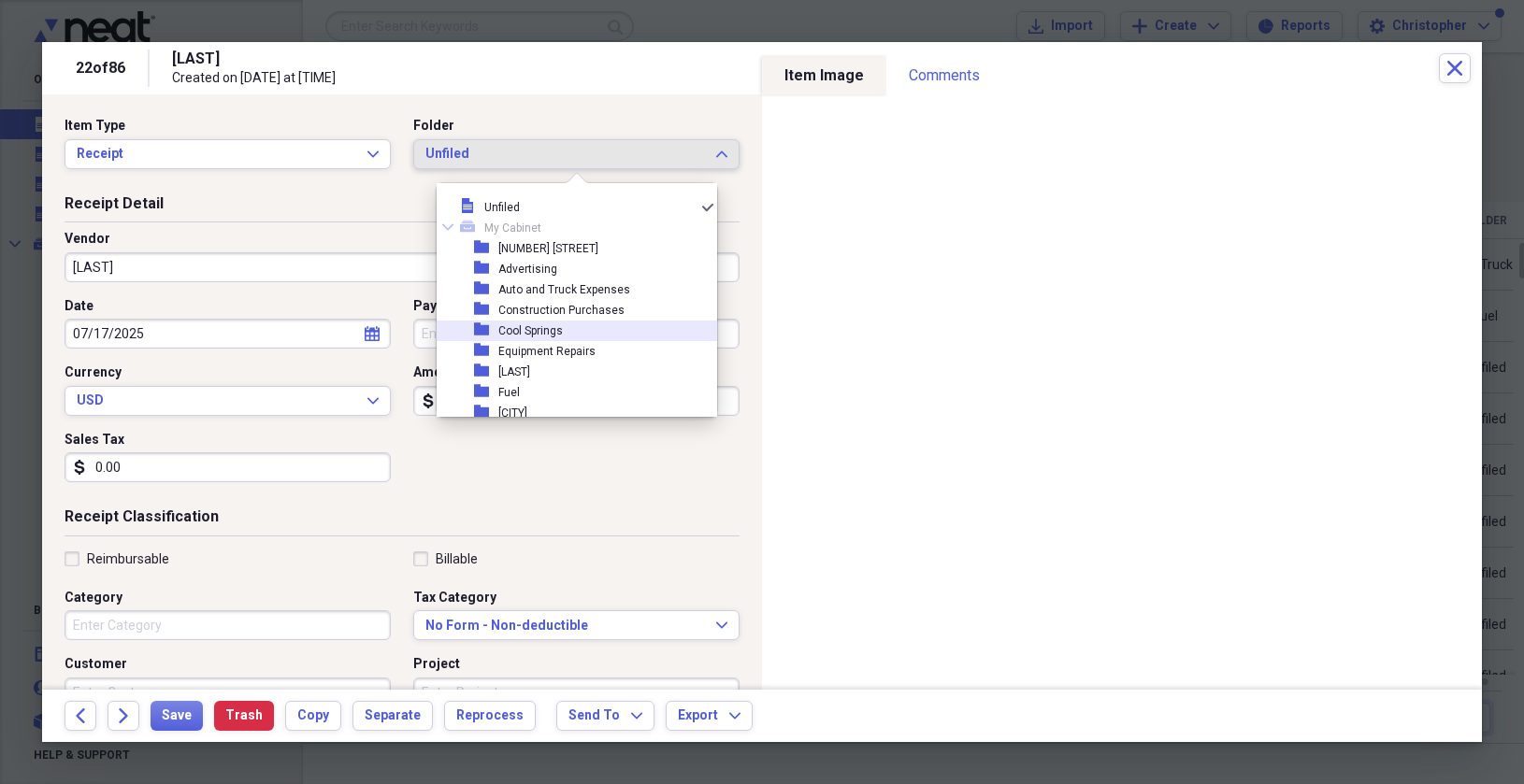 click on "Cool Springs" at bounding box center (530, 331) 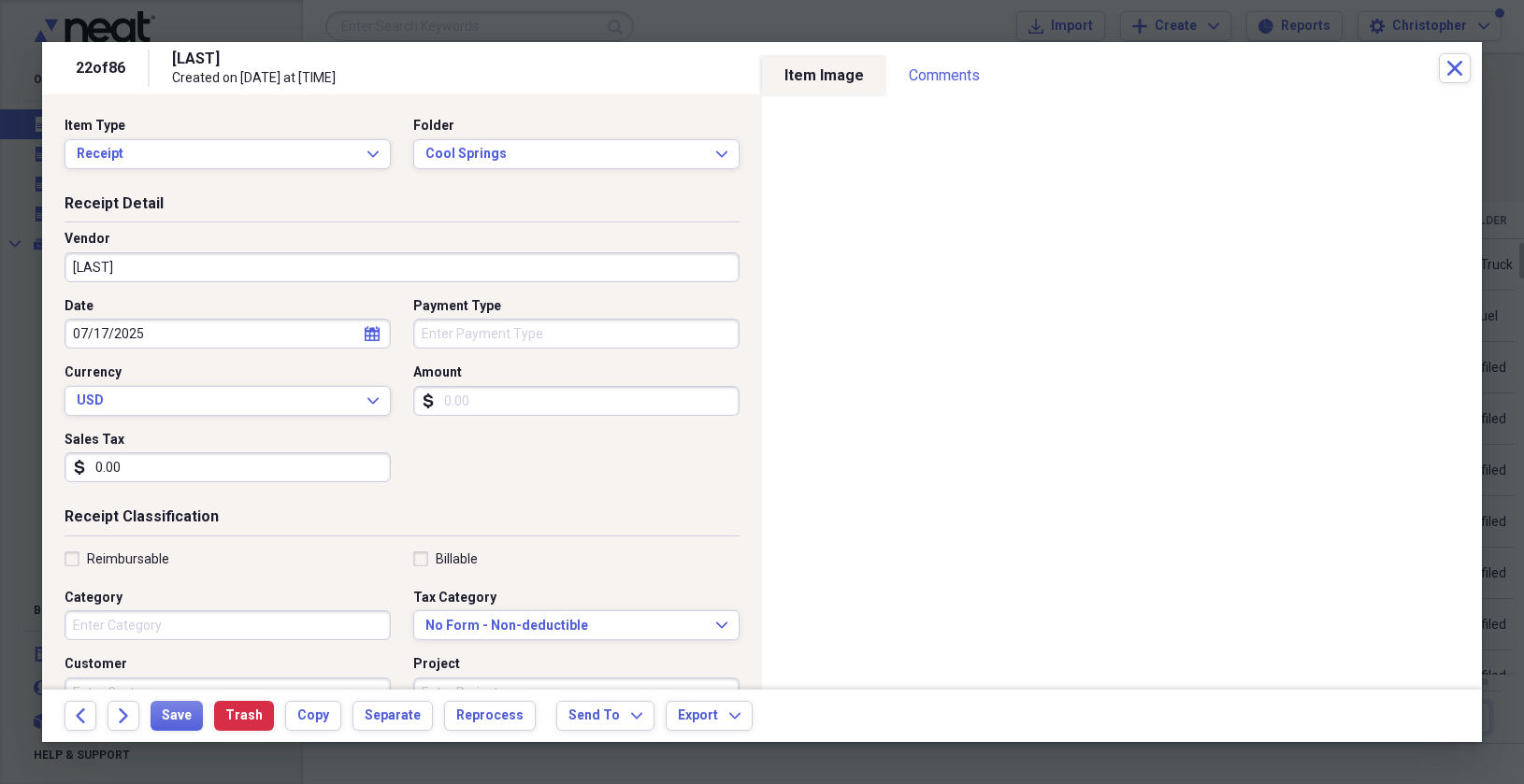 click on "Amount" at bounding box center [576, 401] 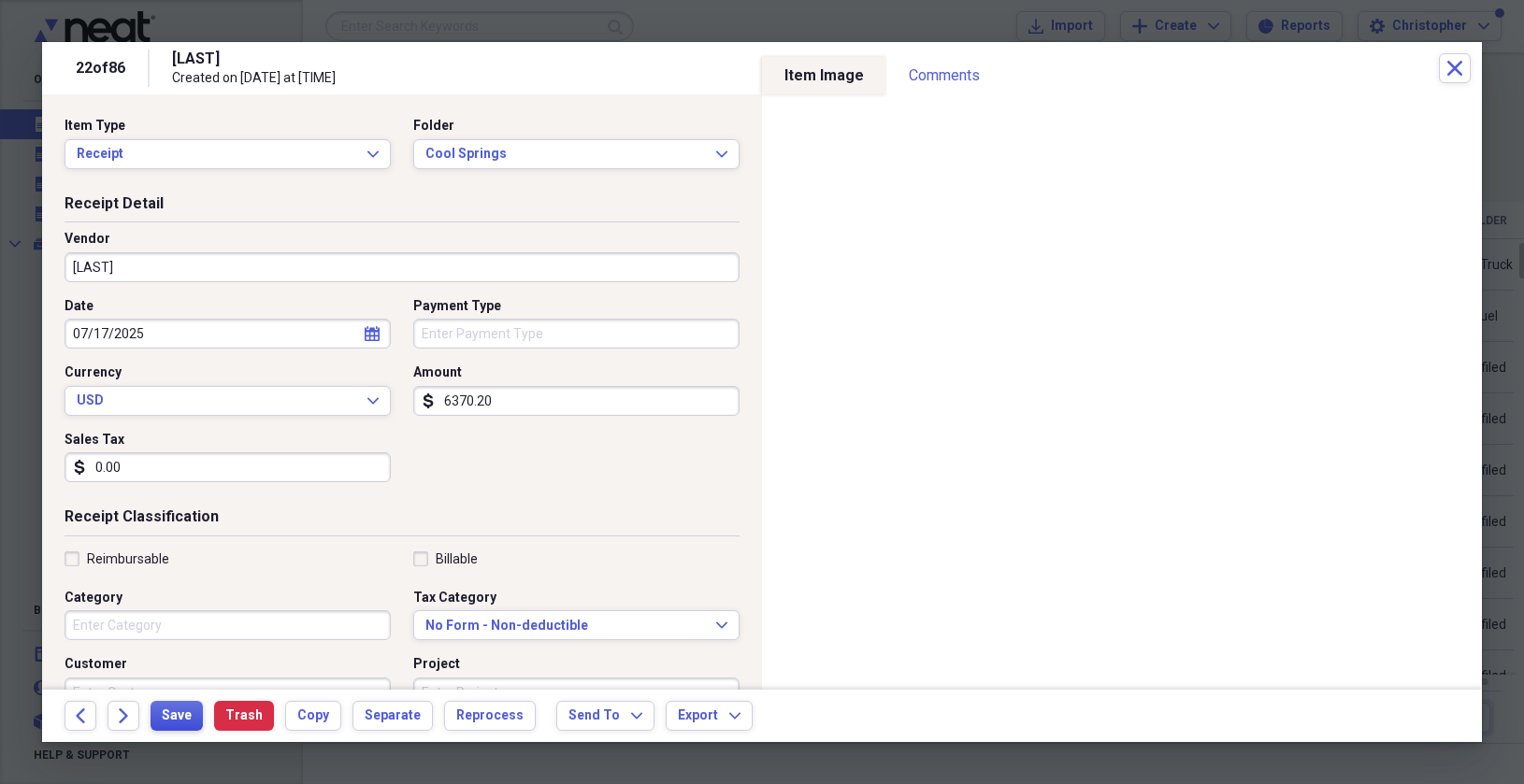 type on "6370.20" 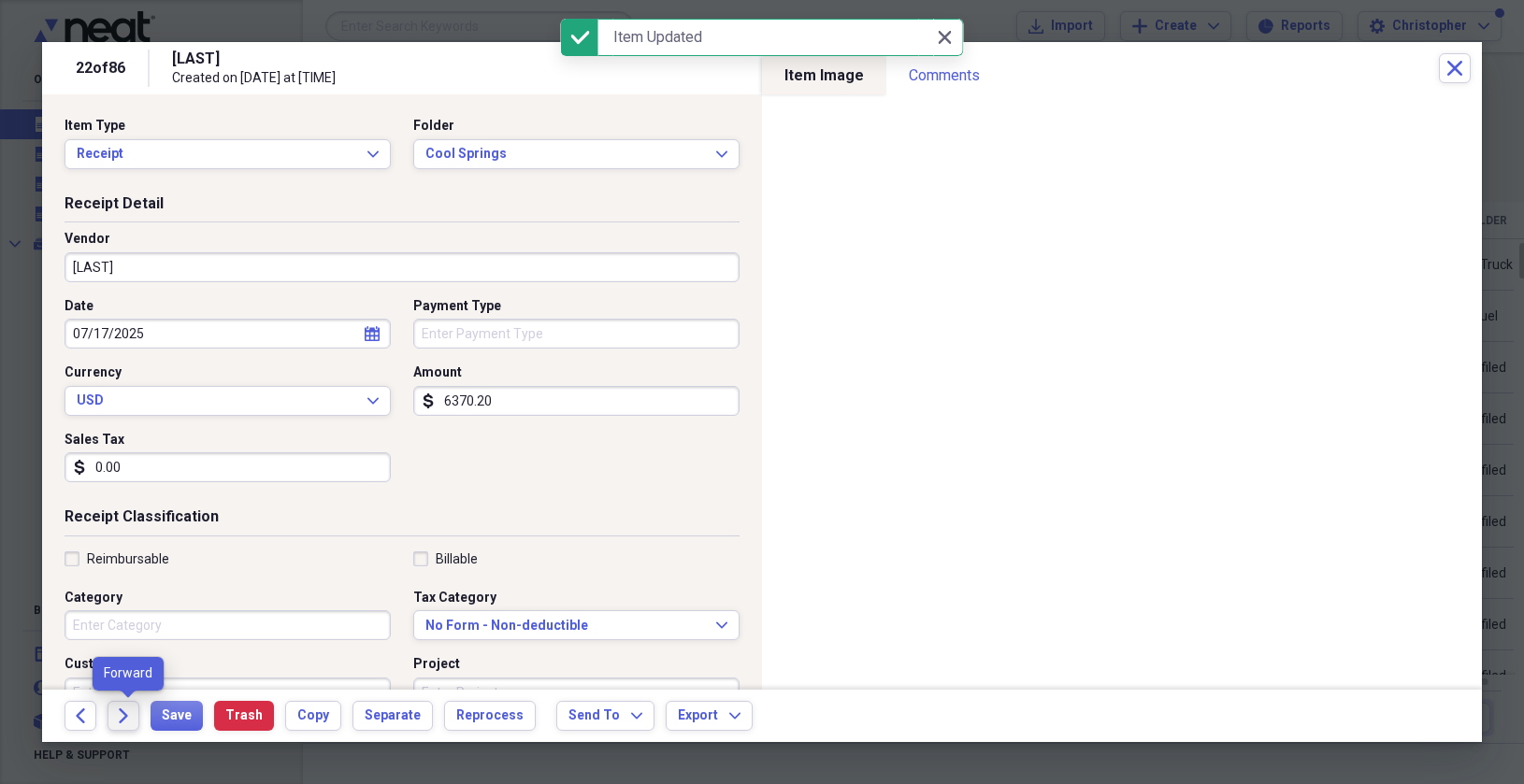 click on "Forward" 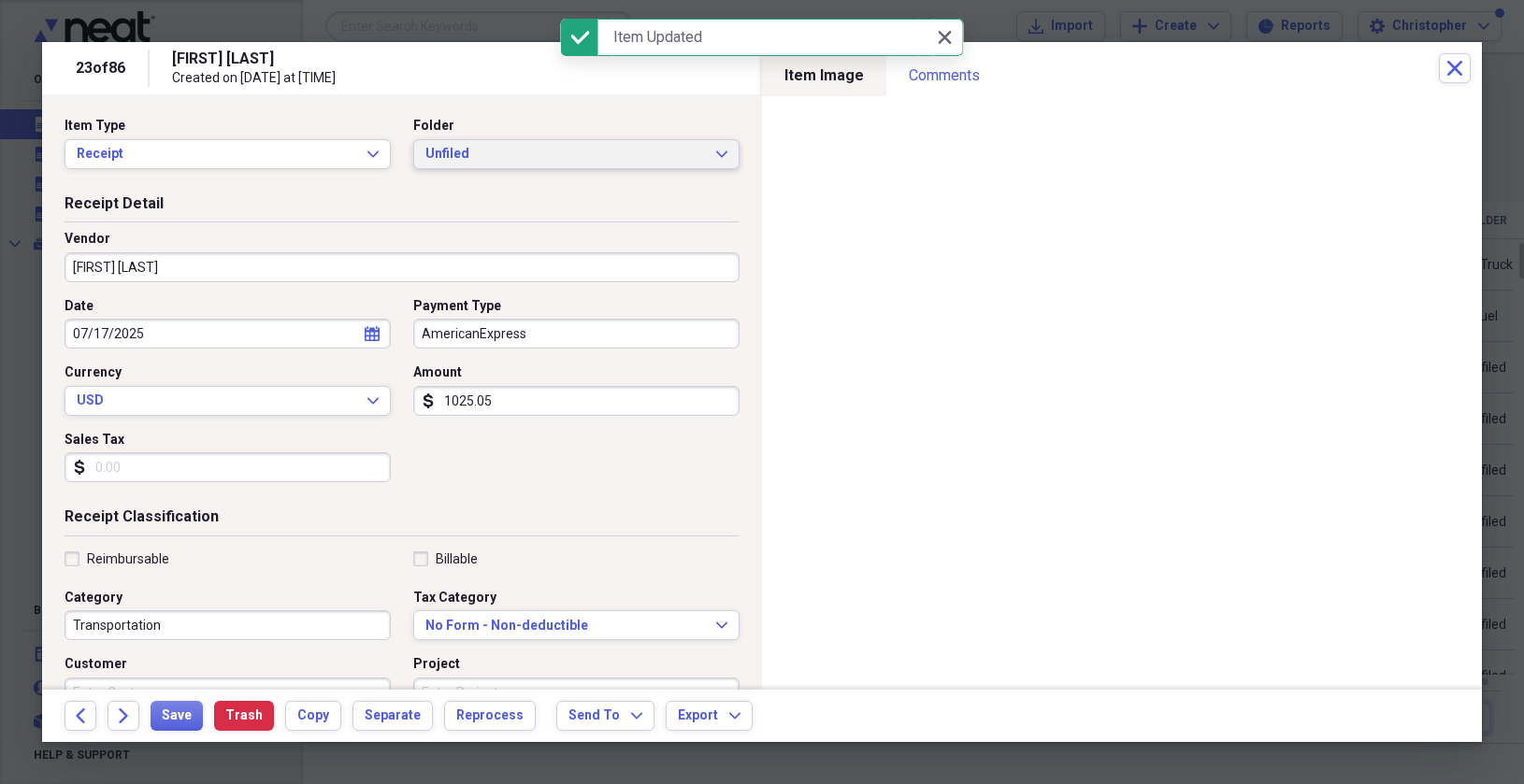 click on "Unfiled" at bounding box center [565, 154] 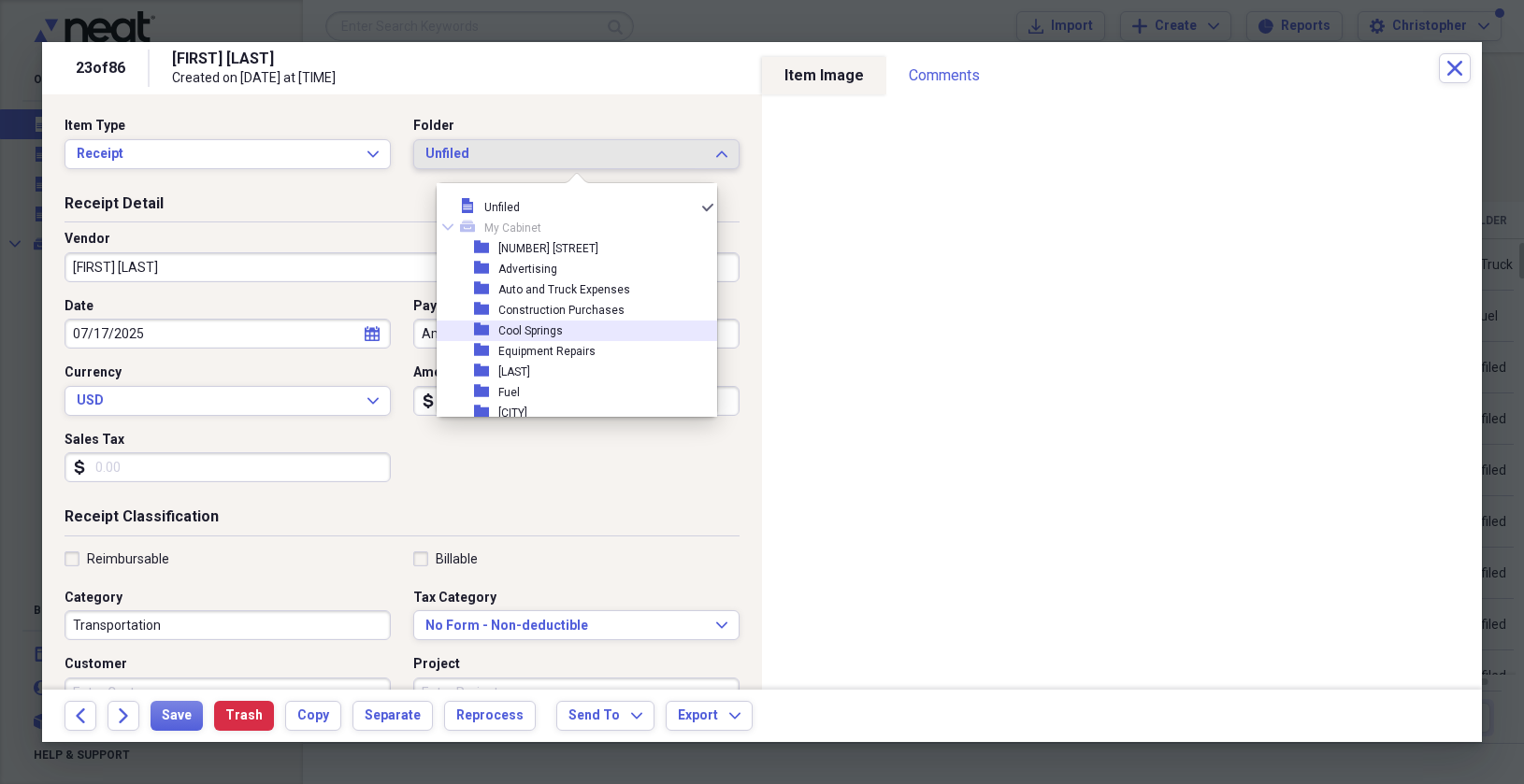 click on "Cool Springs" at bounding box center [530, 331] 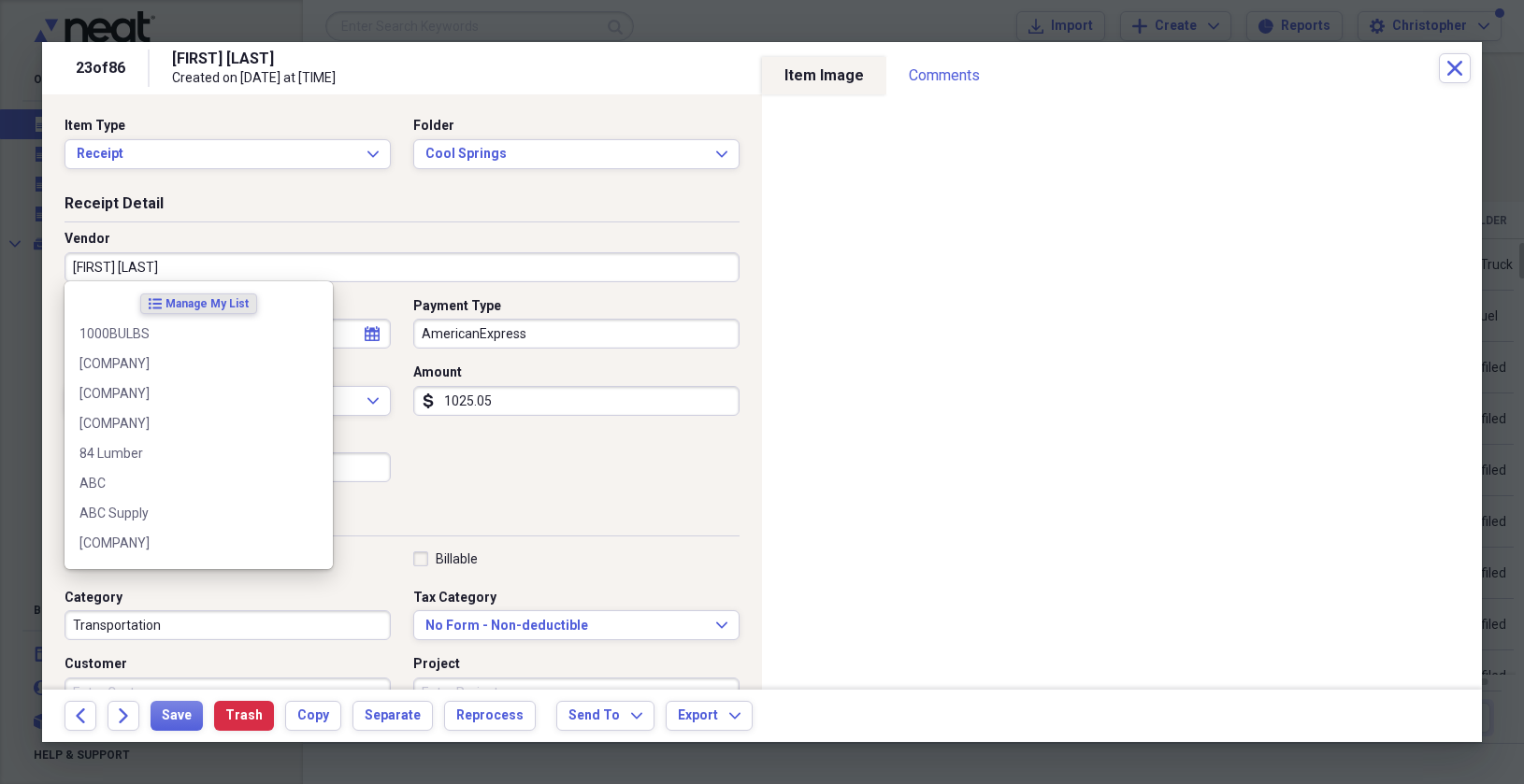click on "[FIRST] [LAST]" at bounding box center [402, 267] 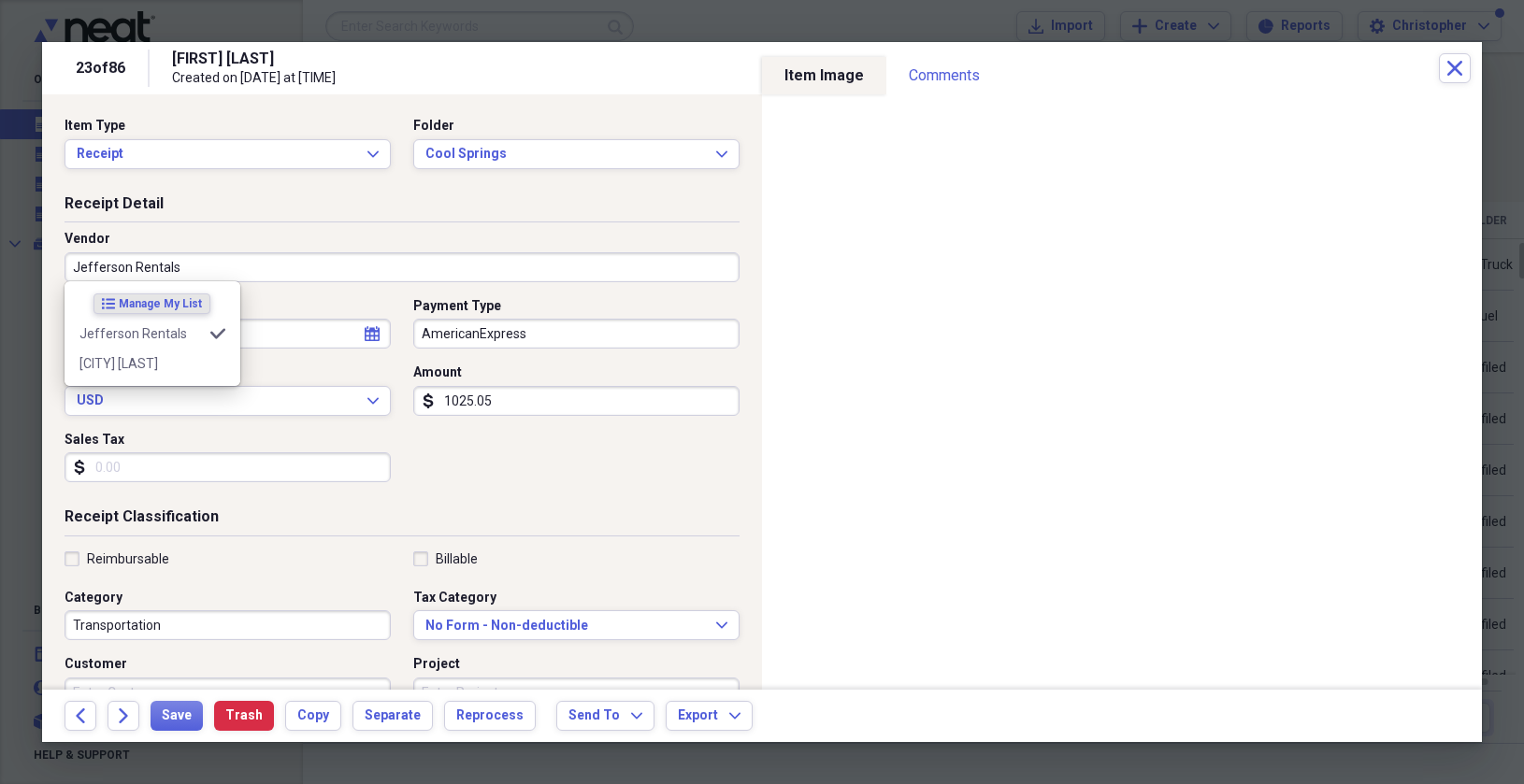 type on "Jefferson Rentals" 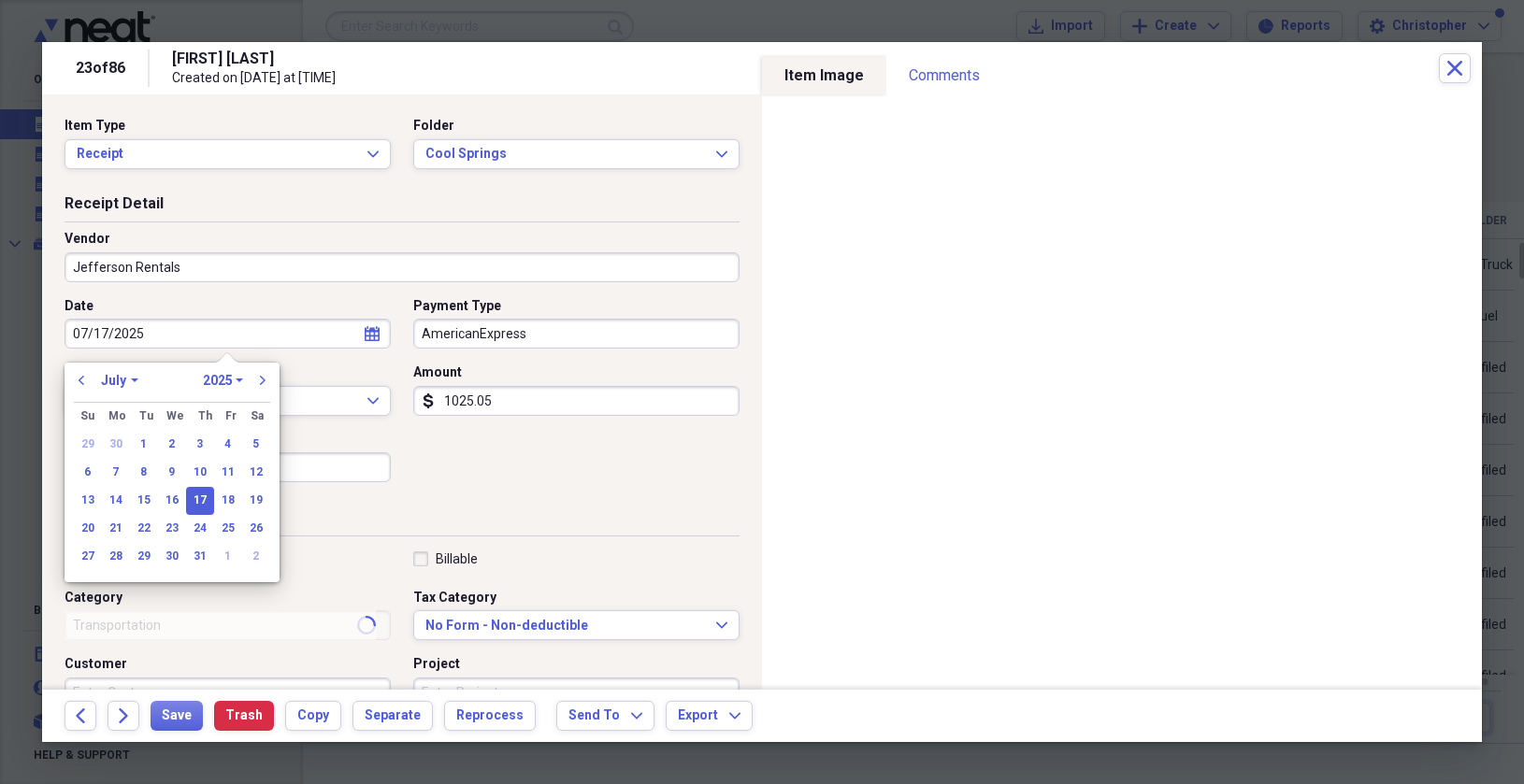 type on "Utilities" 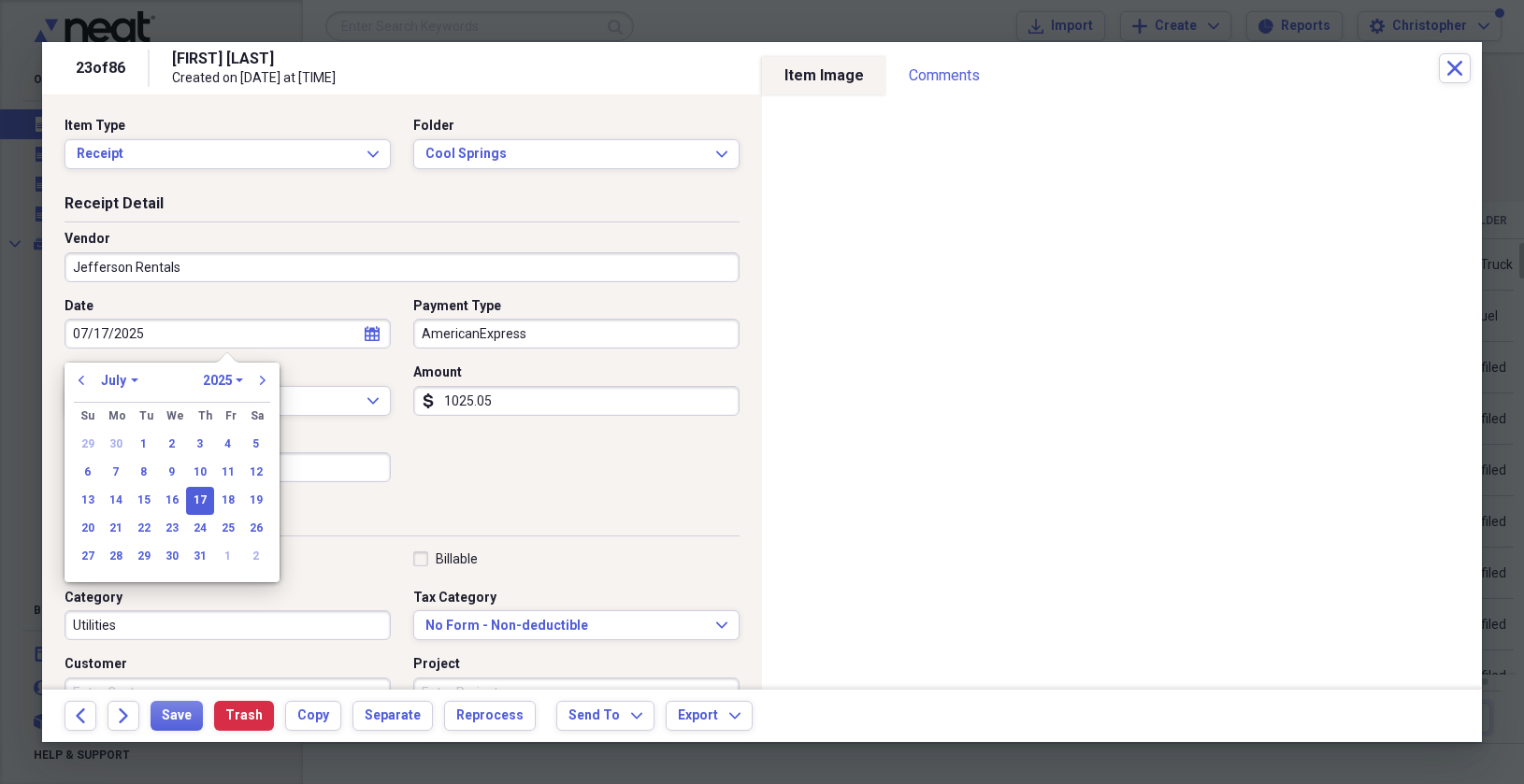 type 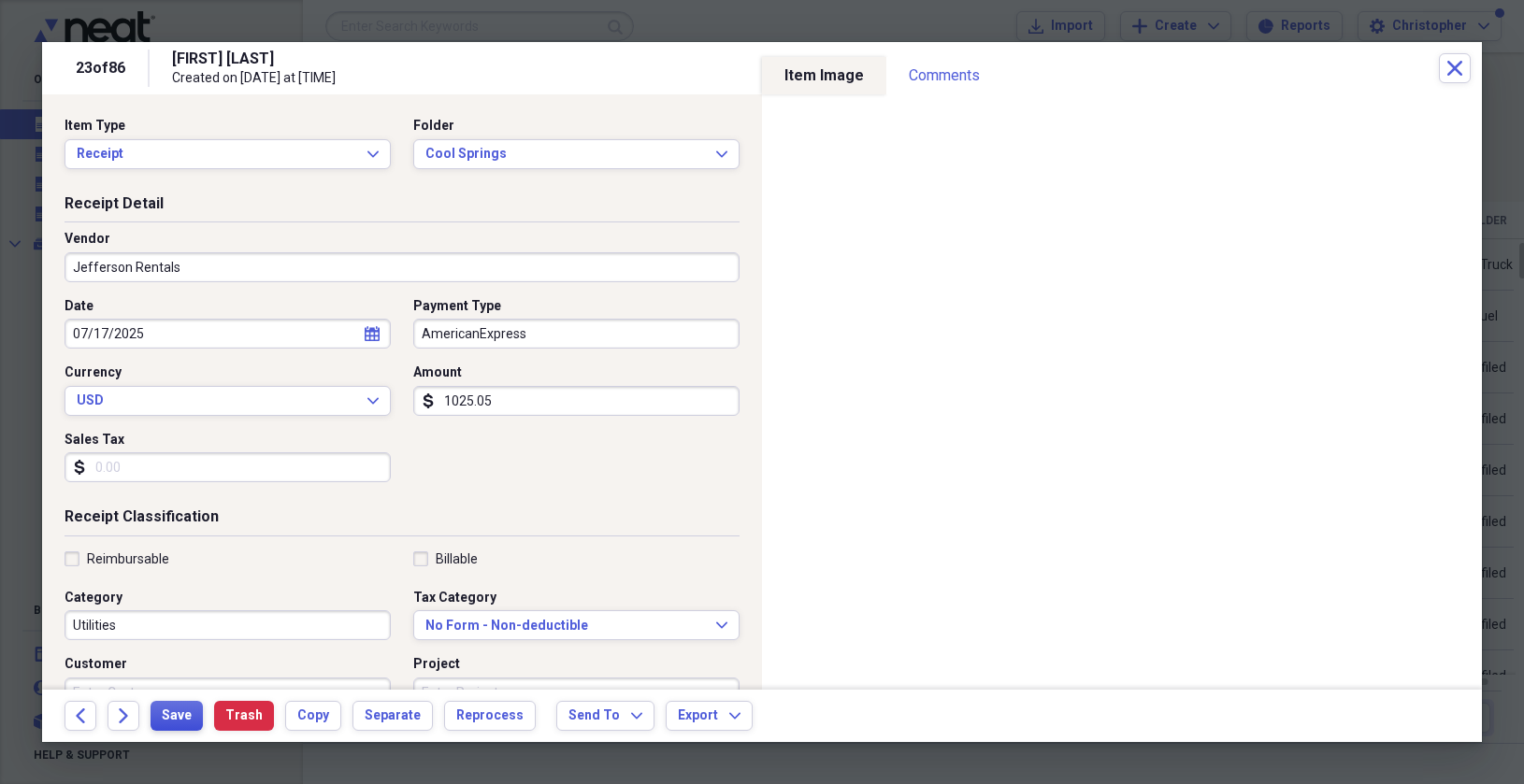 click on "Save" at bounding box center (177, 716) 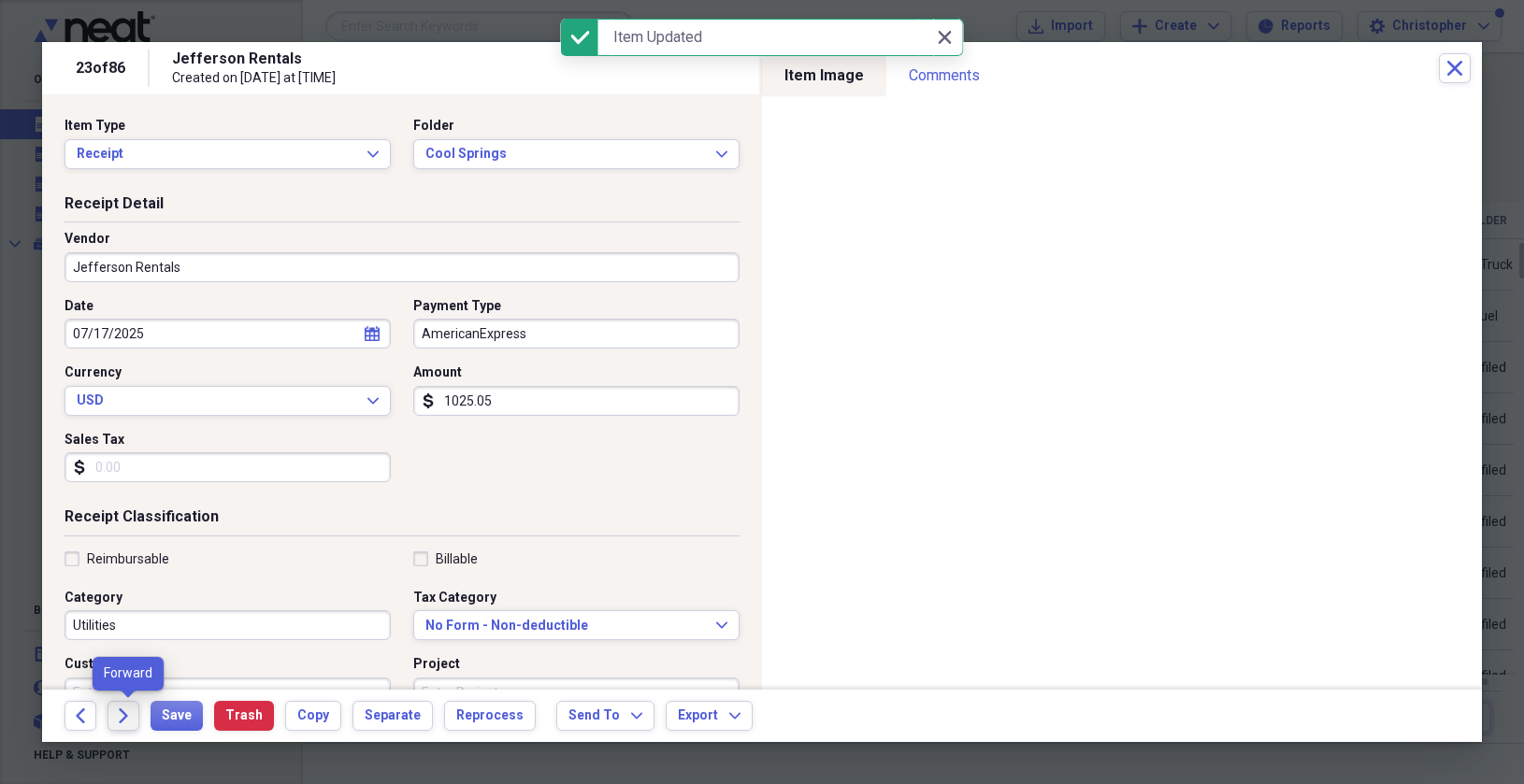 click on "Forward" 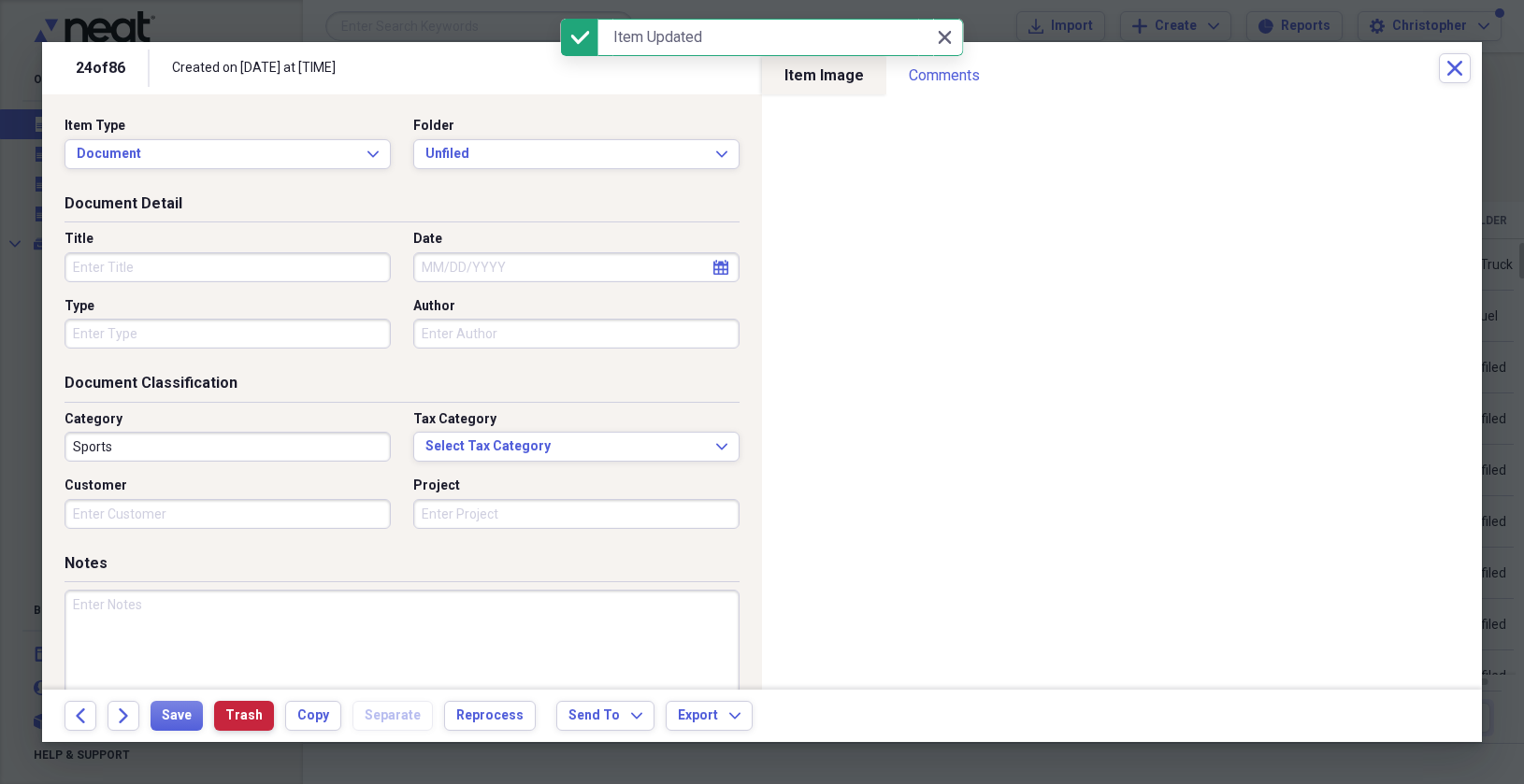 click on "Trash" at bounding box center (244, 716) 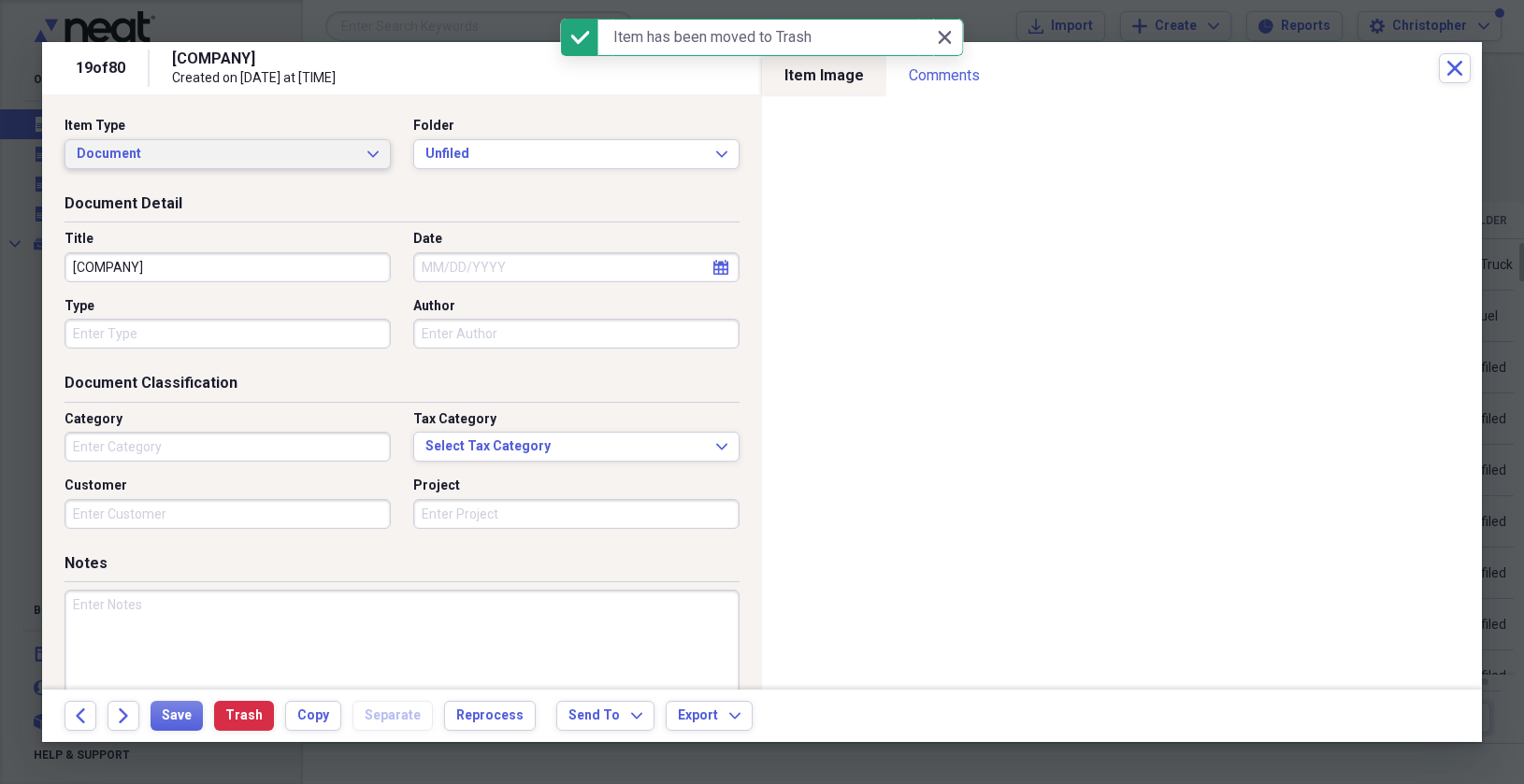 click on "Document" at bounding box center [216, 154] 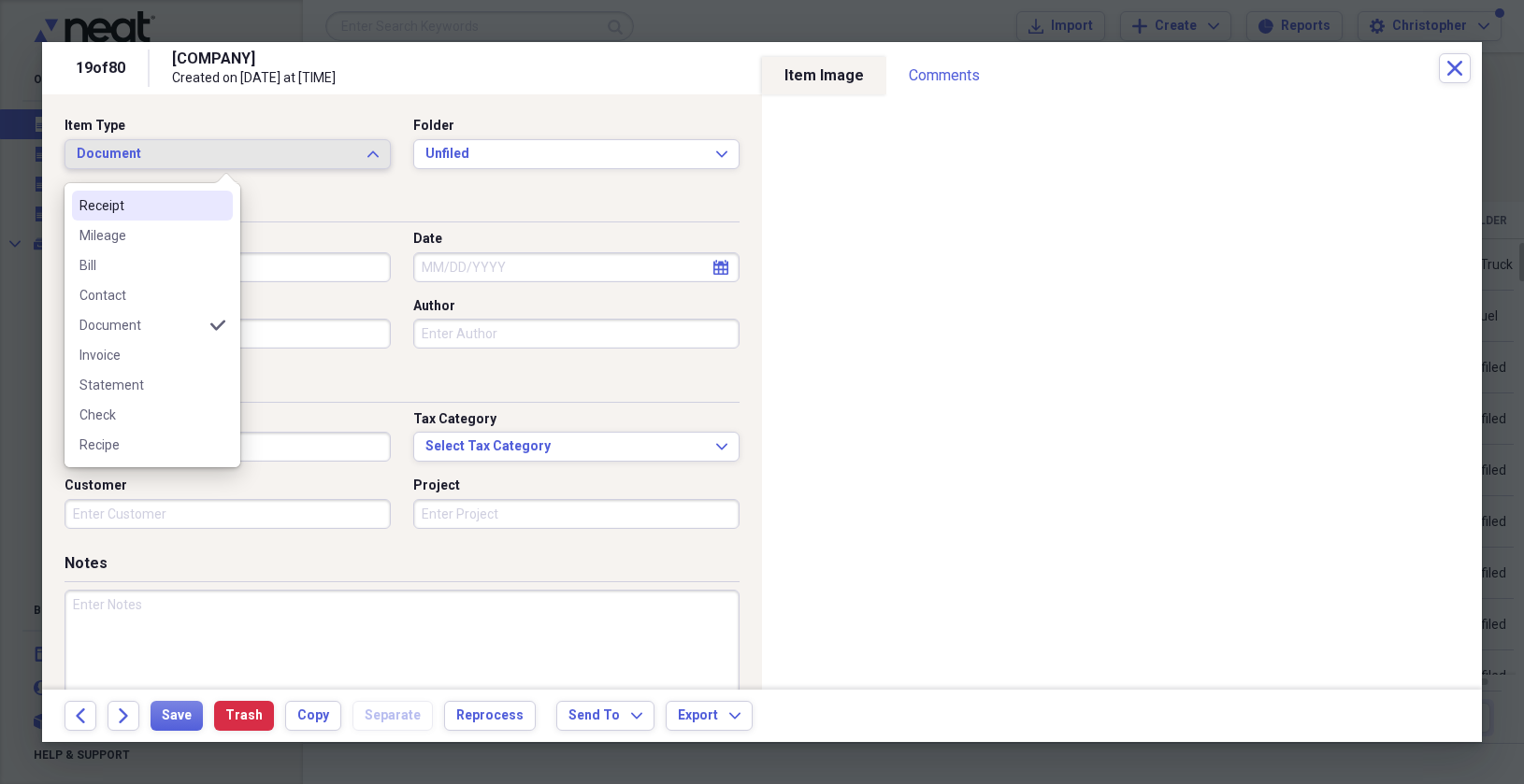 click on "Receipt" at bounding box center [141, 206] 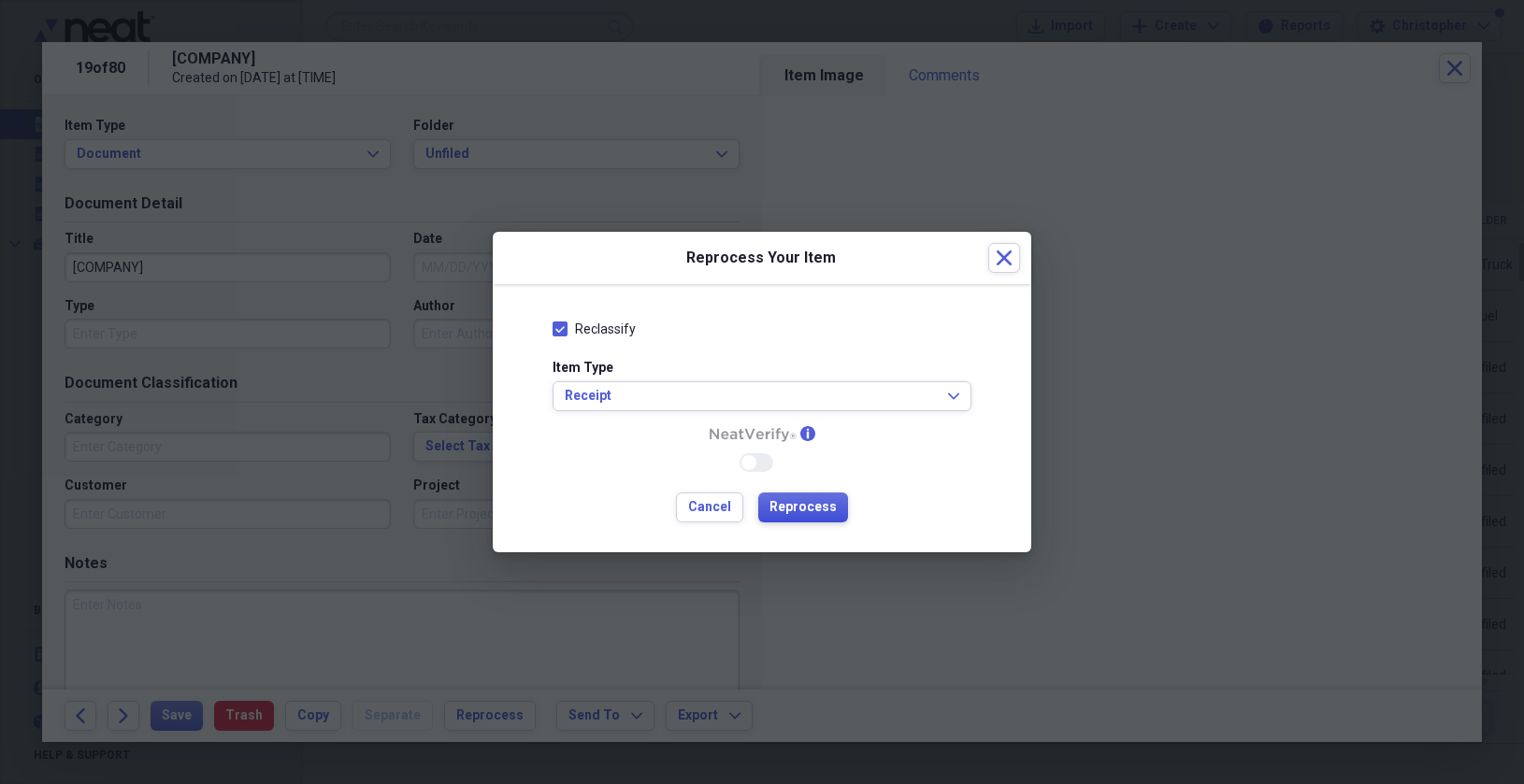 click on "Reprocess" at bounding box center (803, 507) 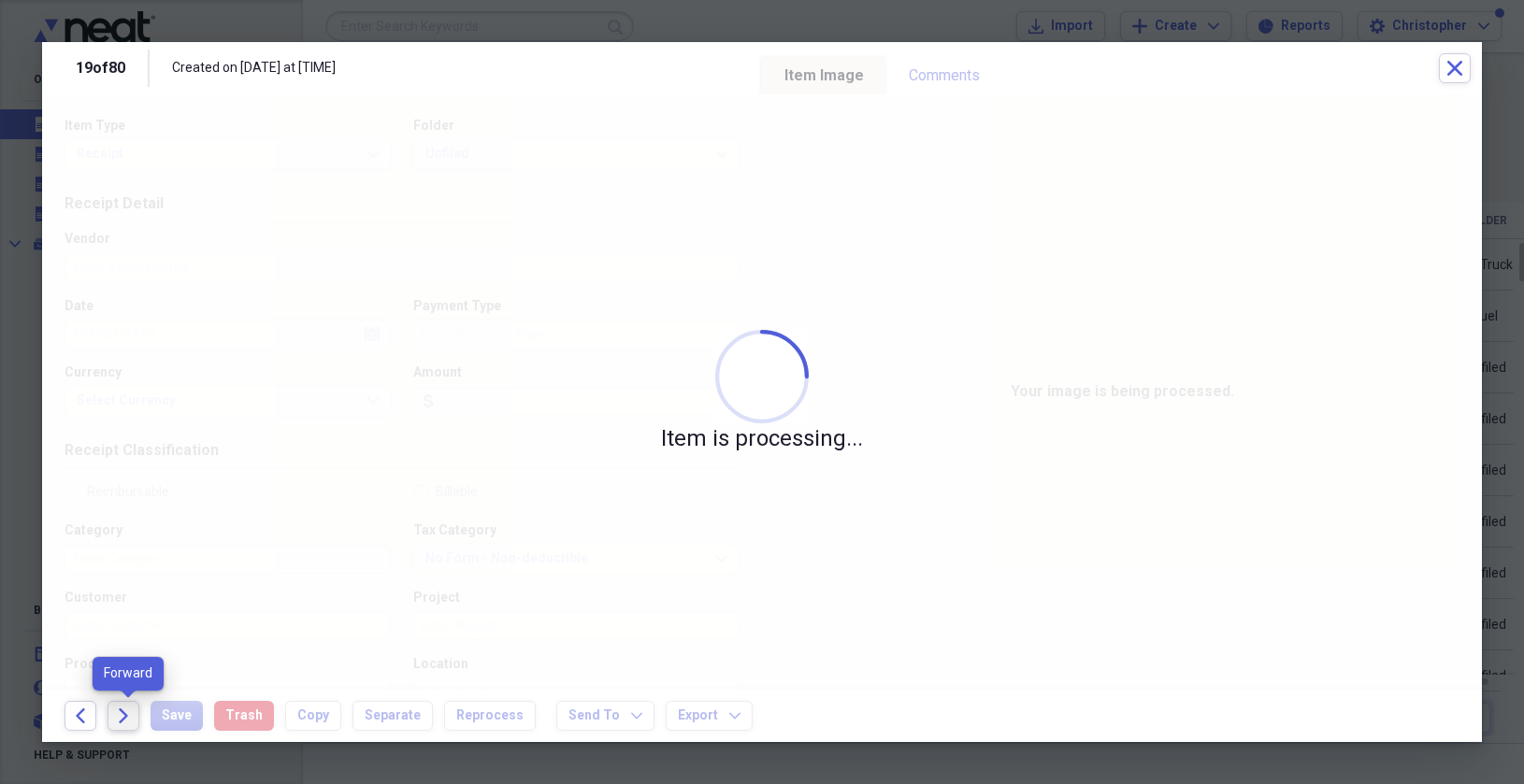 click on "Forward" 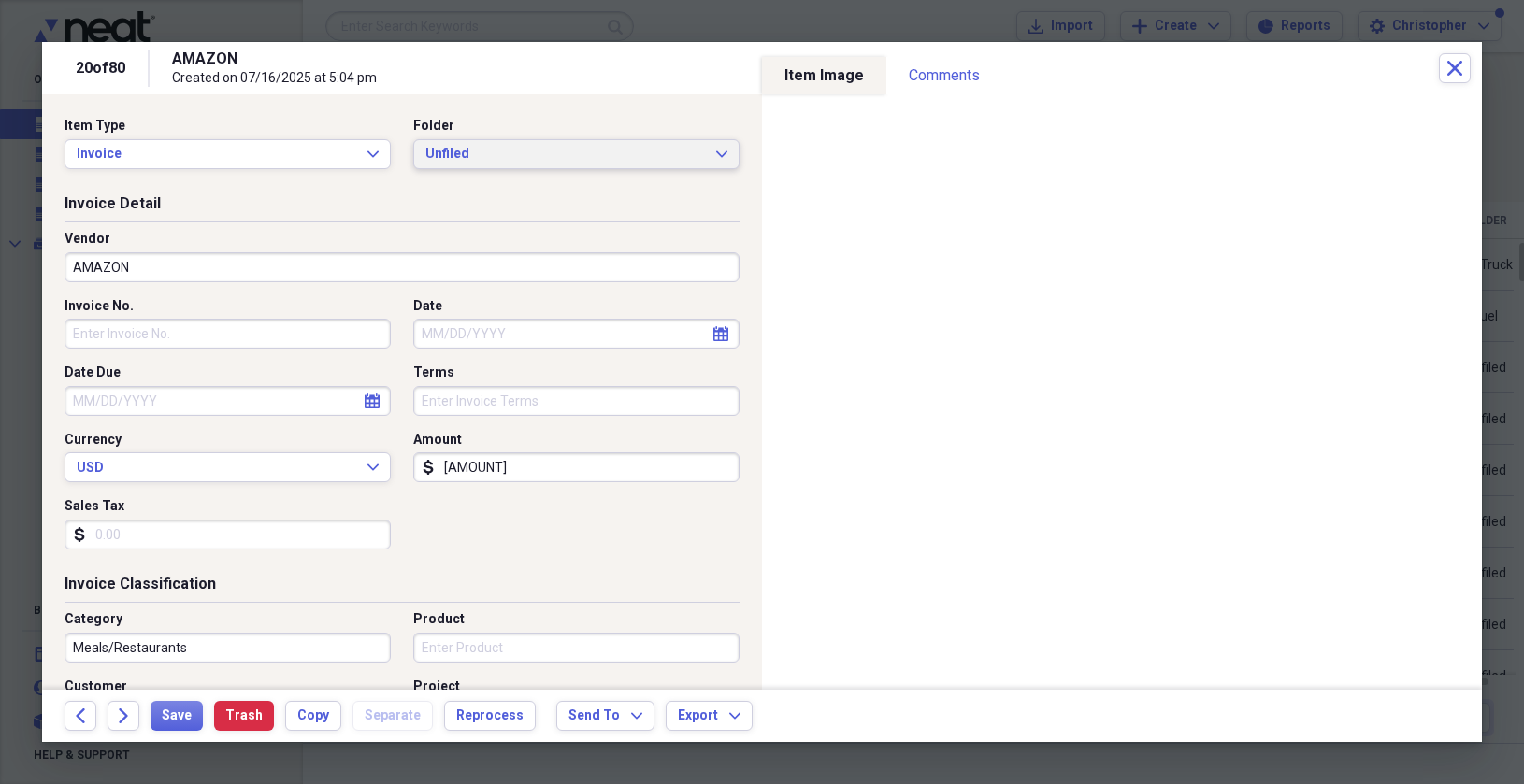 click on "Unfiled" at bounding box center (565, 154) 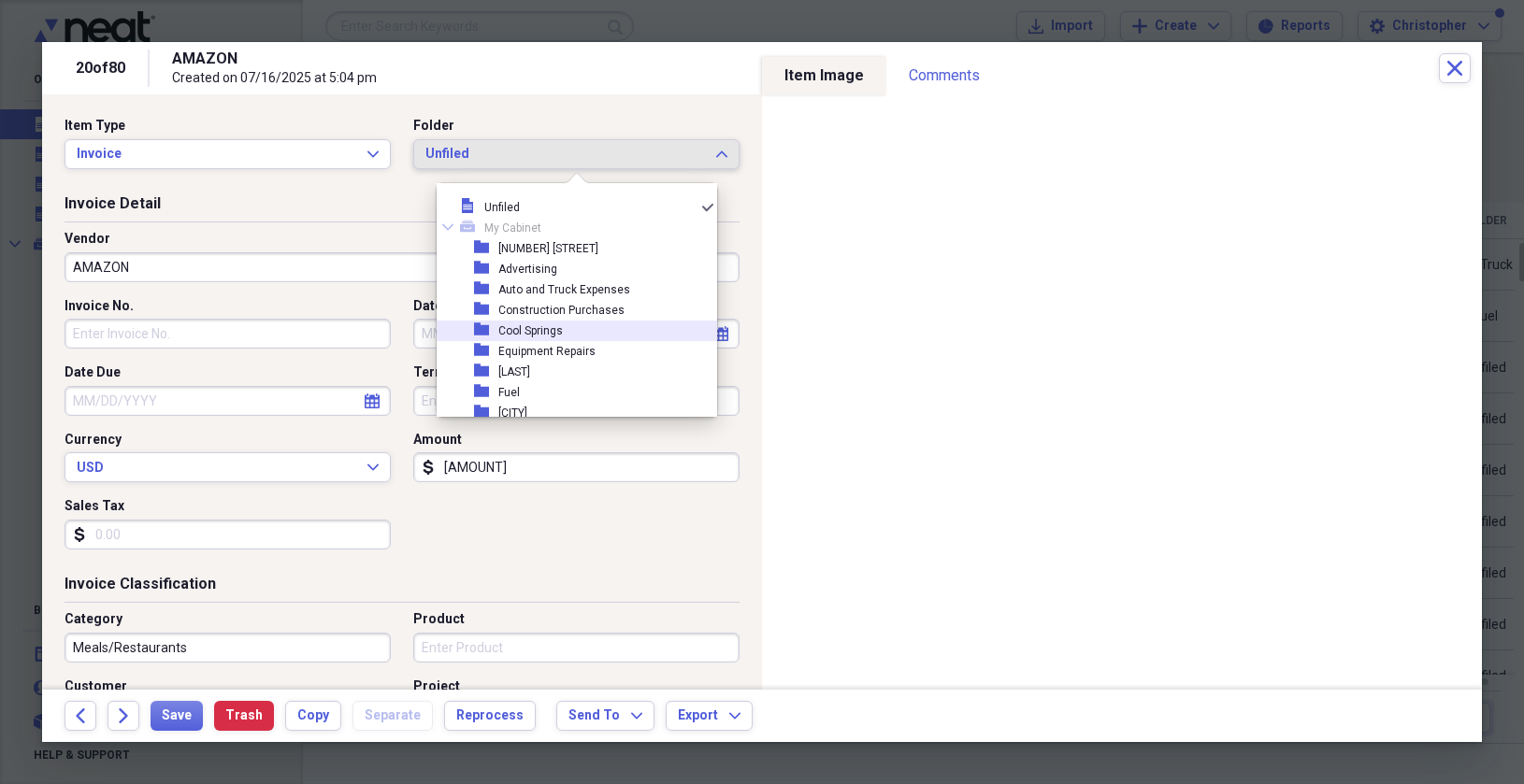 click on "Cool Springs" at bounding box center (530, 331) 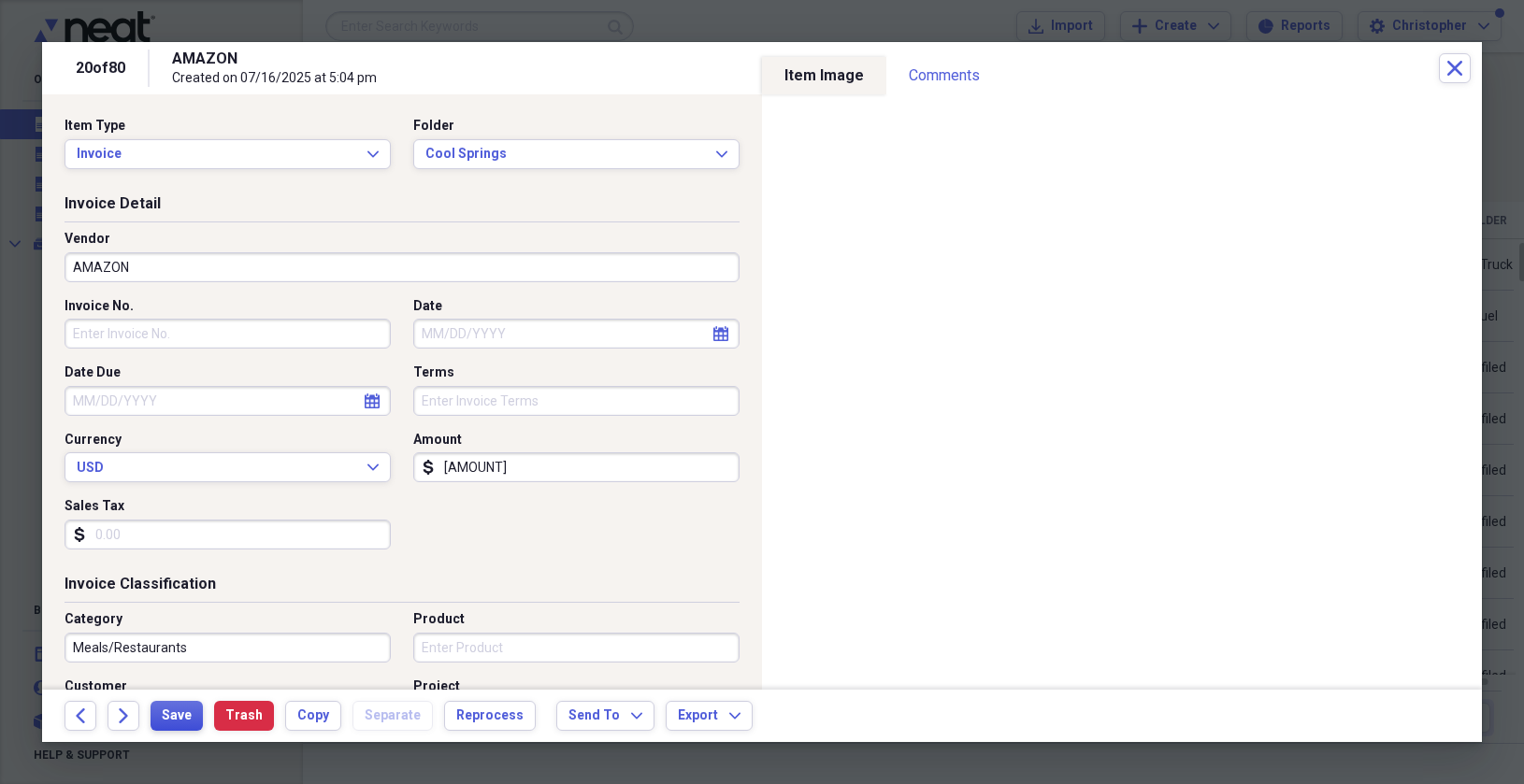 click on "Save" at bounding box center (177, 716) 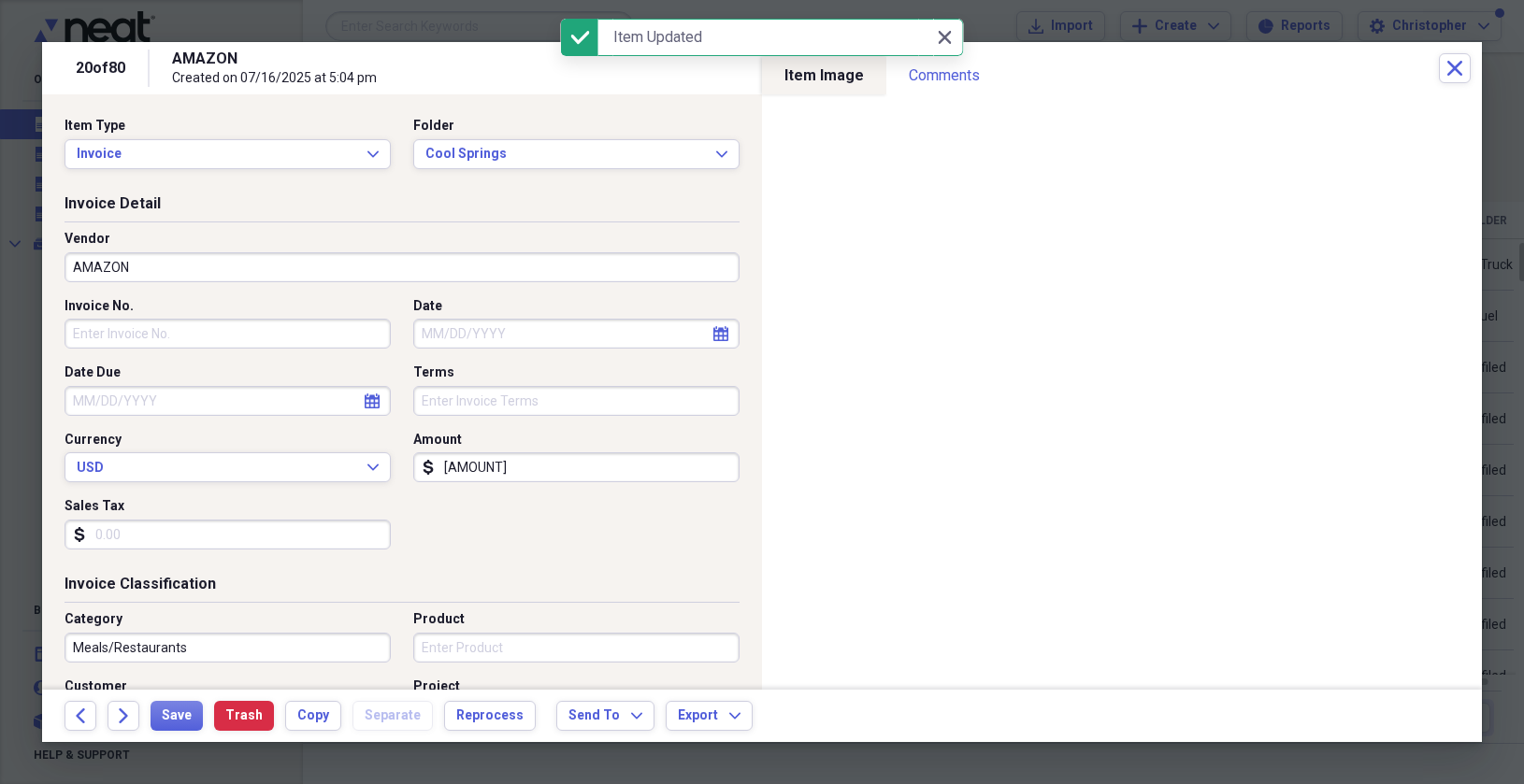 click on "Date Due" at bounding box center [227, 401] 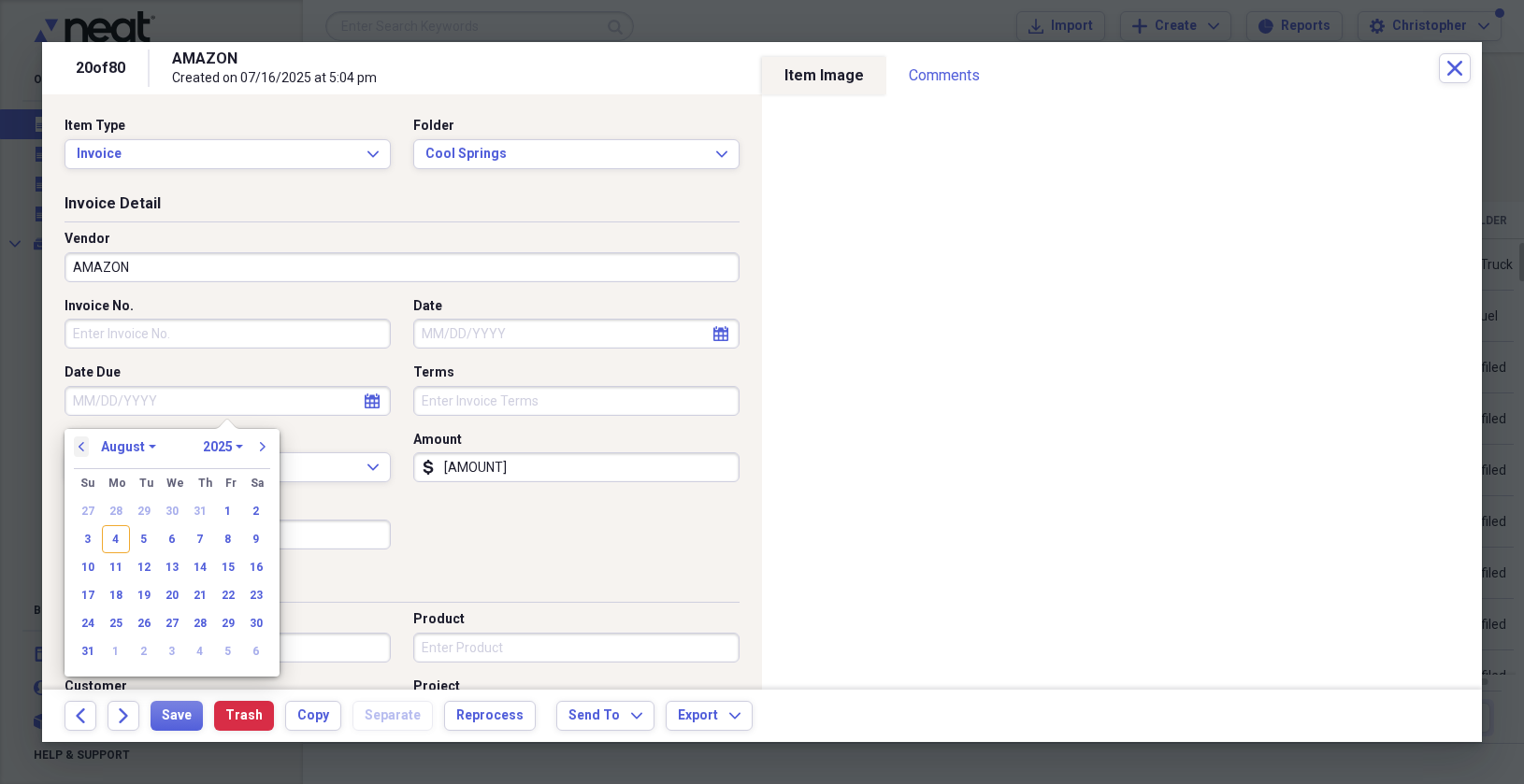 click on "previous" at bounding box center (81, 447) 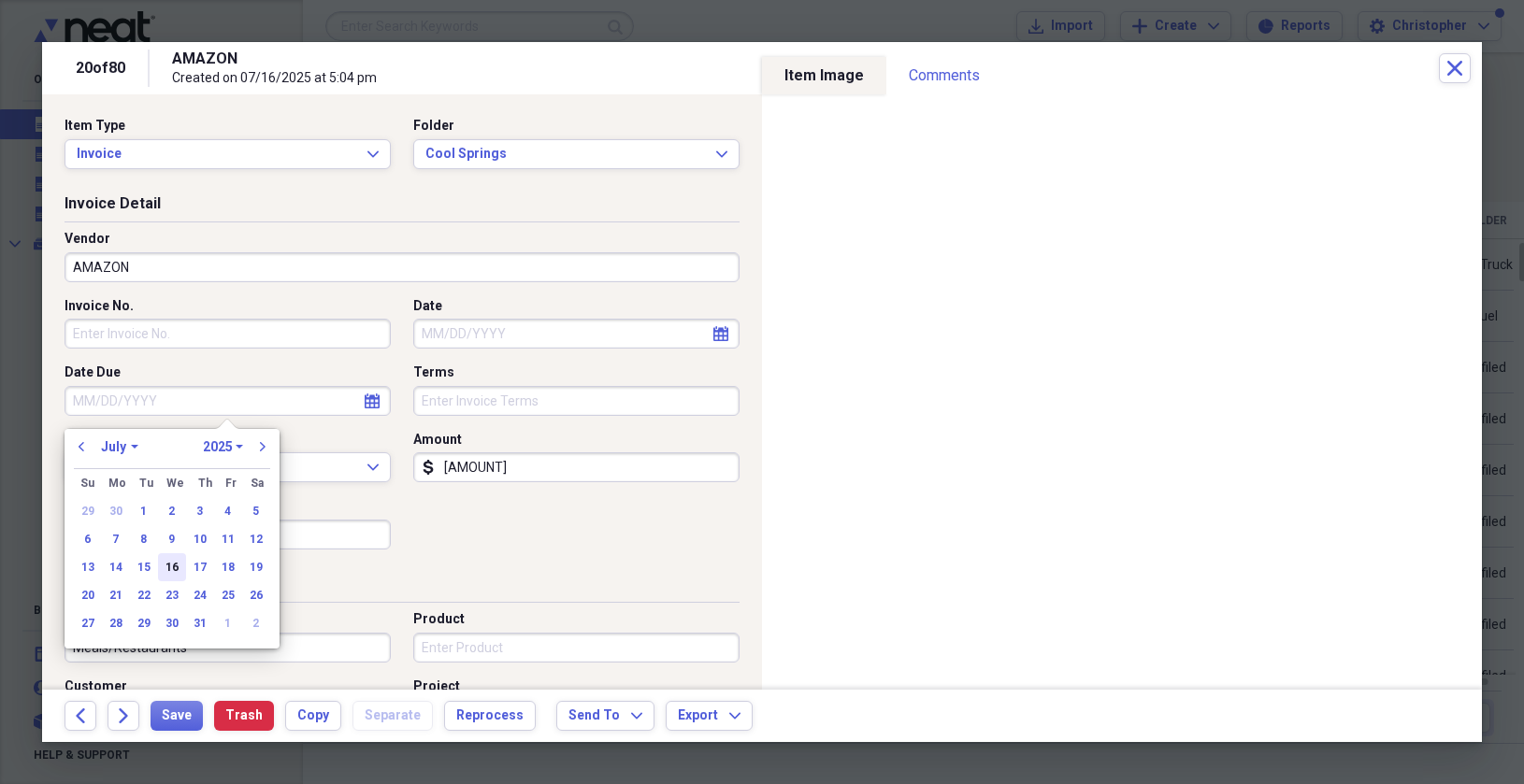 click on "16" at bounding box center [172, 567] 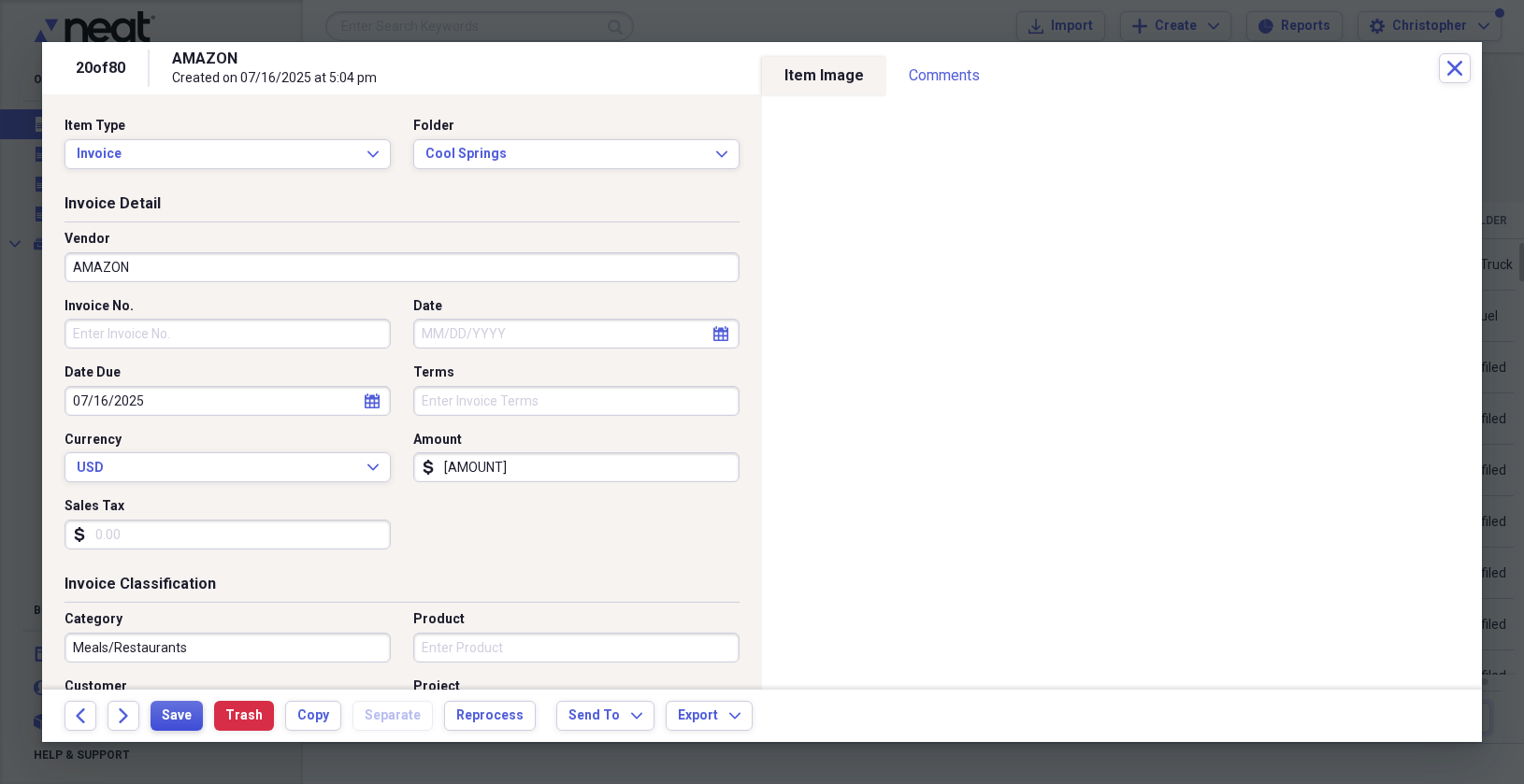 click on "Save" at bounding box center (177, 716) 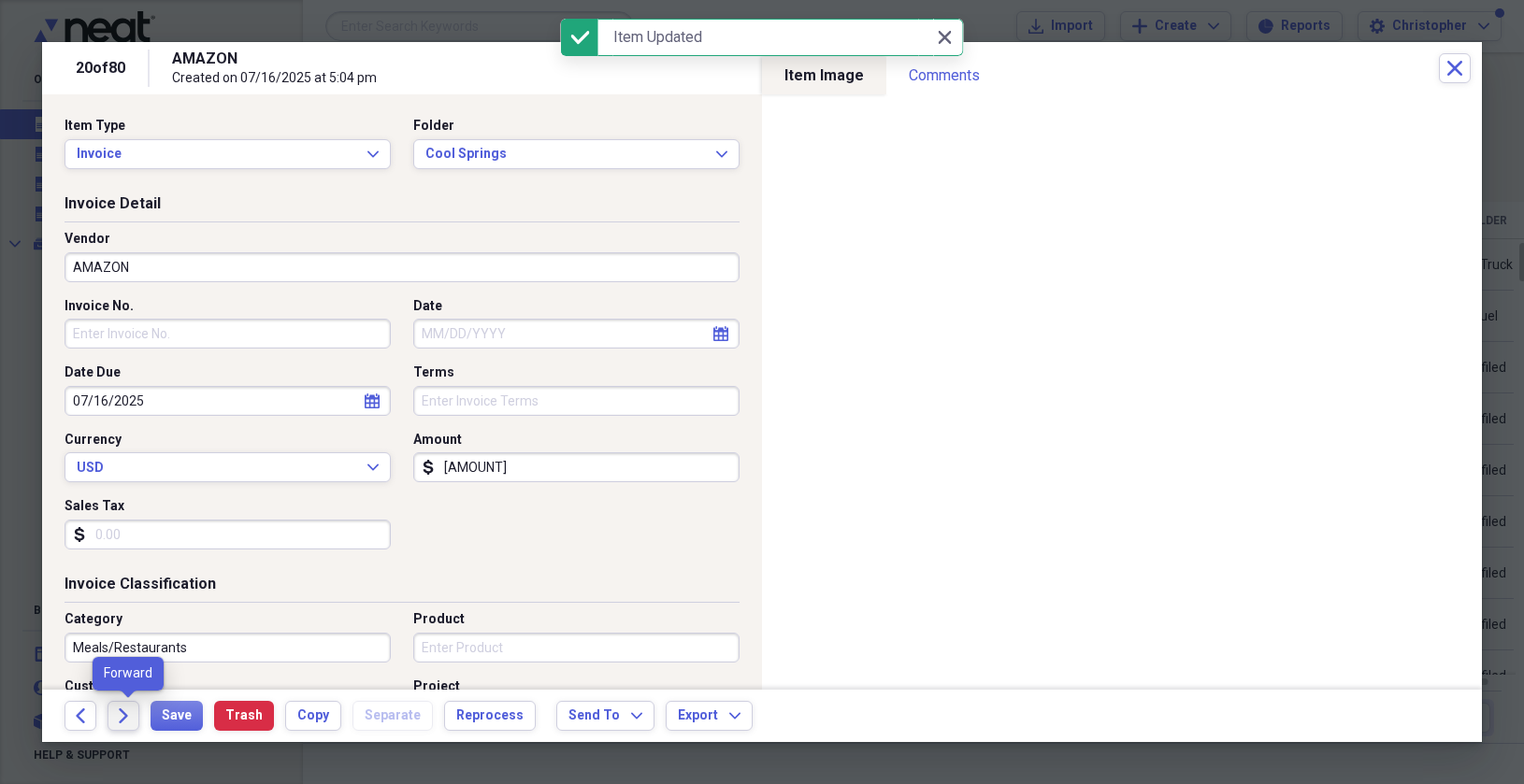 click on "Forward" 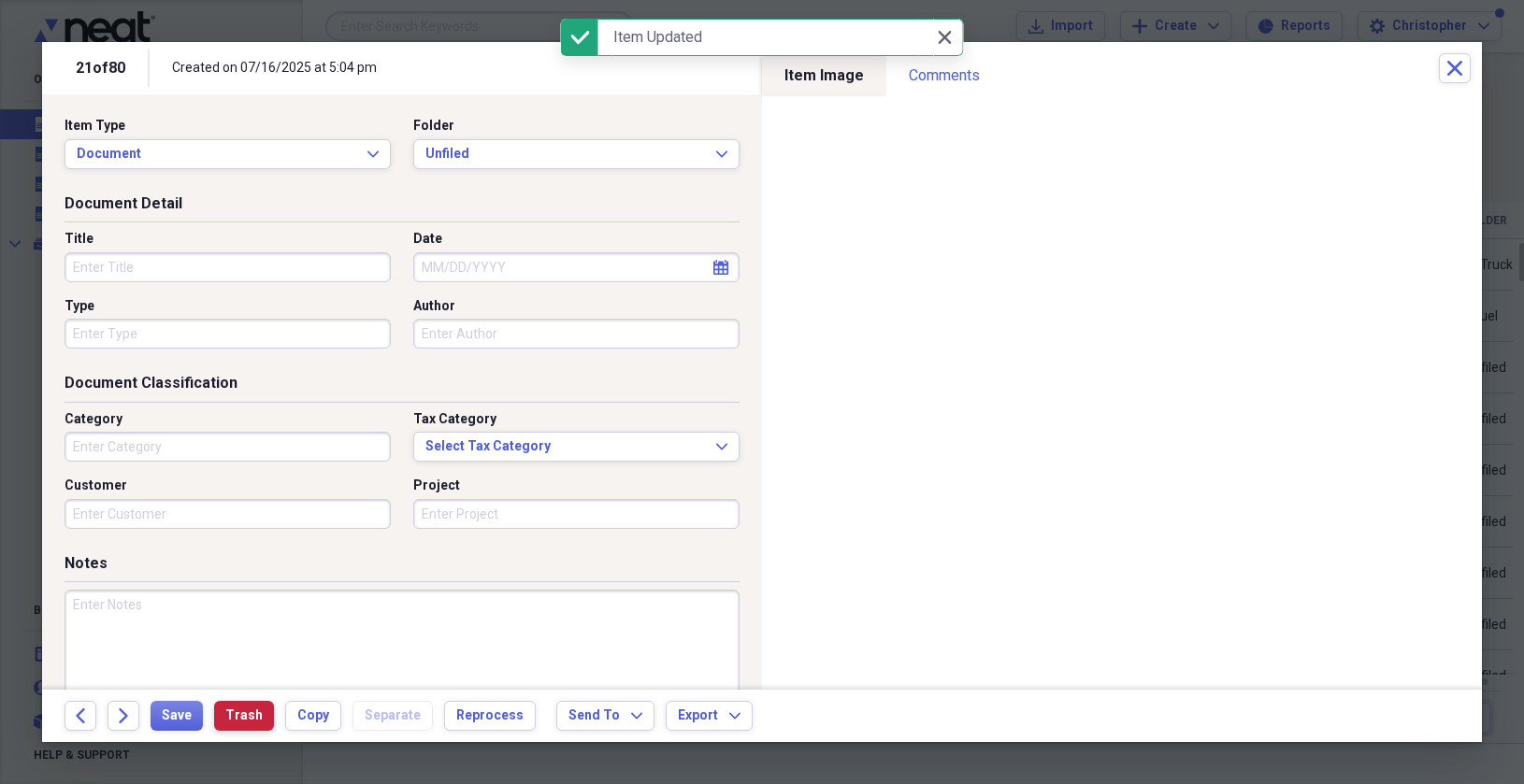 click on "Trash" at bounding box center (244, 716) 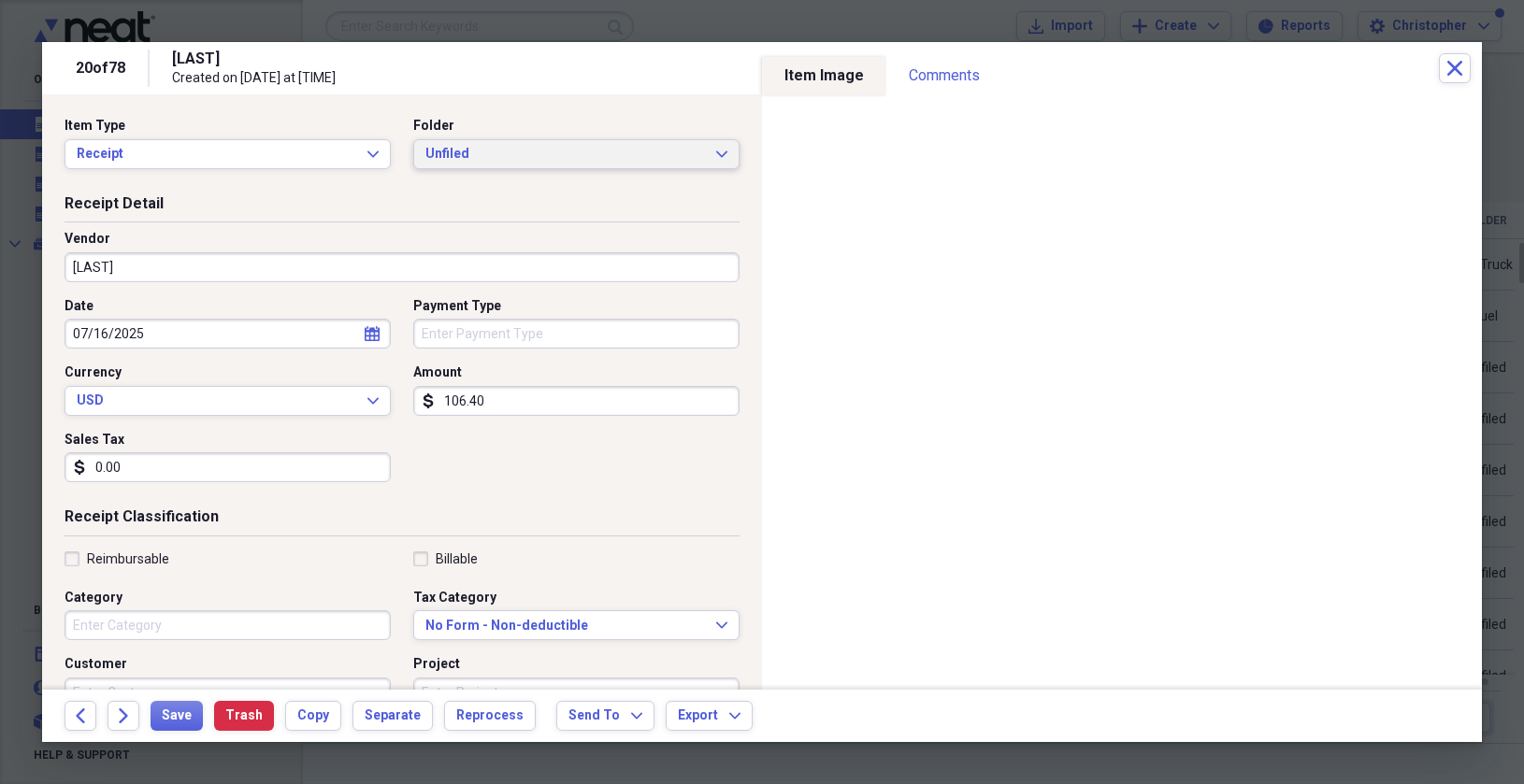 click on "Unfiled" at bounding box center [565, 154] 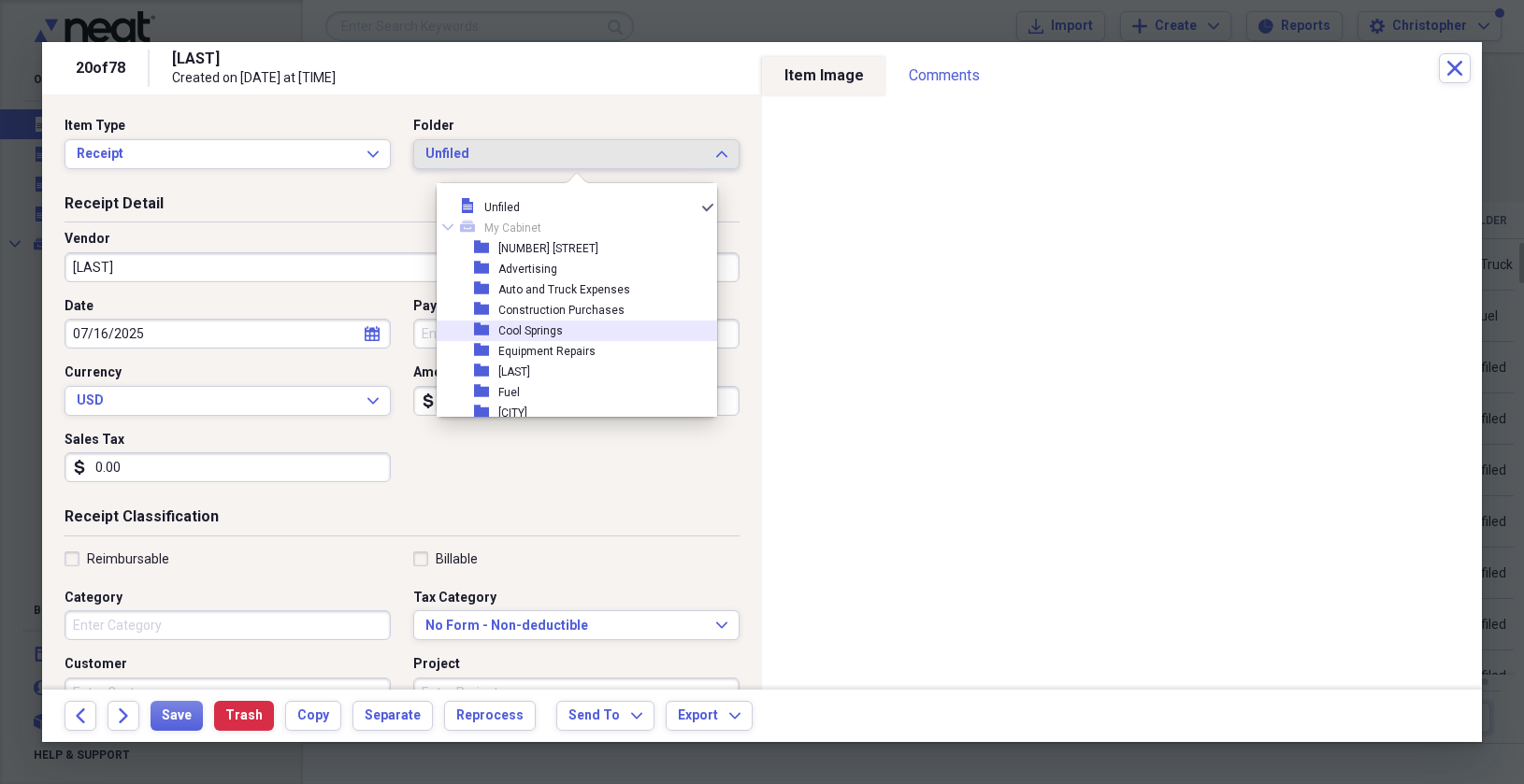 click on "Cool Springs" at bounding box center [530, 331] 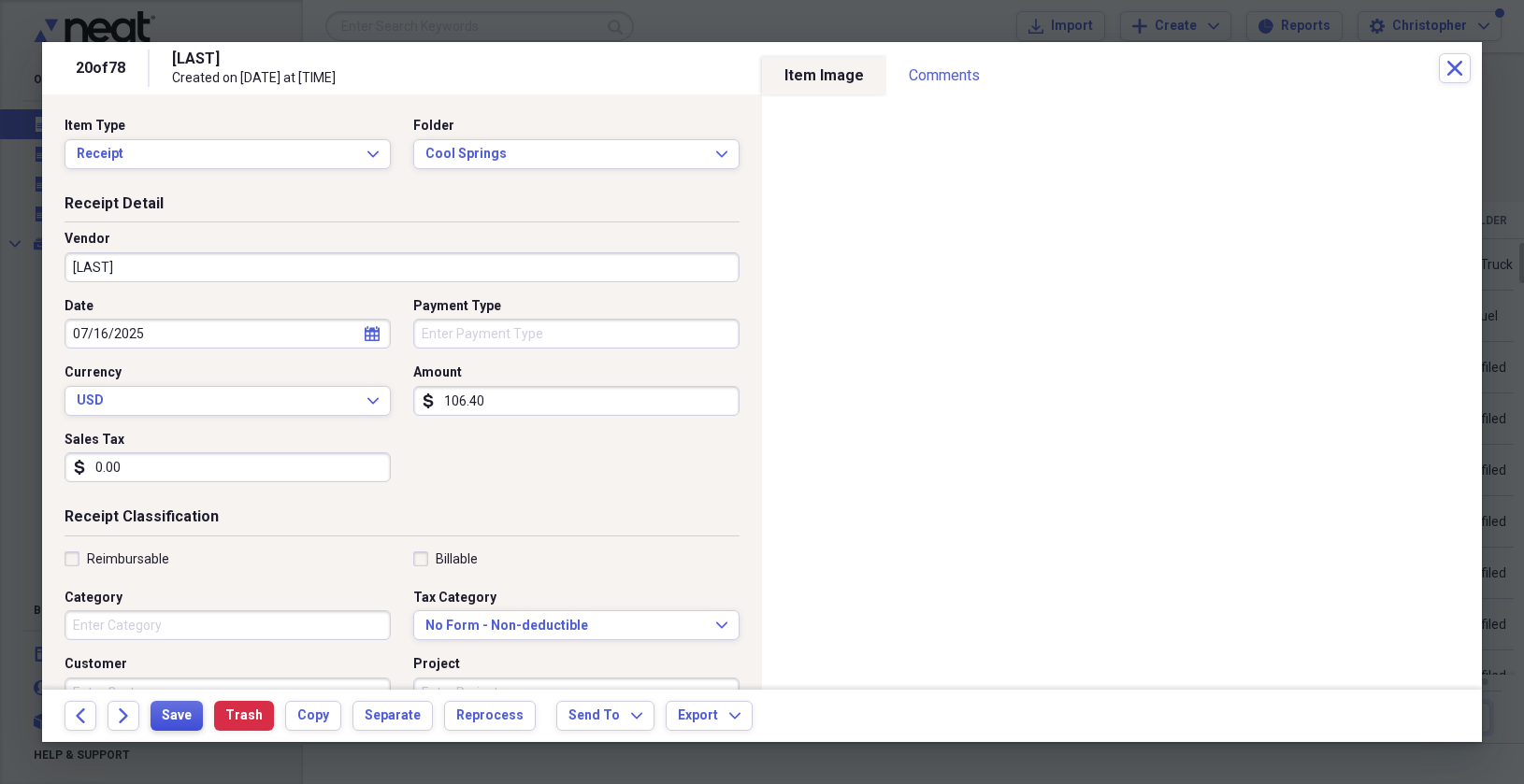 click on "Save" at bounding box center (177, 716) 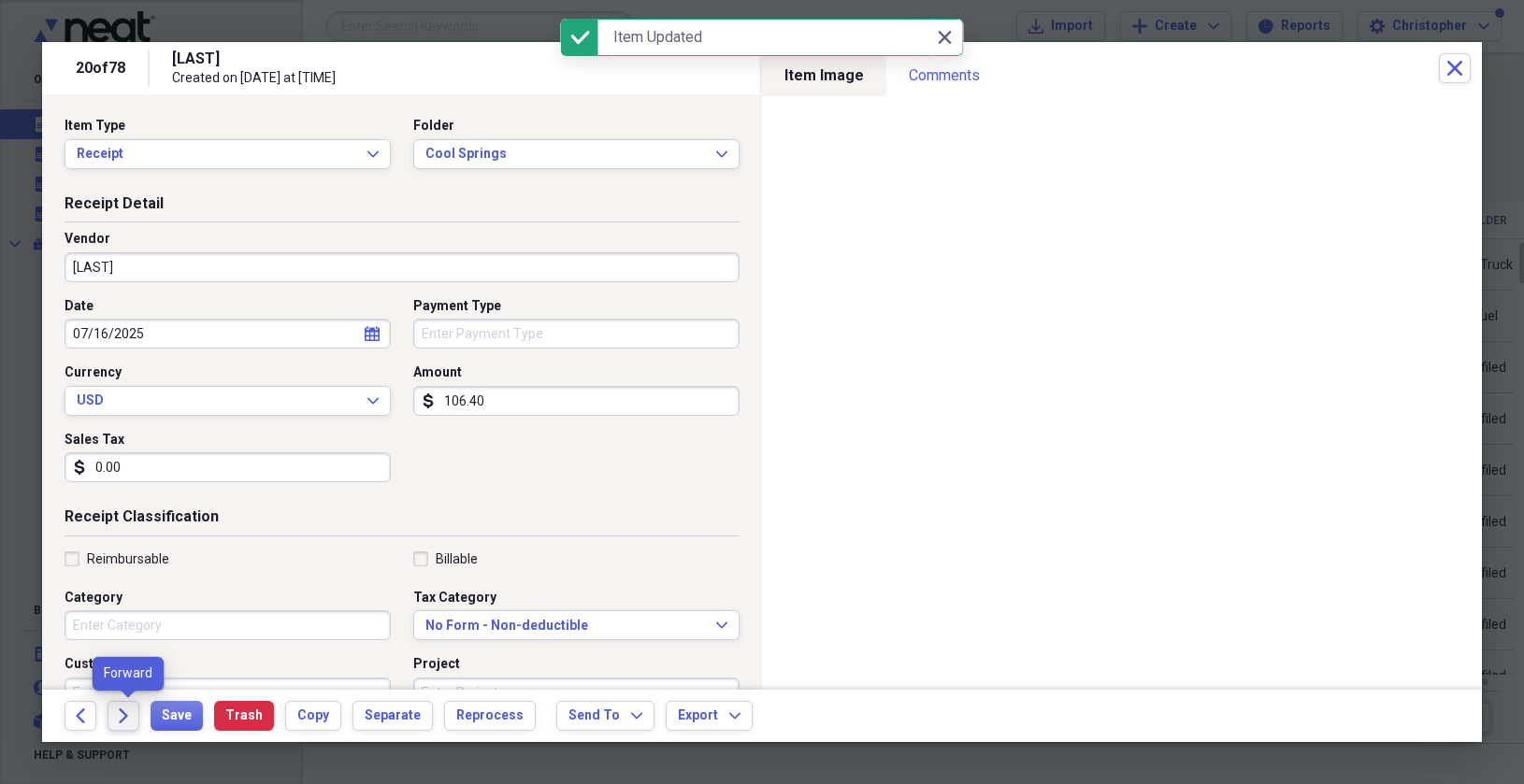 click on "Forward" 